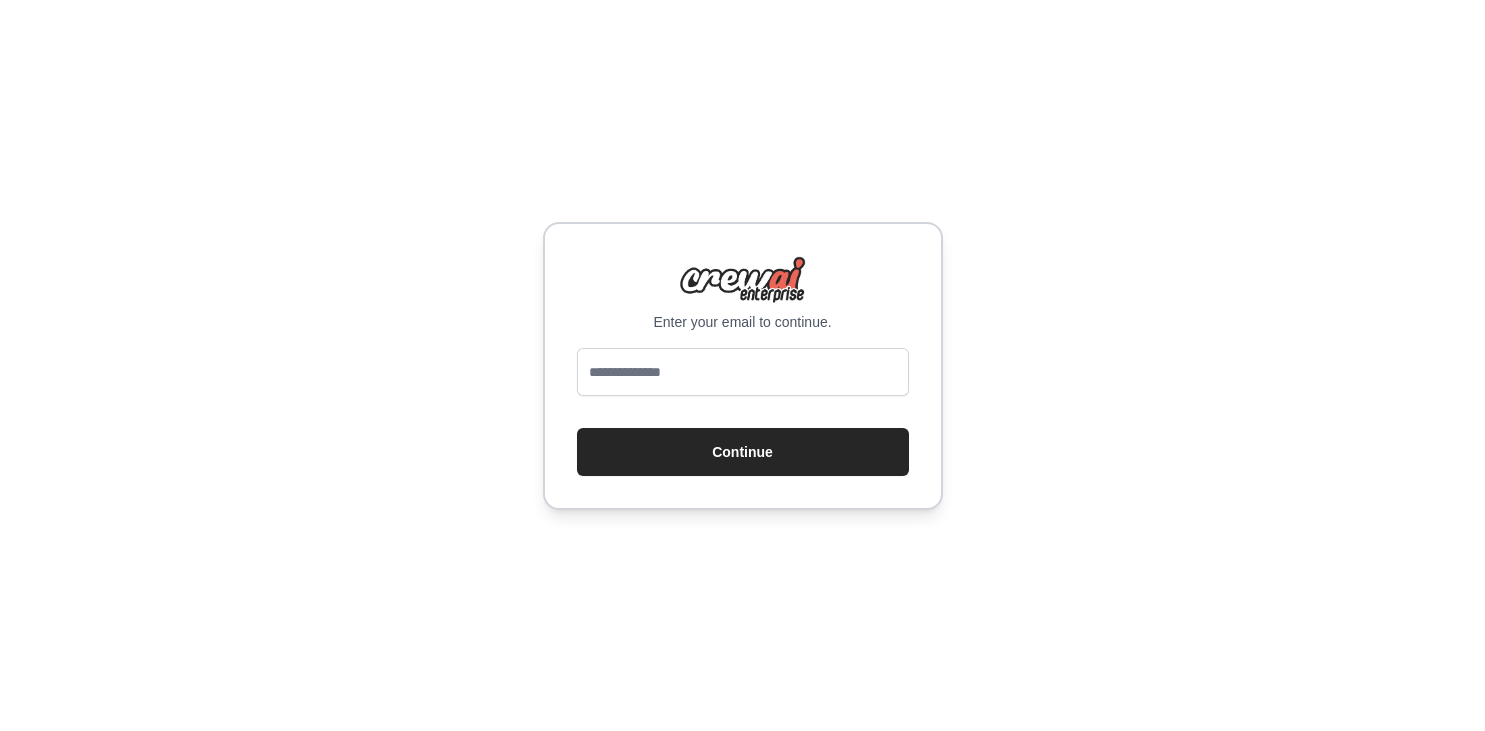 scroll, scrollTop: 0, scrollLeft: 0, axis: both 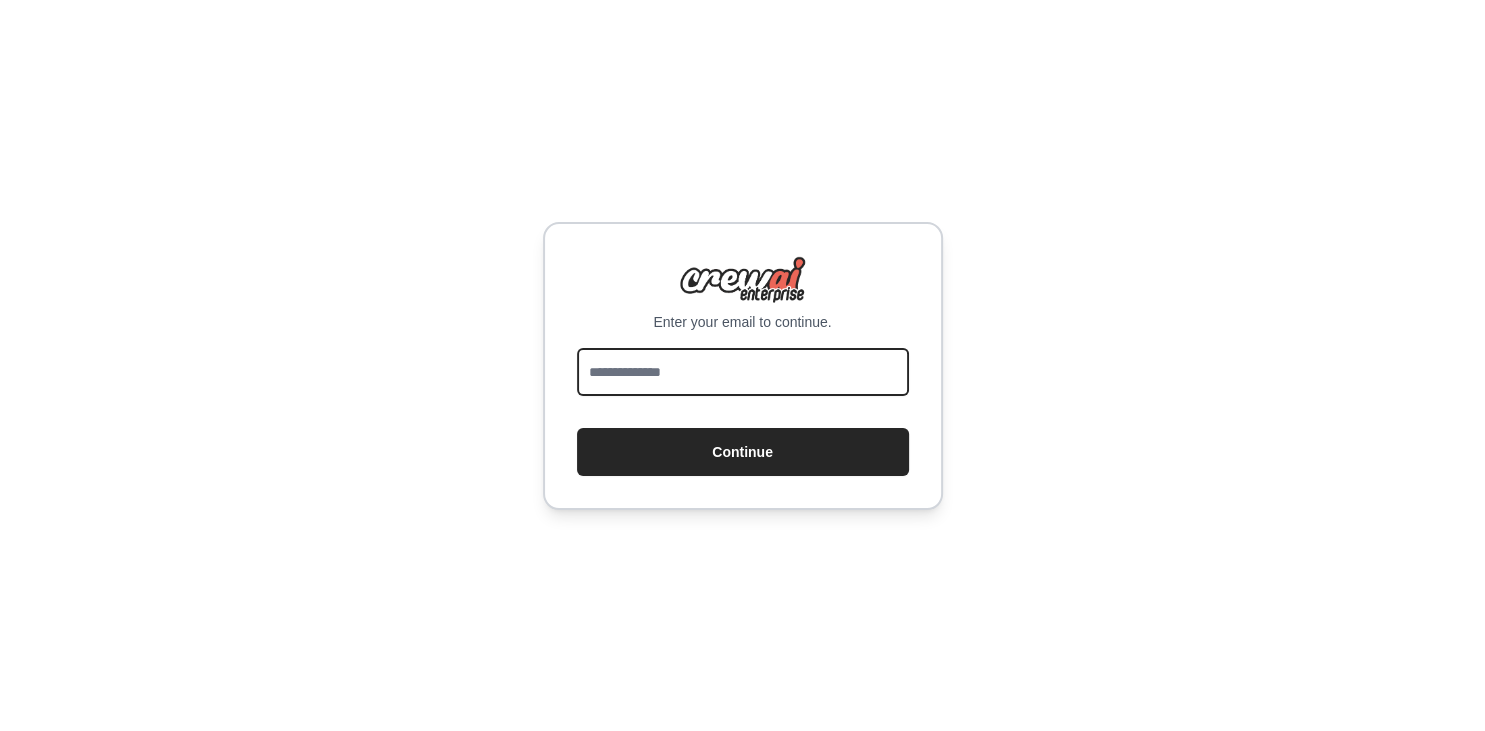 click at bounding box center [743, 372] 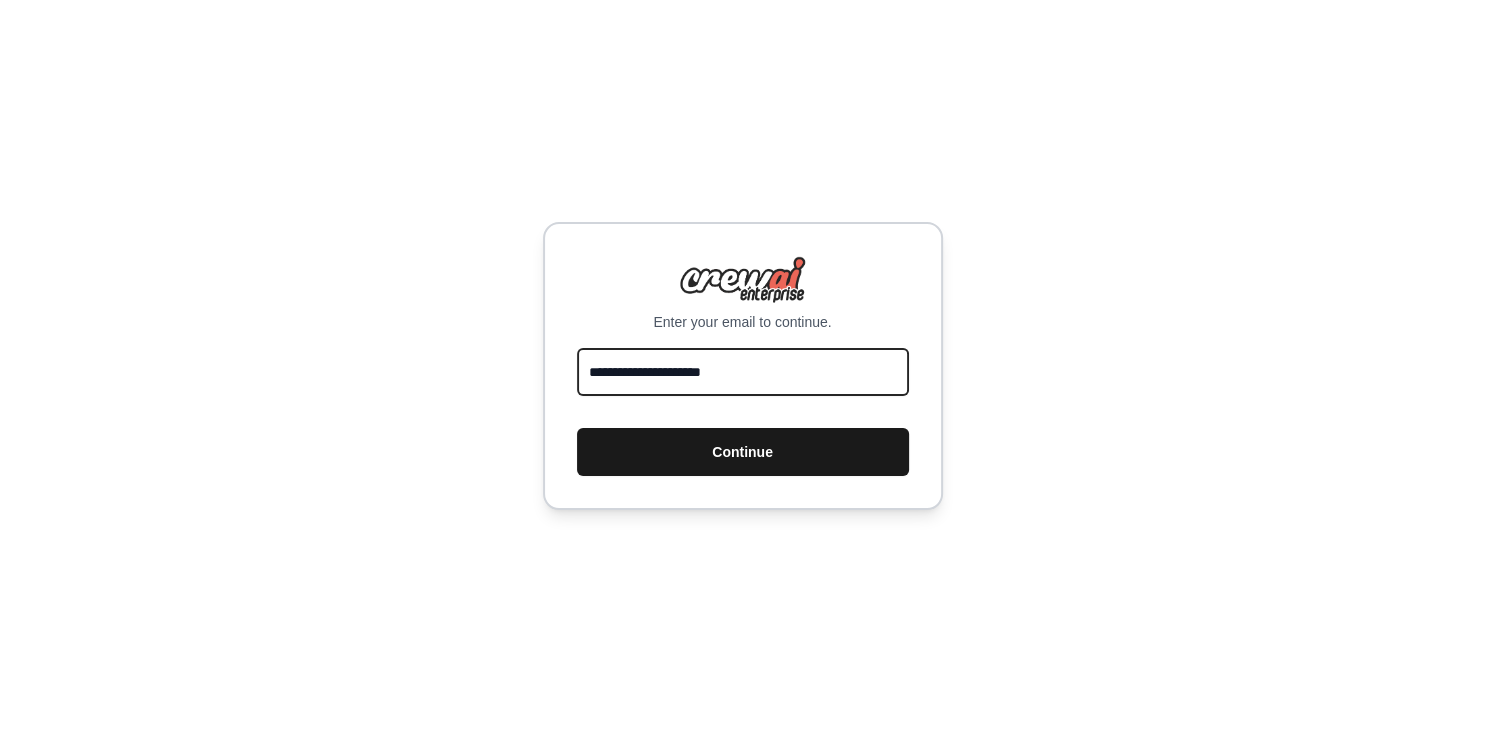 type on "**********" 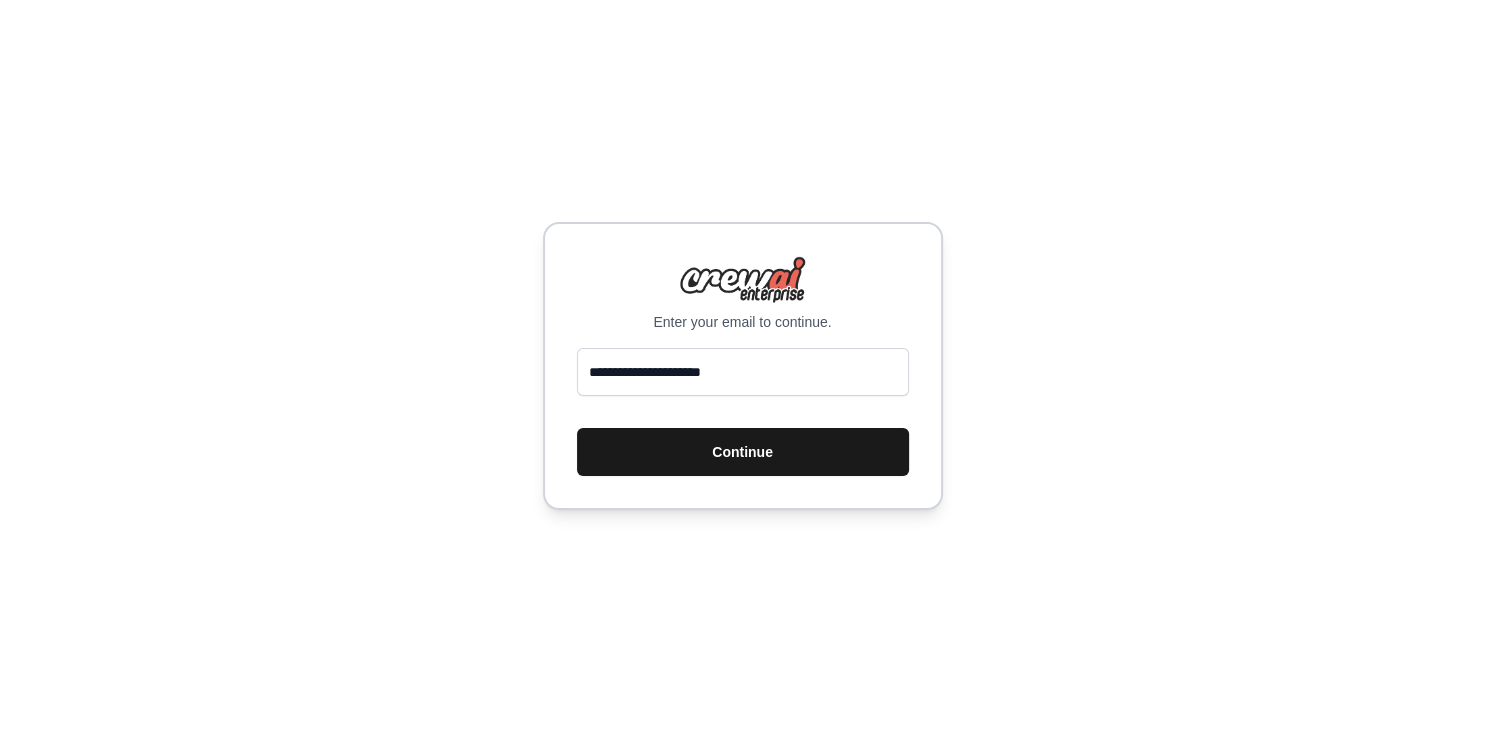 click on "Continue" at bounding box center [743, 452] 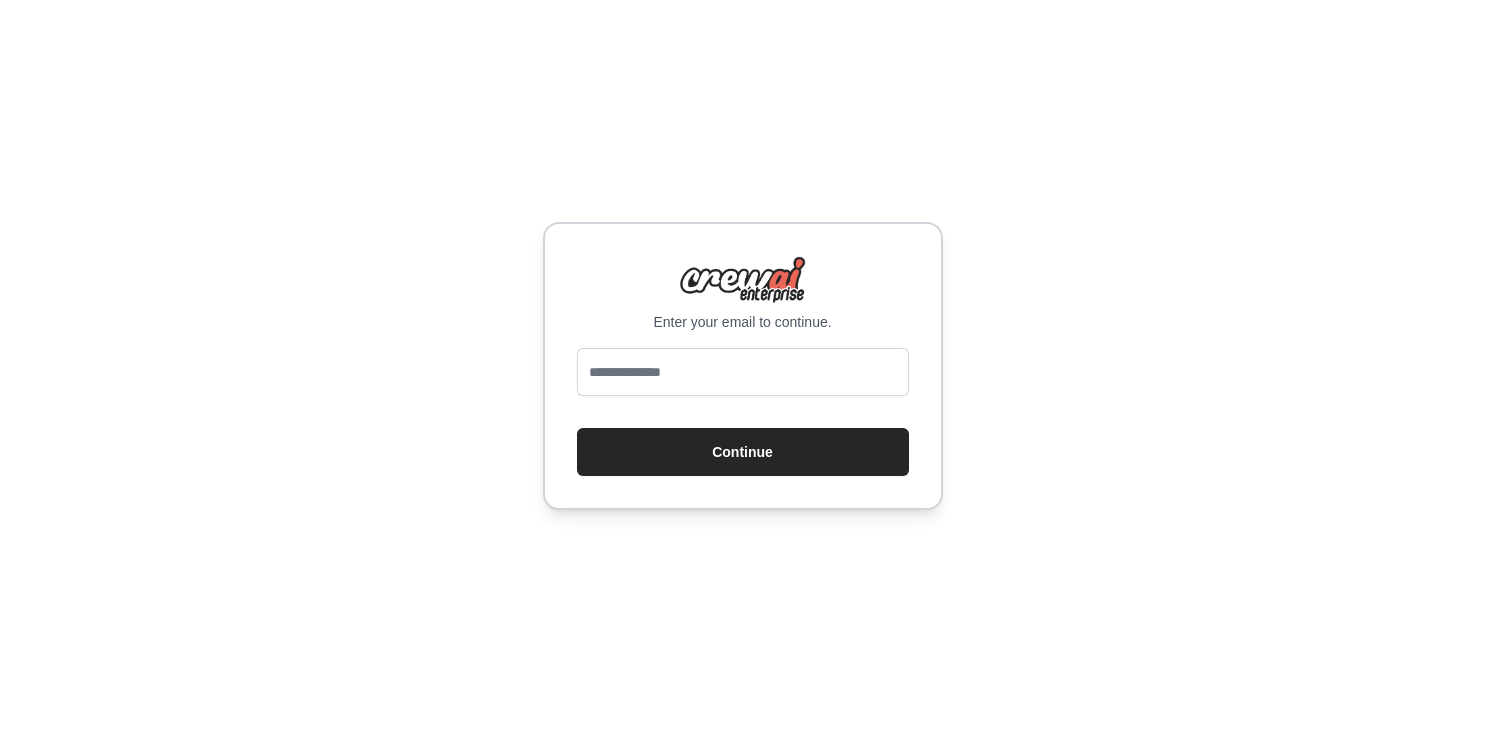 scroll, scrollTop: 0, scrollLeft: 0, axis: both 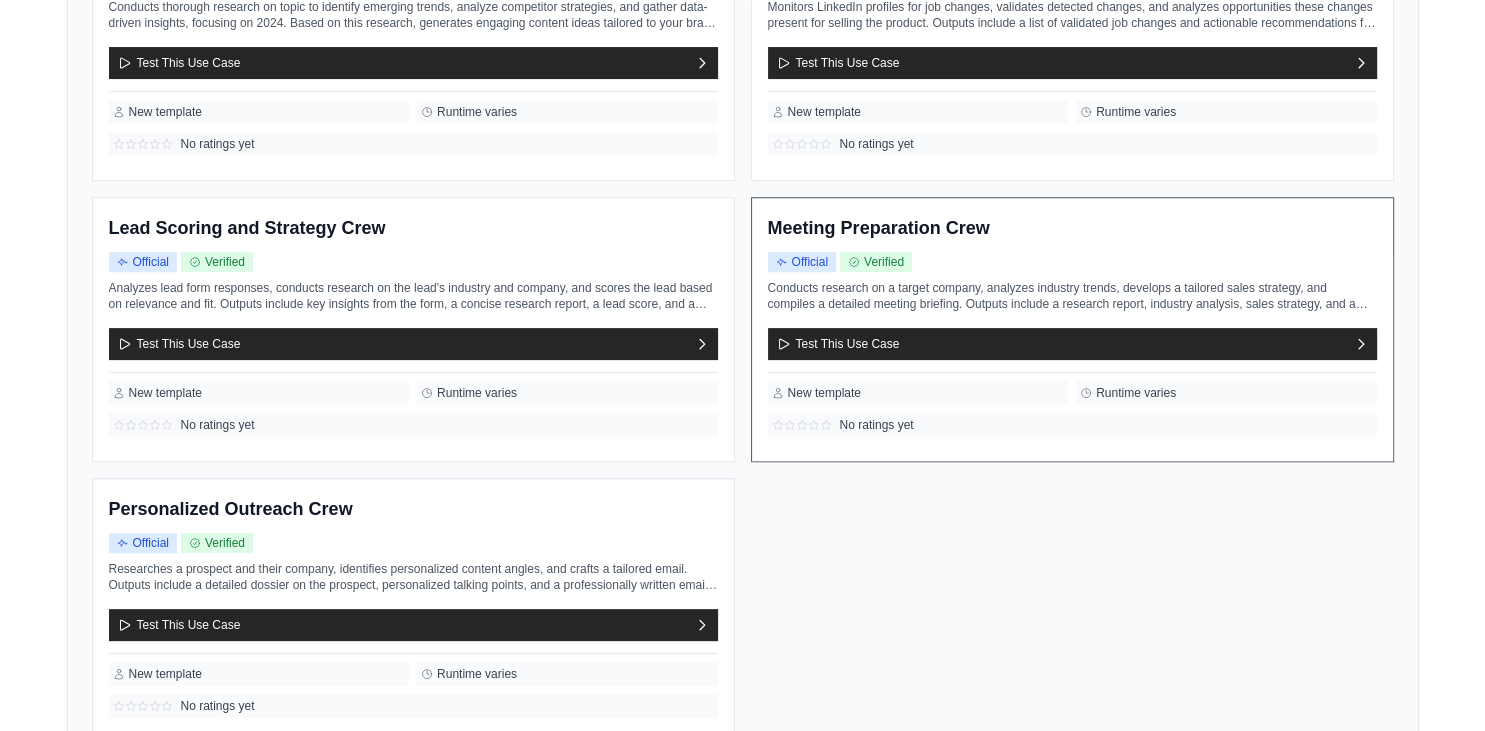 click on "Official
Verified" at bounding box center [1072, 262] 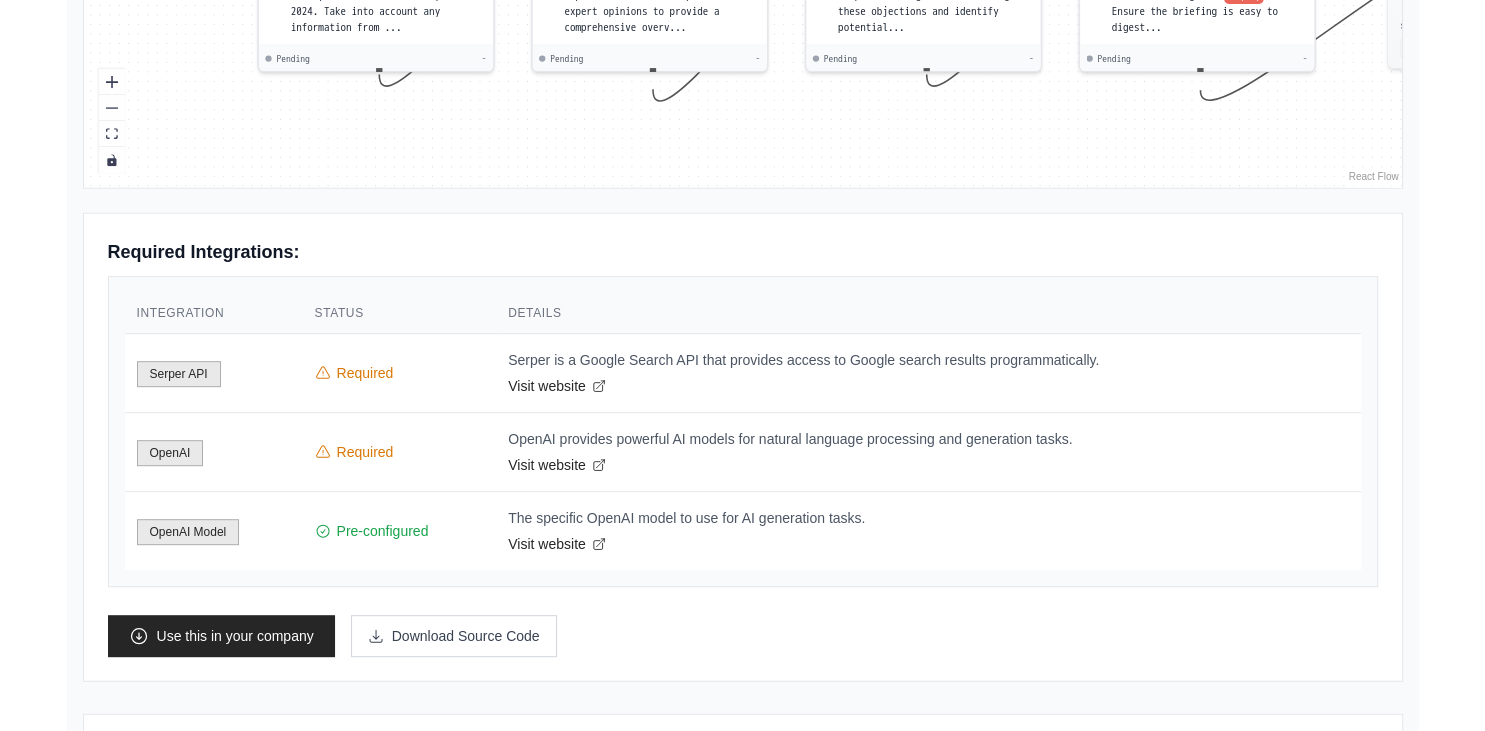 scroll, scrollTop: 861, scrollLeft: 0, axis: vertical 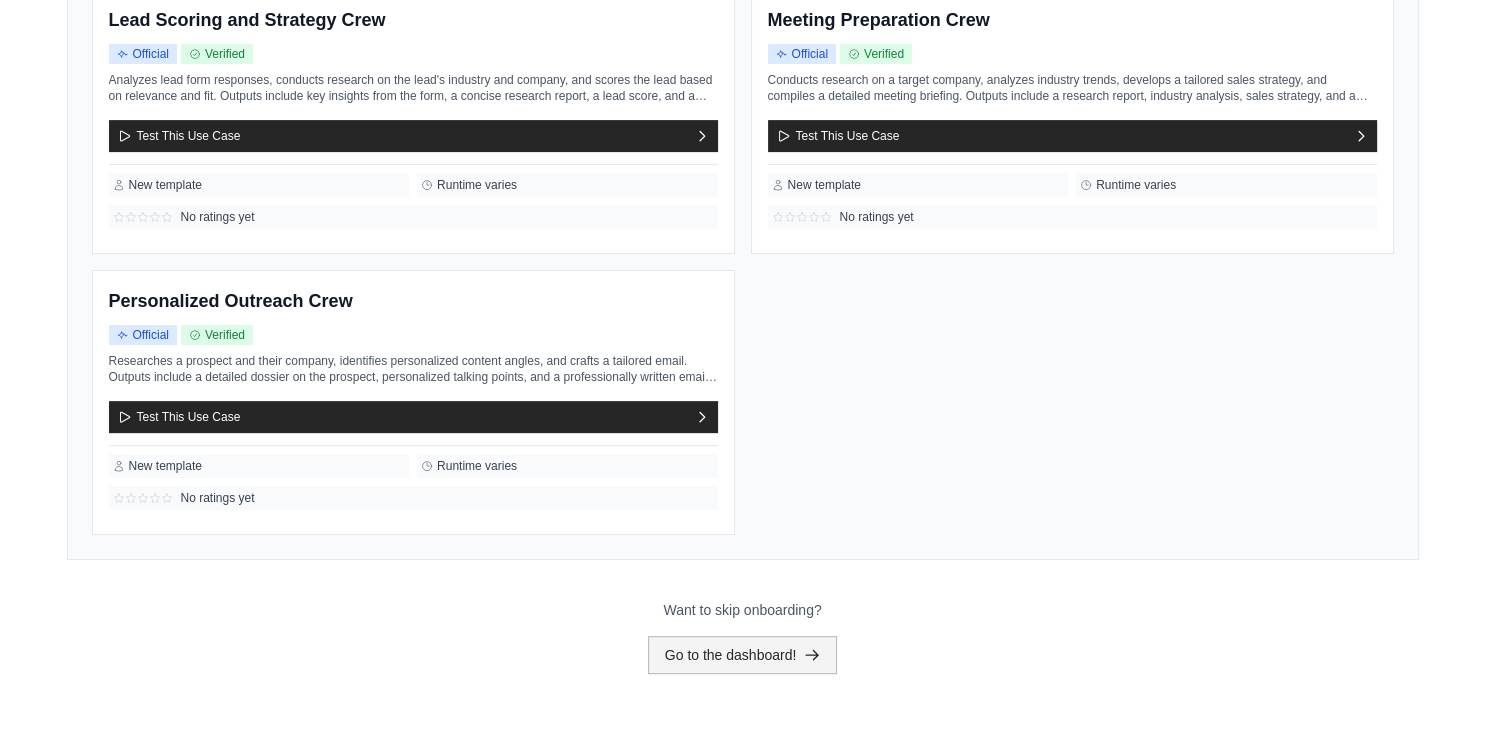 click on "Go to the dashboard!" at bounding box center [743, 655] 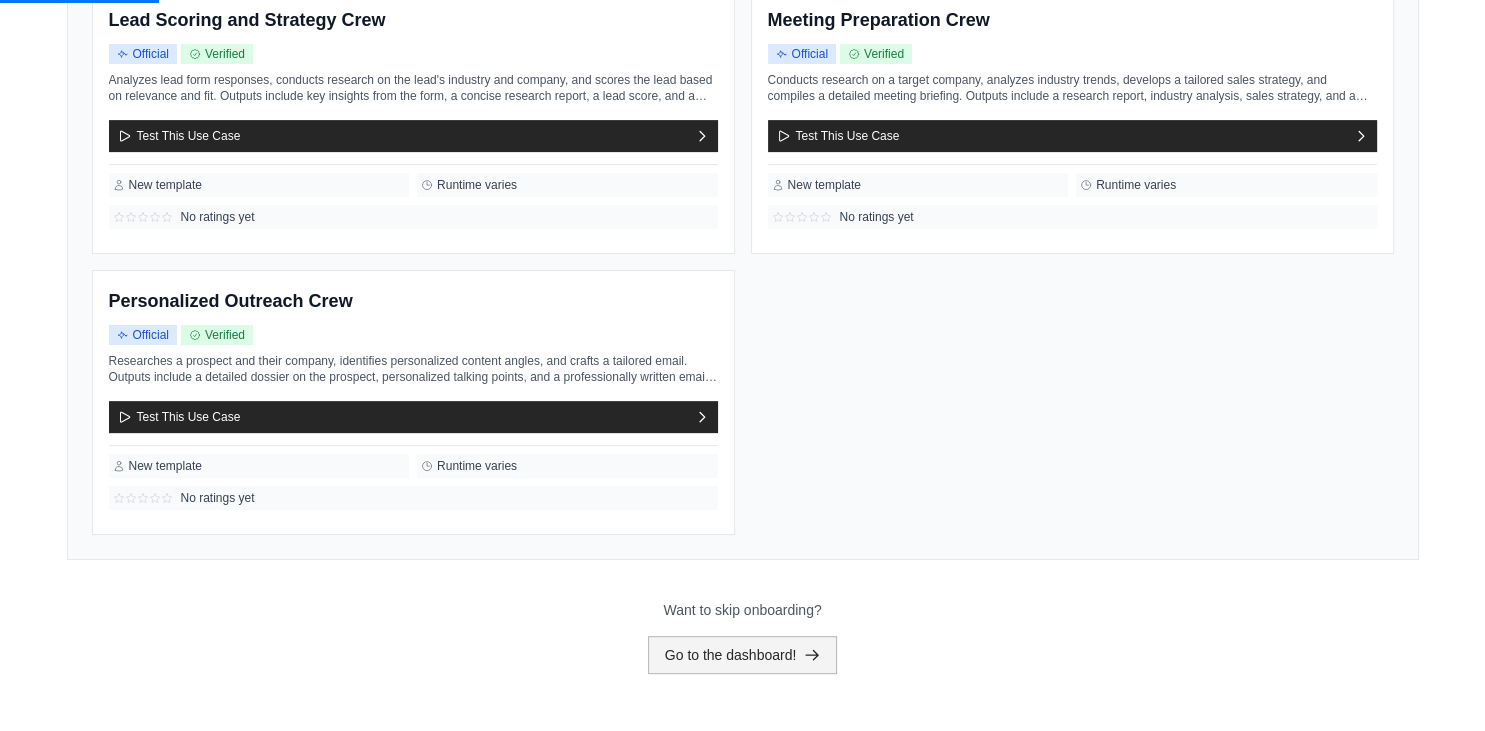 click on "Go to the dashboard!" at bounding box center (743, 655) 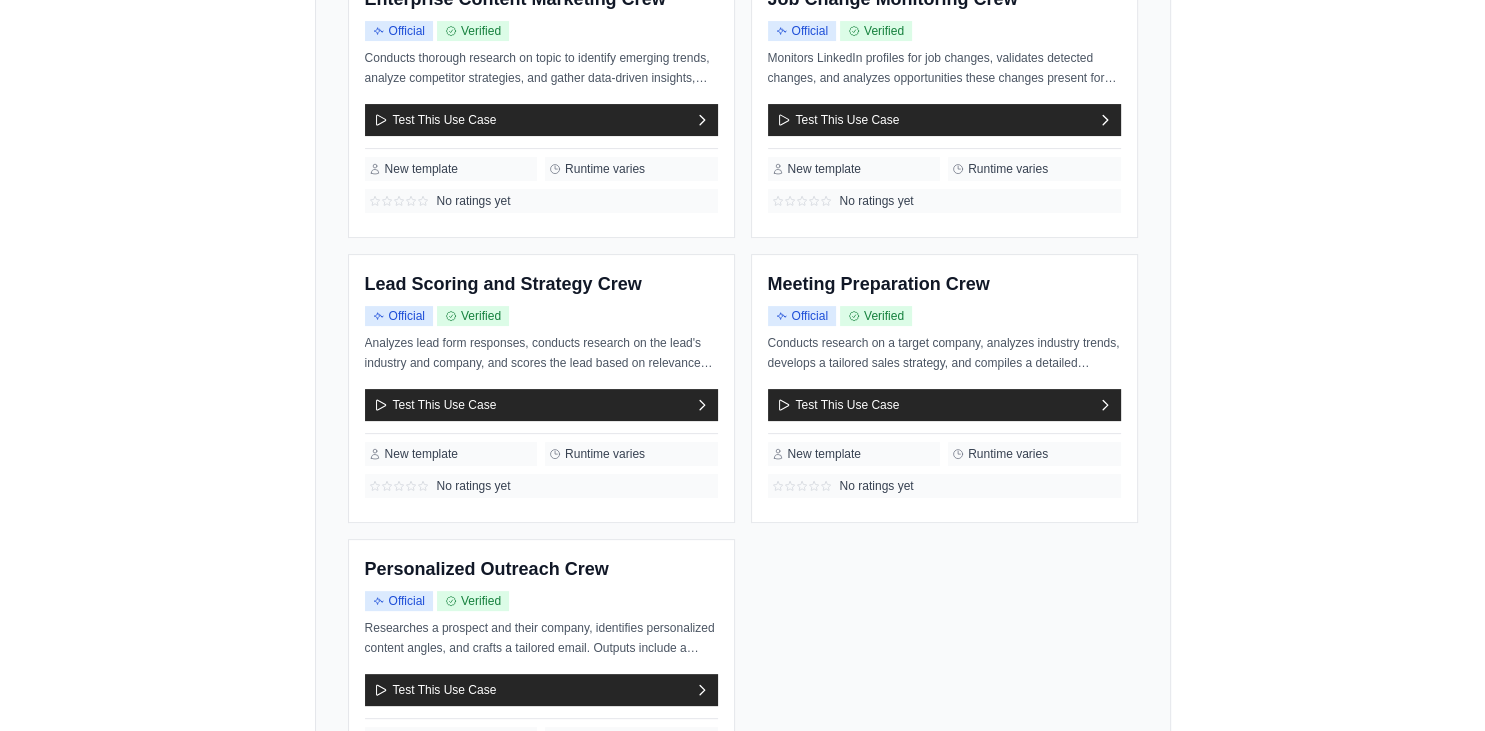 scroll, scrollTop: 0, scrollLeft: 0, axis: both 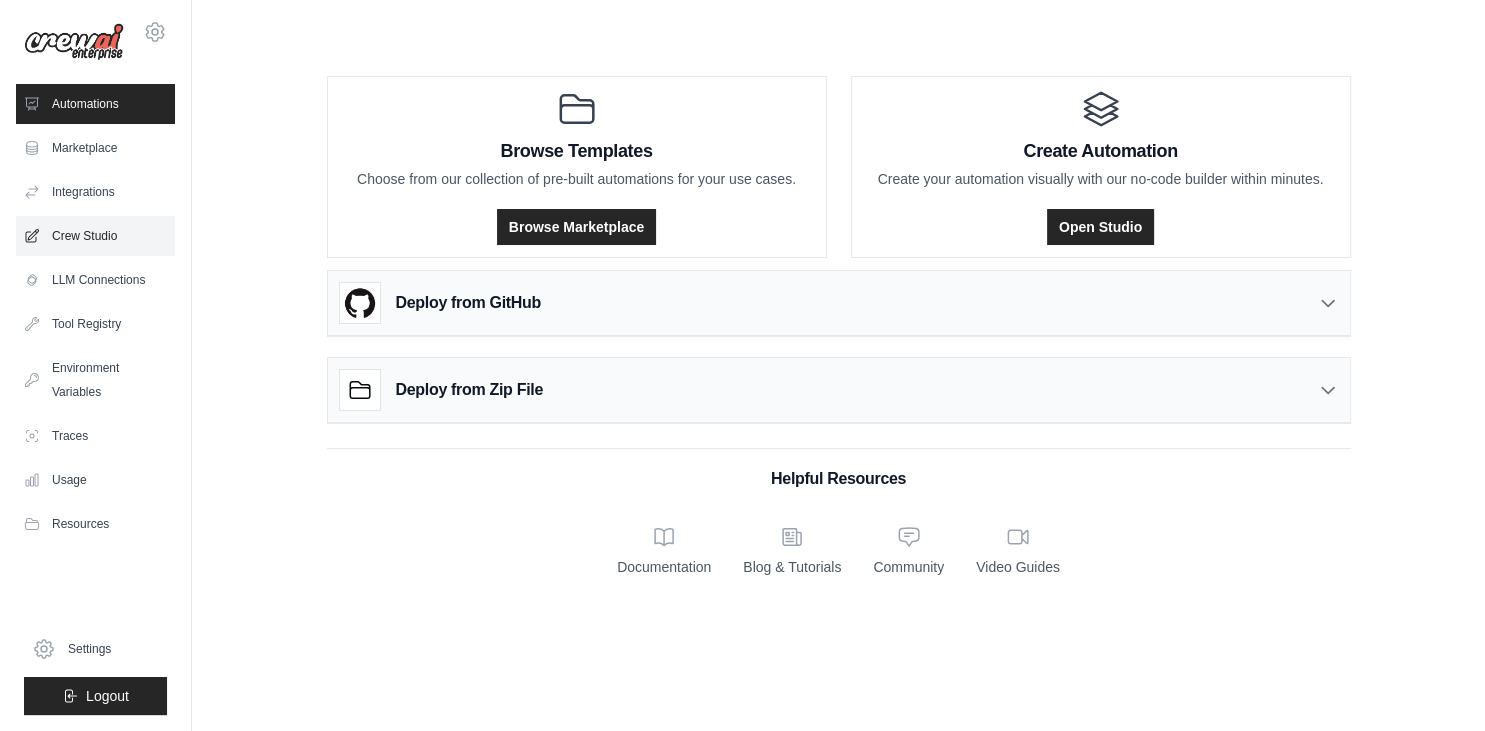 click on "Crew Studio" at bounding box center (95, 236) 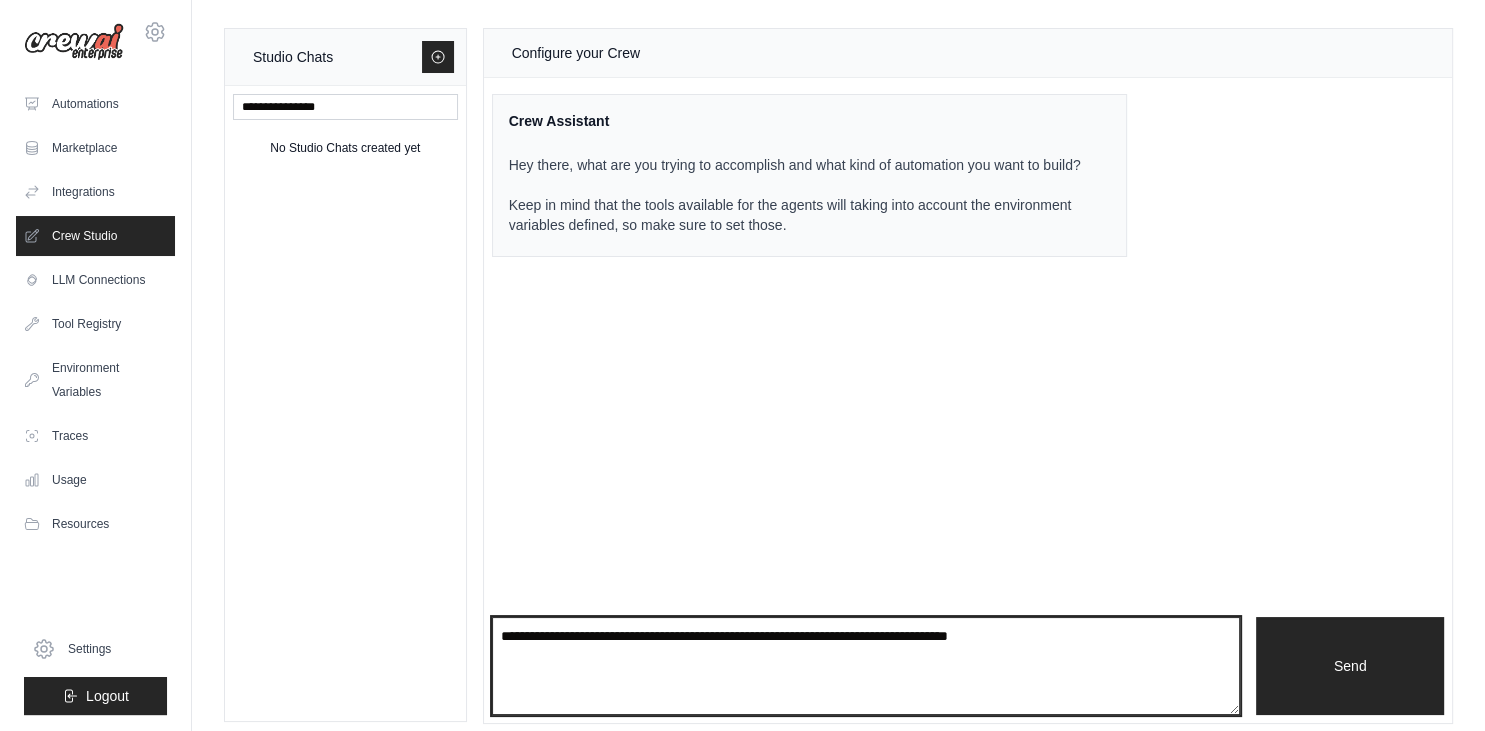 click at bounding box center (866, 666) 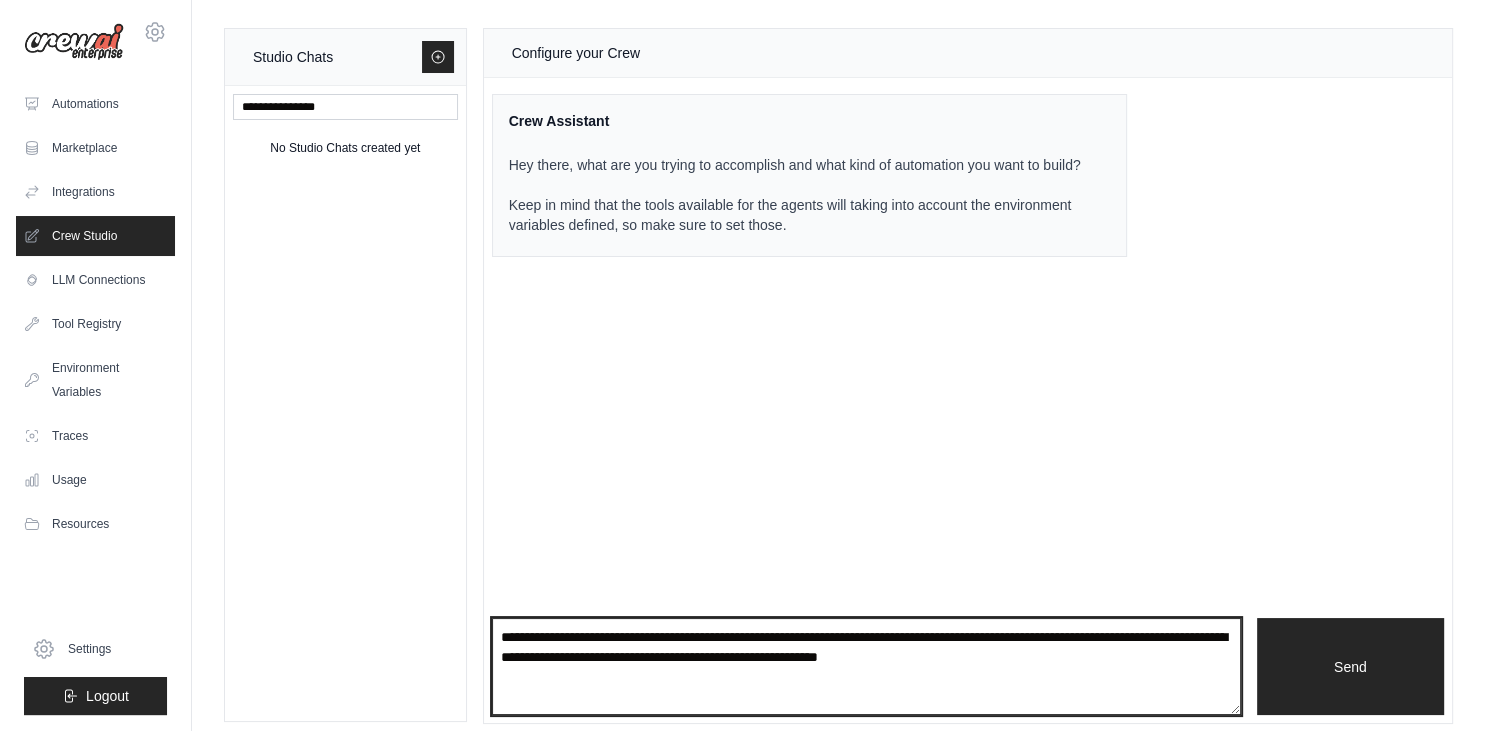 type on "**********" 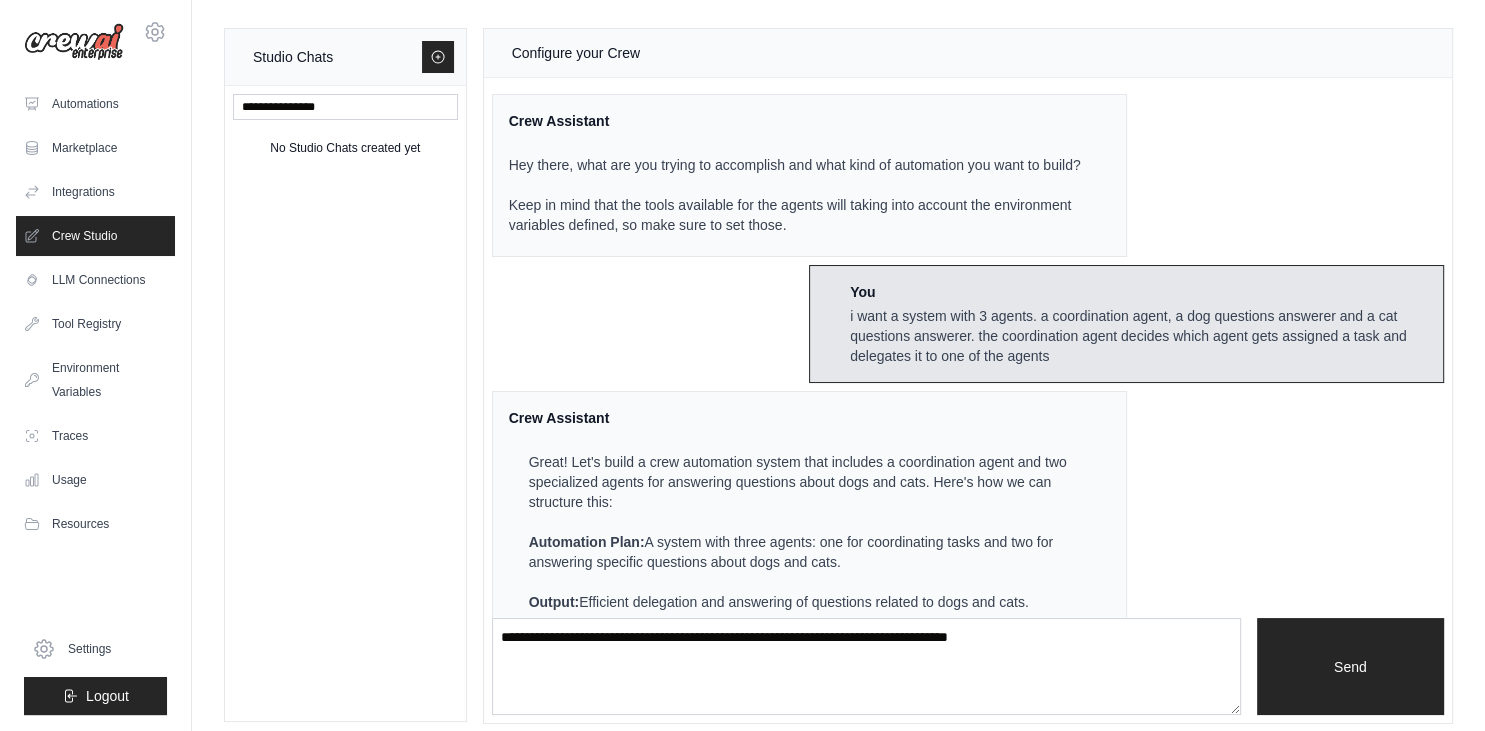 scroll, scrollTop: 575, scrollLeft: 0, axis: vertical 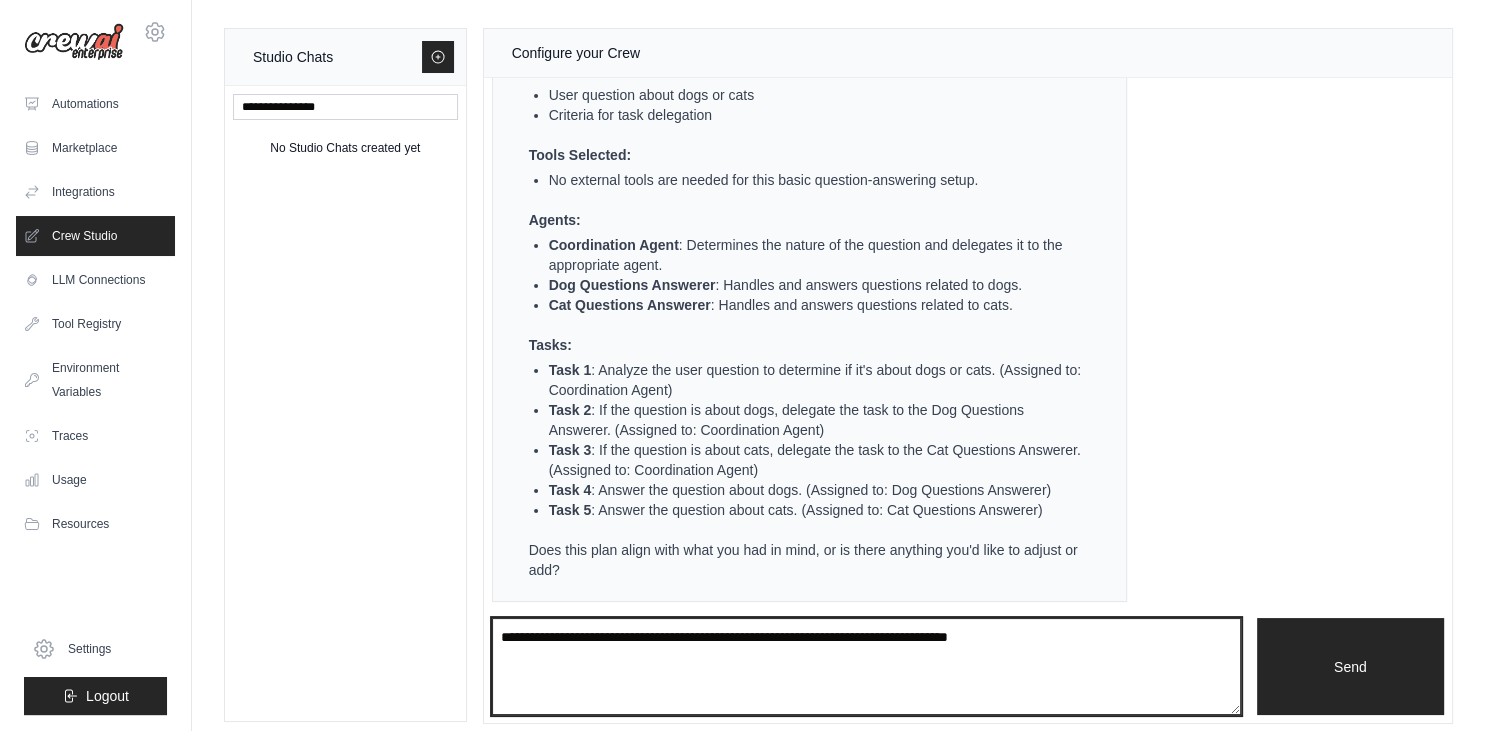 click at bounding box center [866, 667] 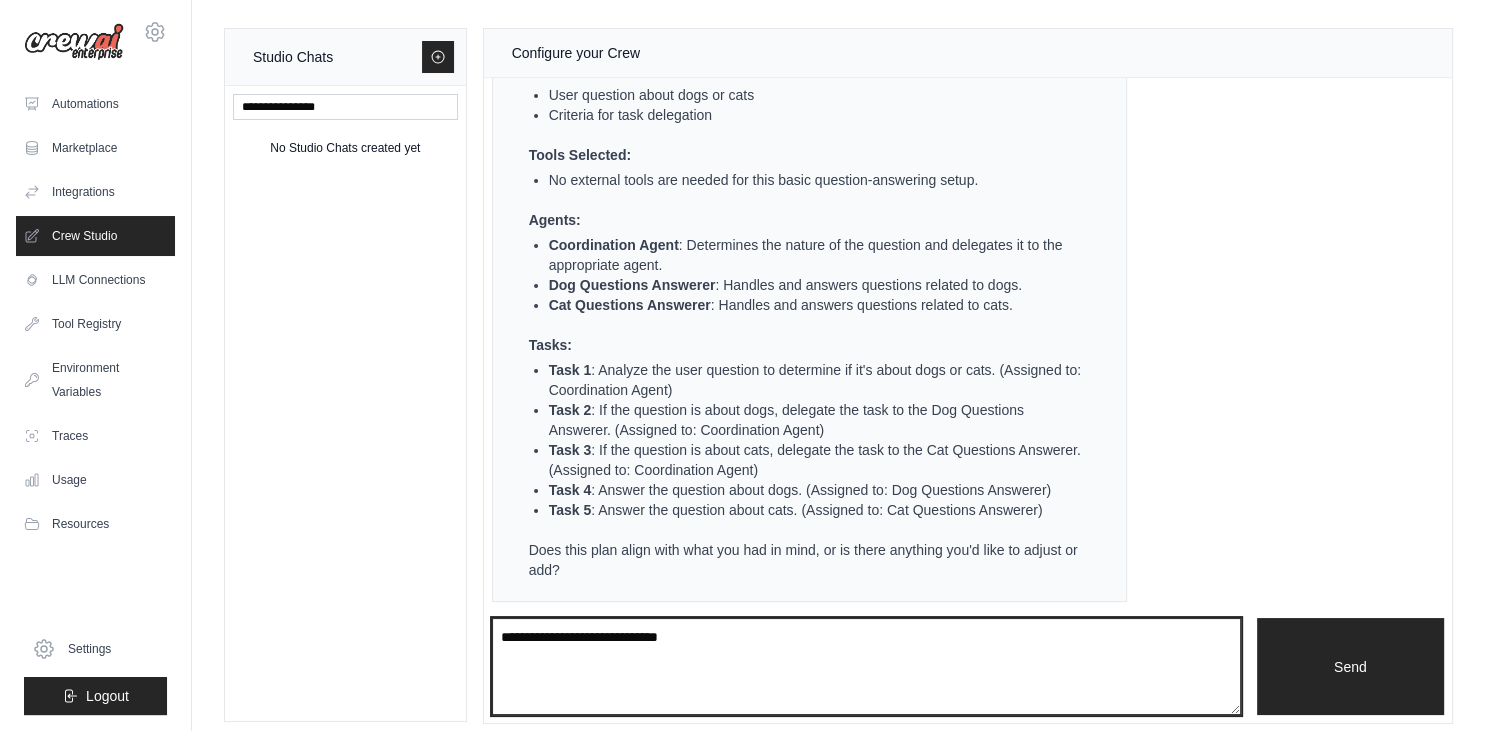 type on "**********" 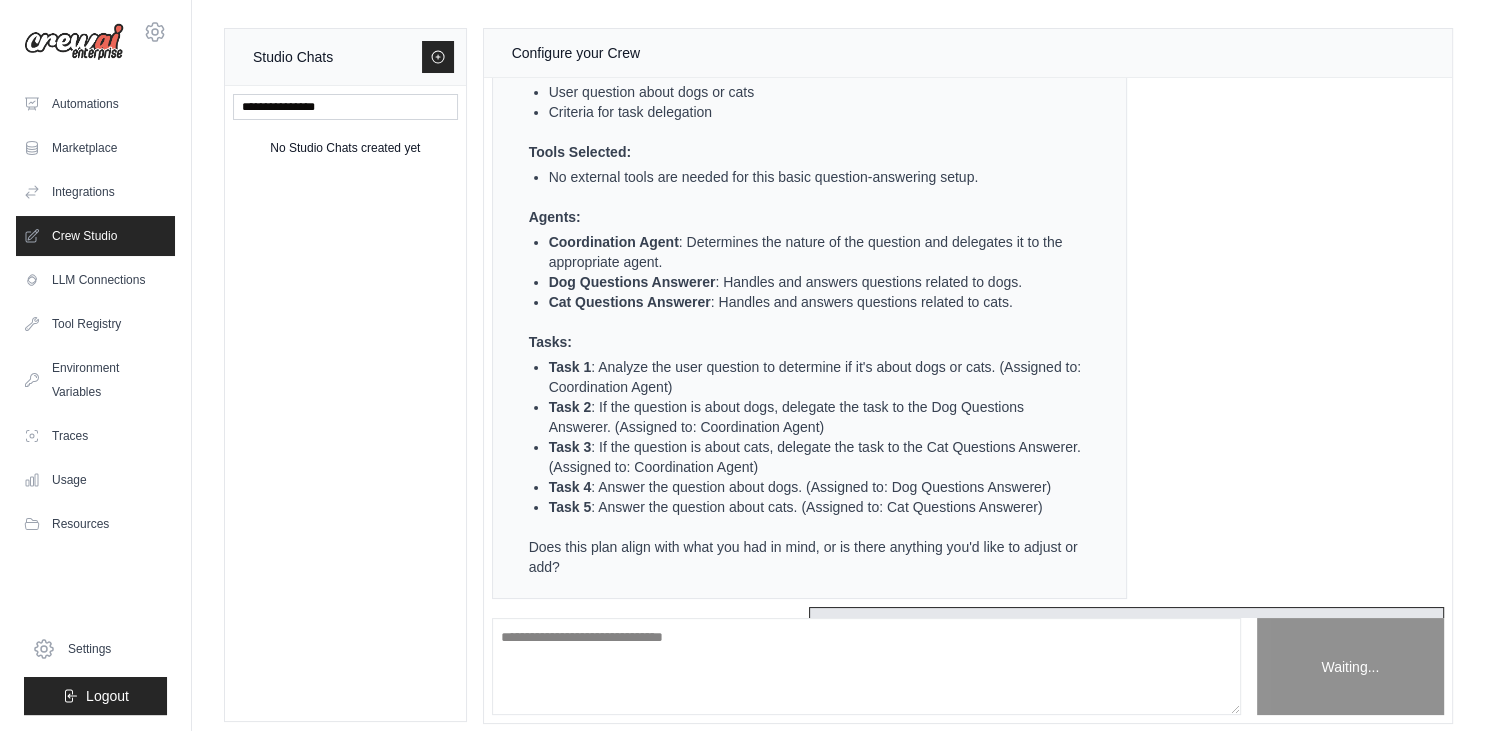type 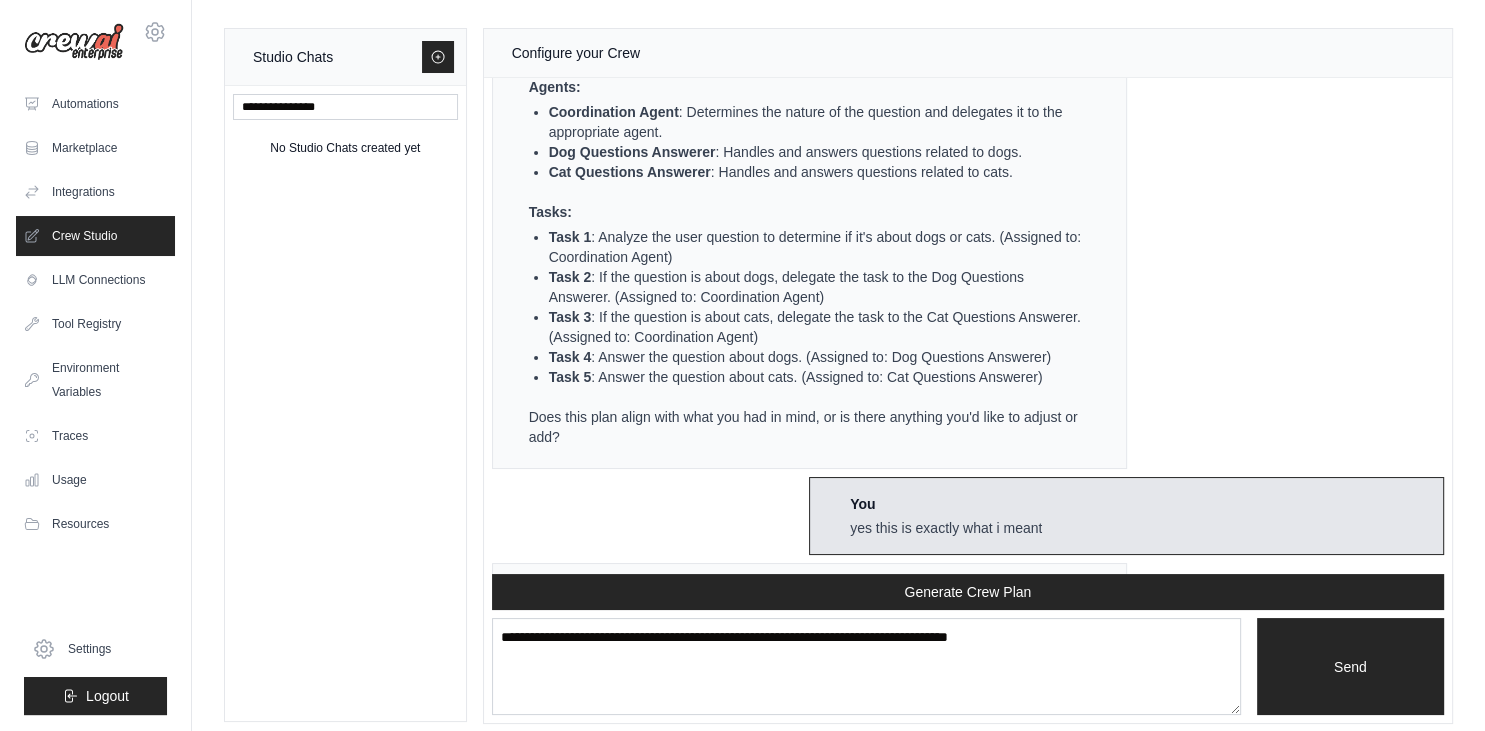 scroll, scrollTop: 1474, scrollLeft: 0, axis: vertical 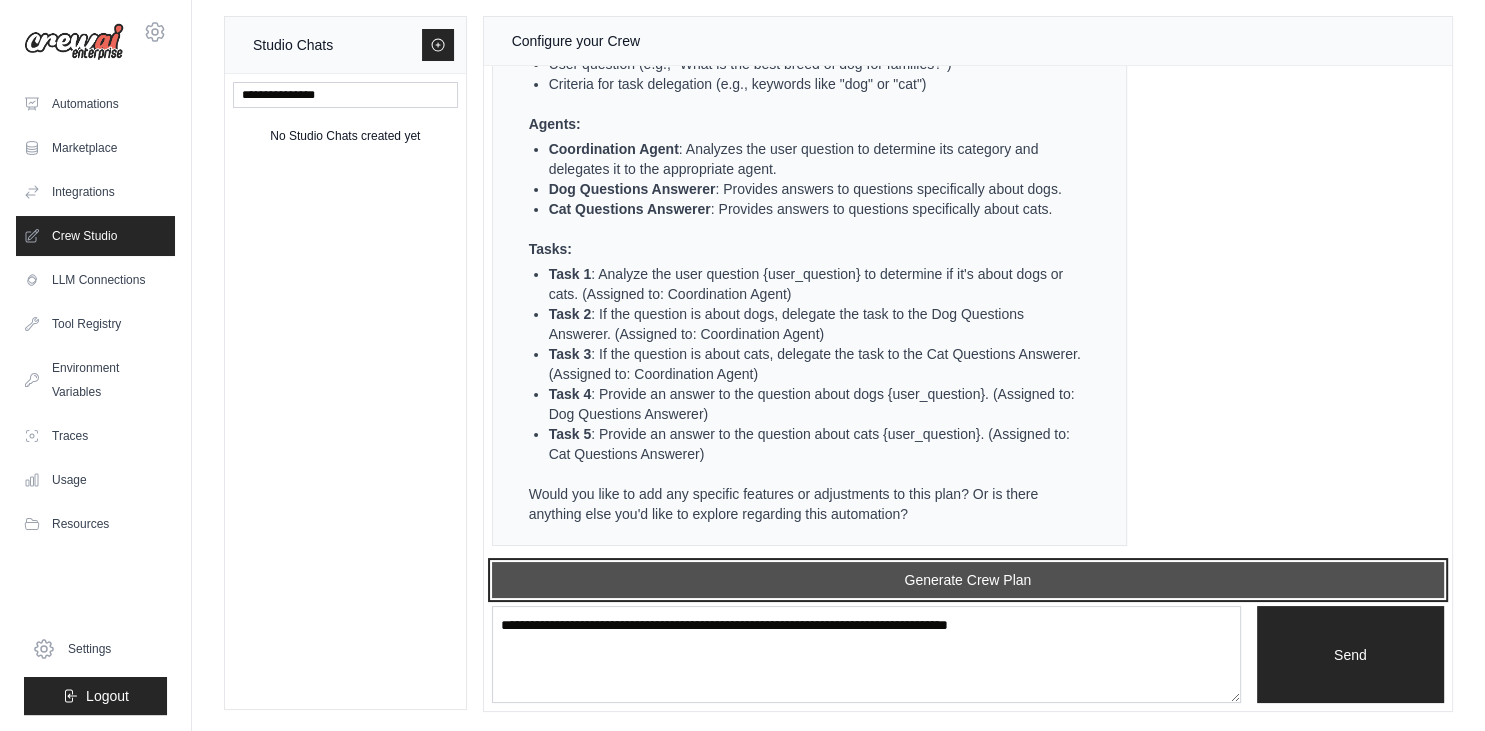 click on "Generate Crew Plan" at bounding box center [968, 580] 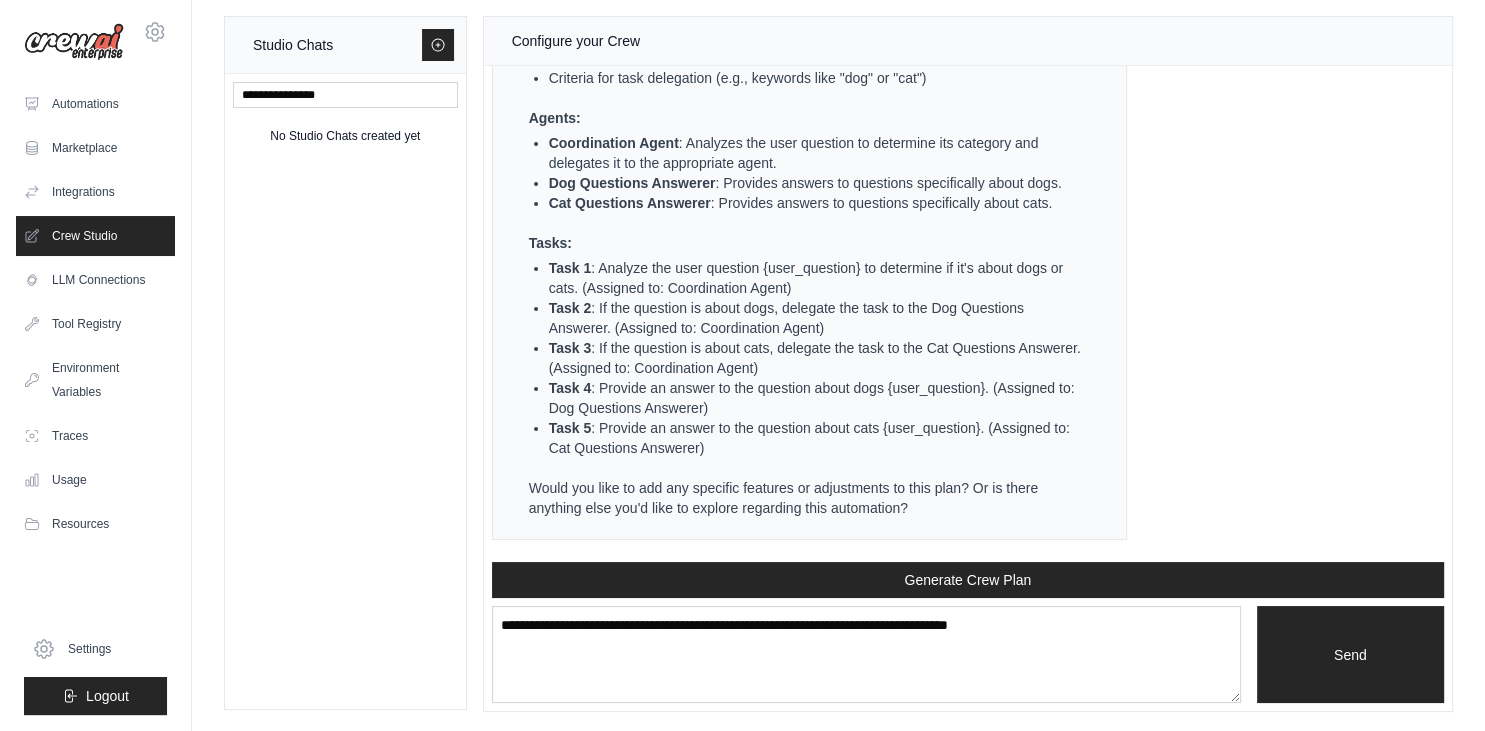scroll, scrollTop: 2344, scrollLeft: 0, axis: vertical 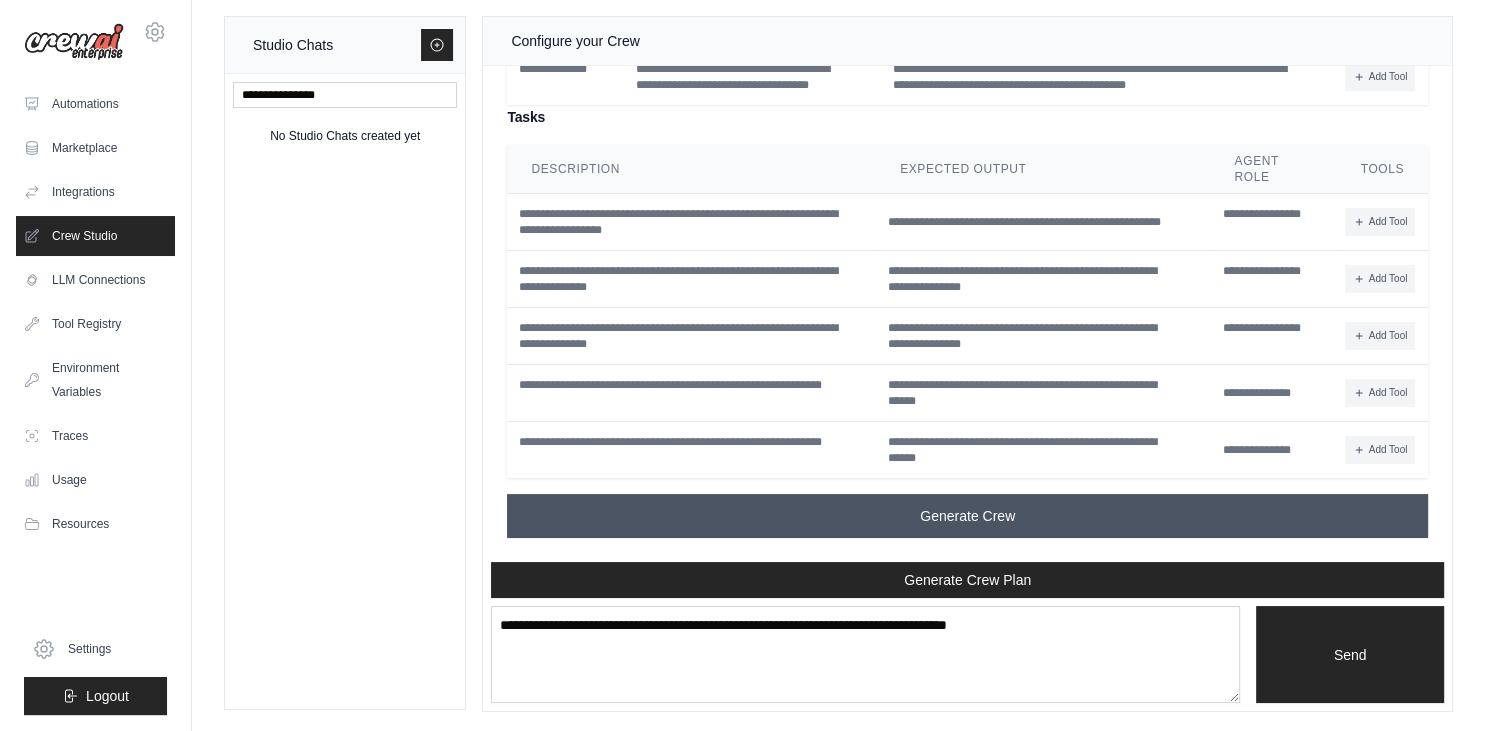 click on "Generate Crew" at bounding box center (967, 516) 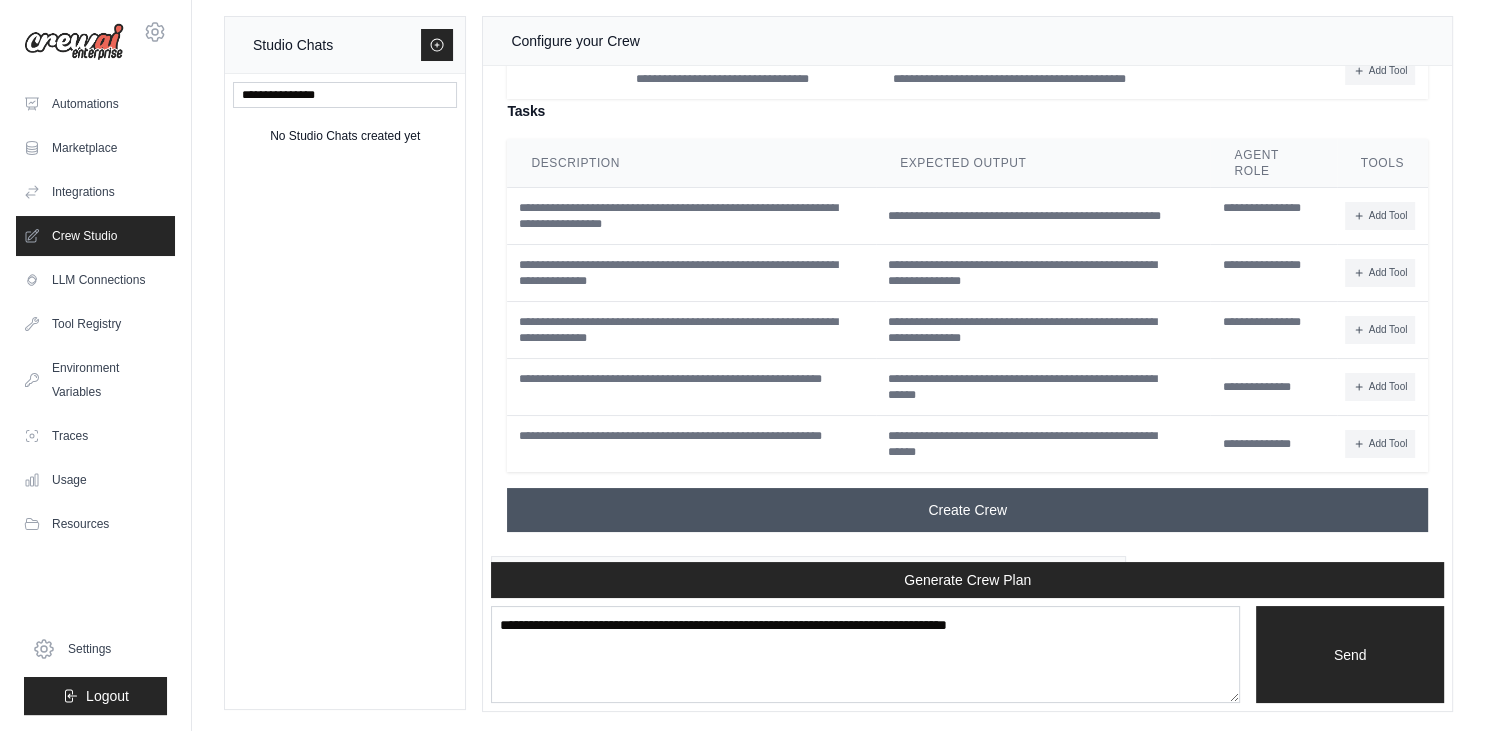 scroll, scrollTop: 2463, scrollLeft: 0, axis: vertical 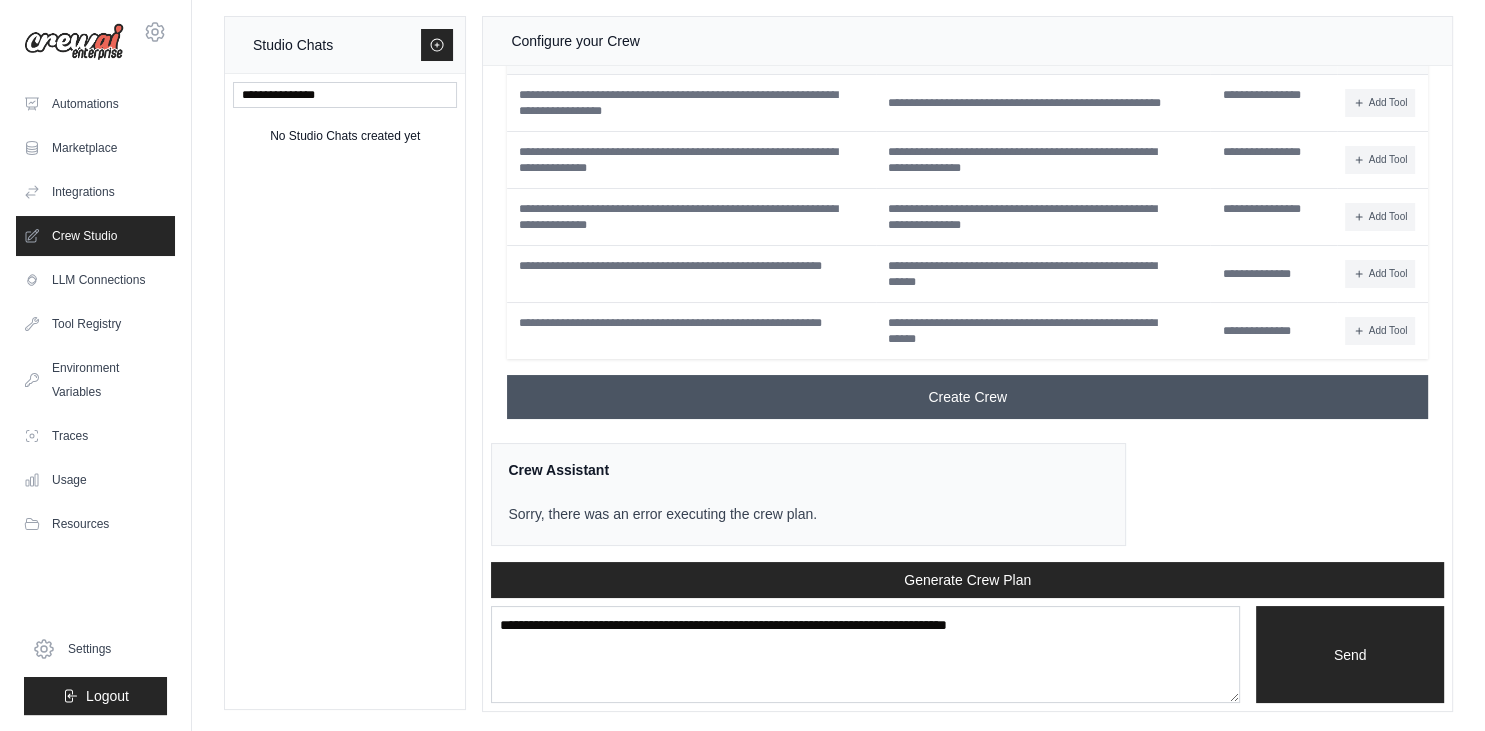 click on "Create Crew" at bounding box center [967, 397] 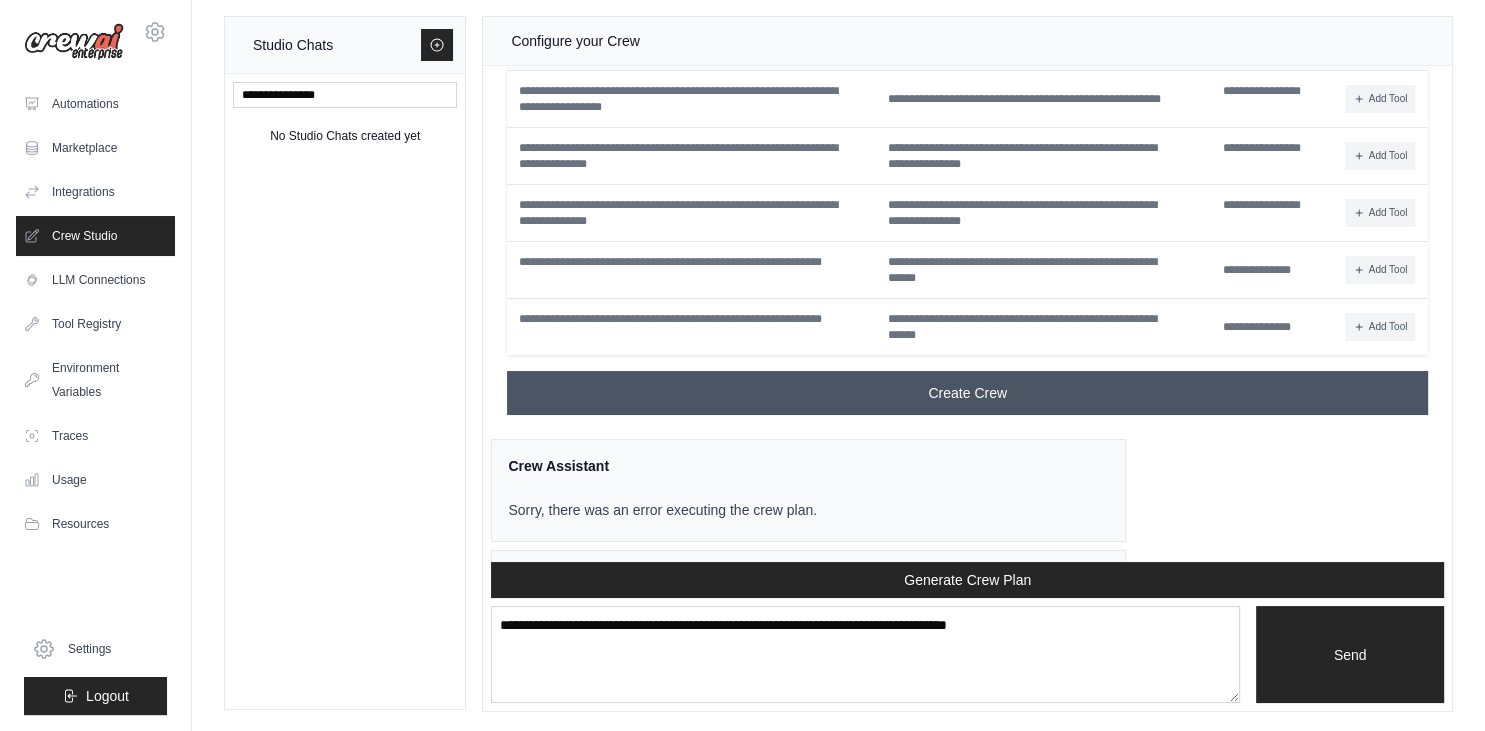scroll, scrollTop: 2574, scrollLeft: 0, axis: vertical 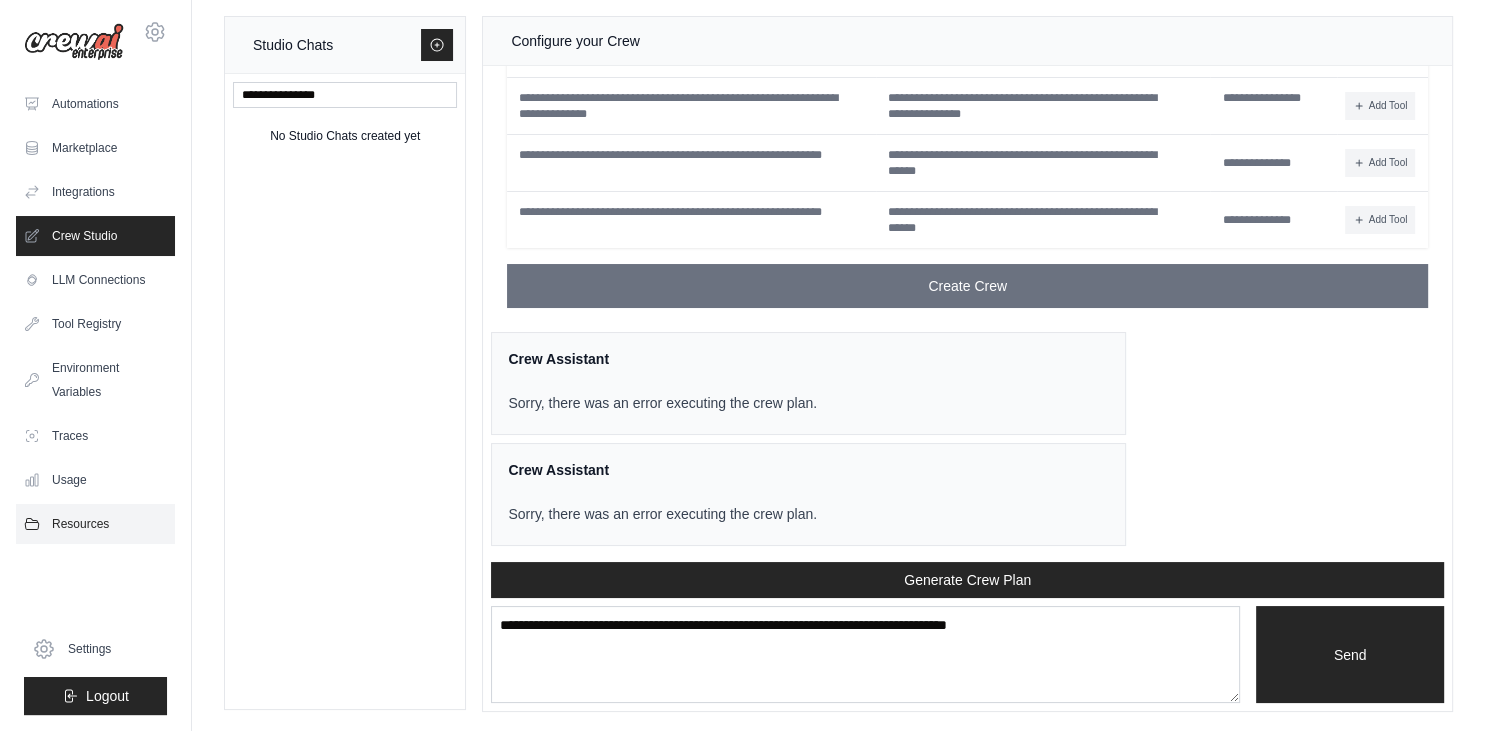 click on "Resources" at bounding box center (95, 524) 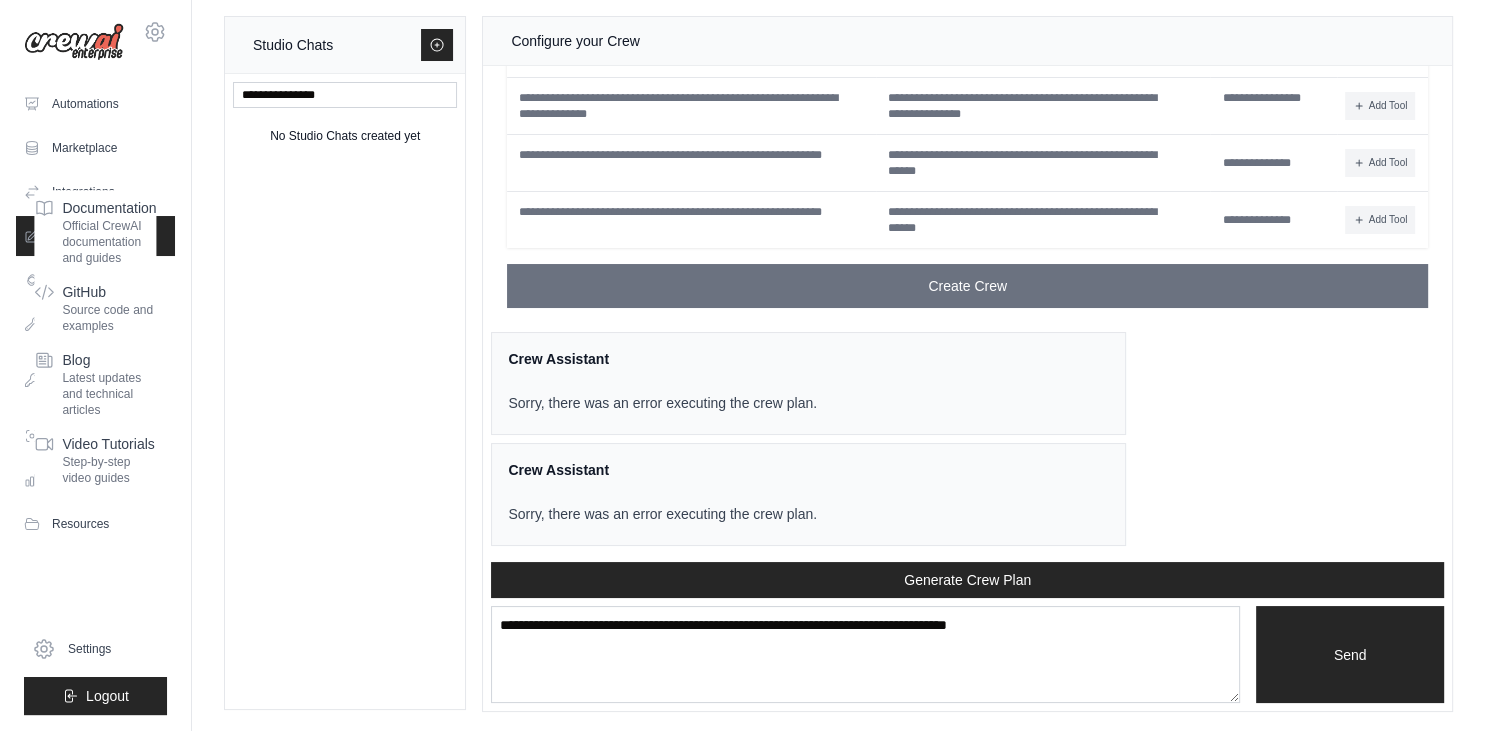 click on "No Studio Chats created yet" at bounding box center (345, 391) 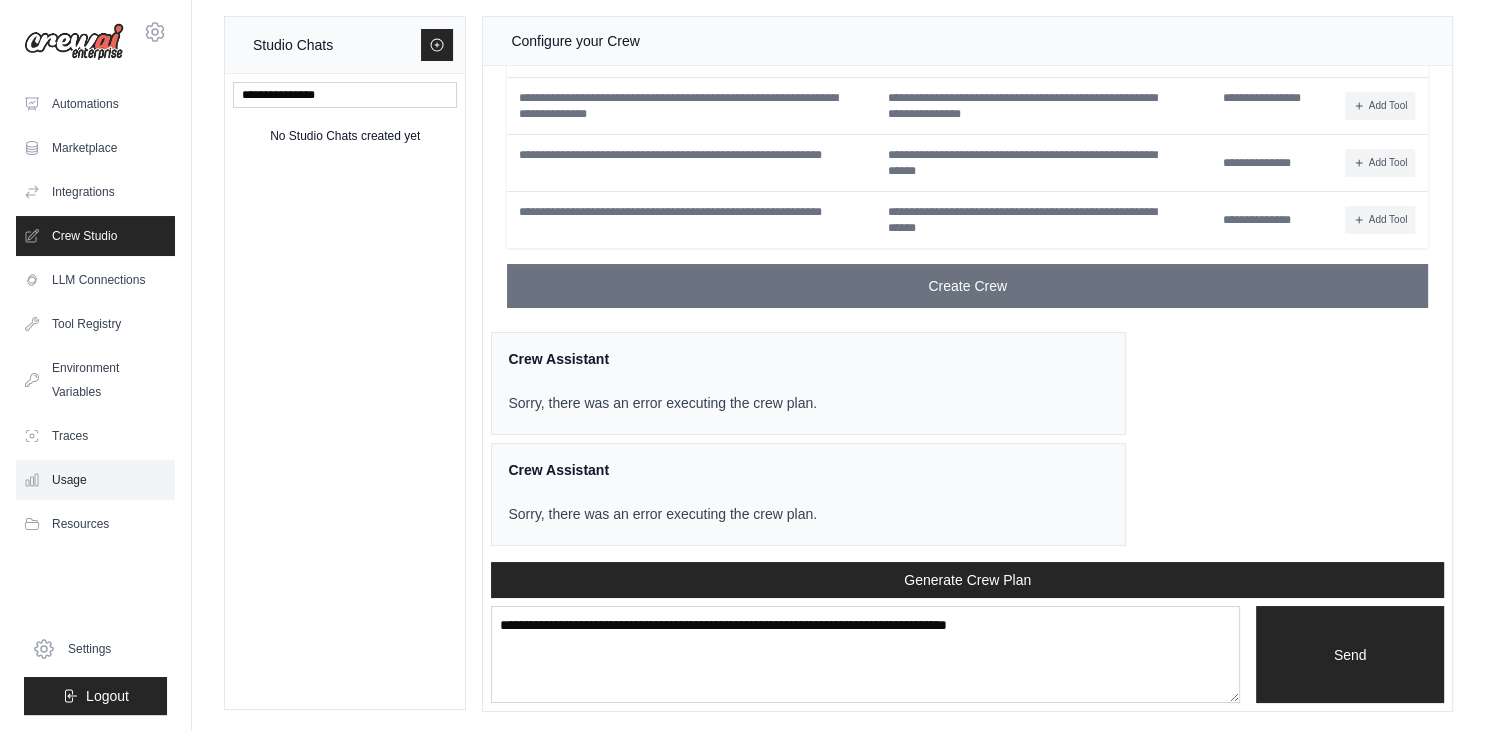 click on "Usage" at bounding box center (95, 480) 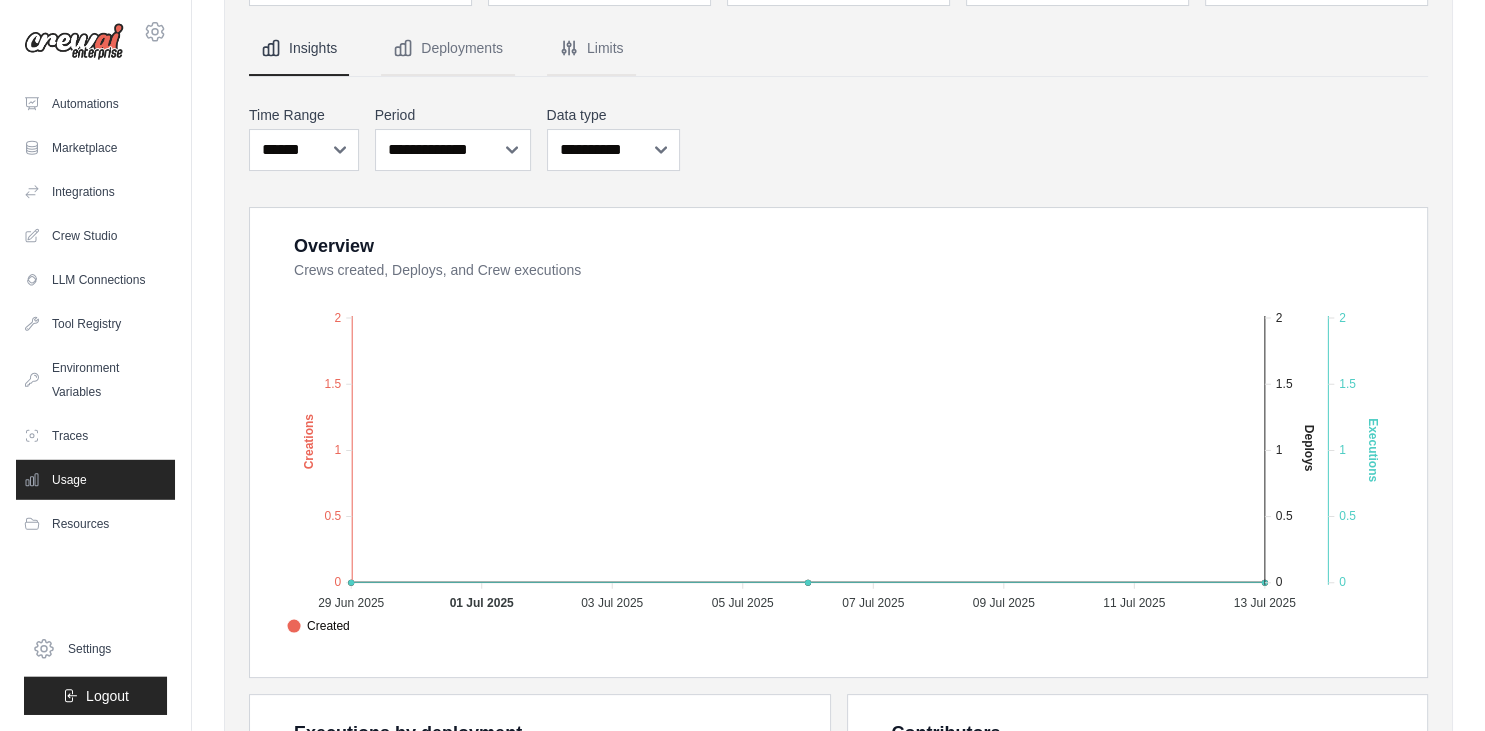 scroll, scrollTop: 0, scrollLeft: 0, axis: both 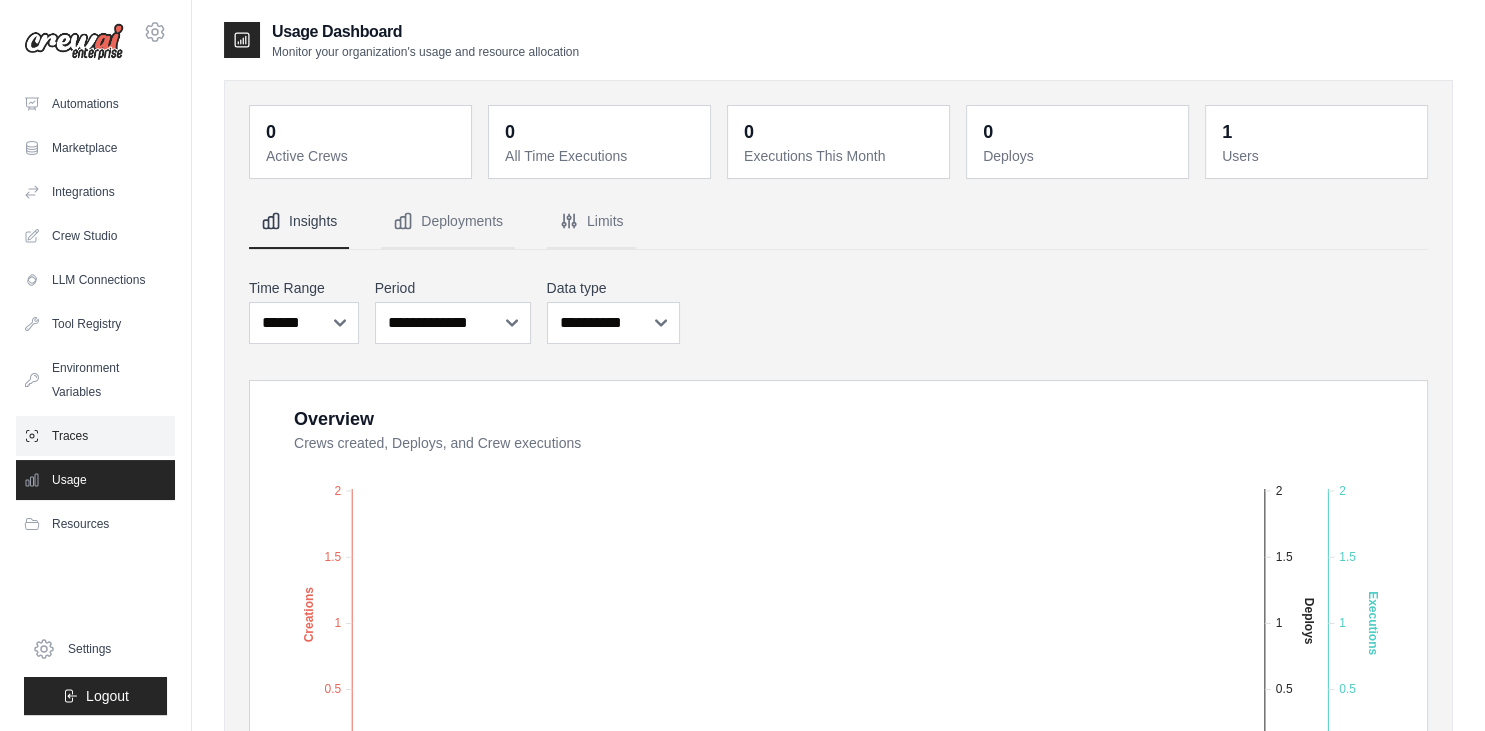 click on "Traces" at bounding box center [95, 436] 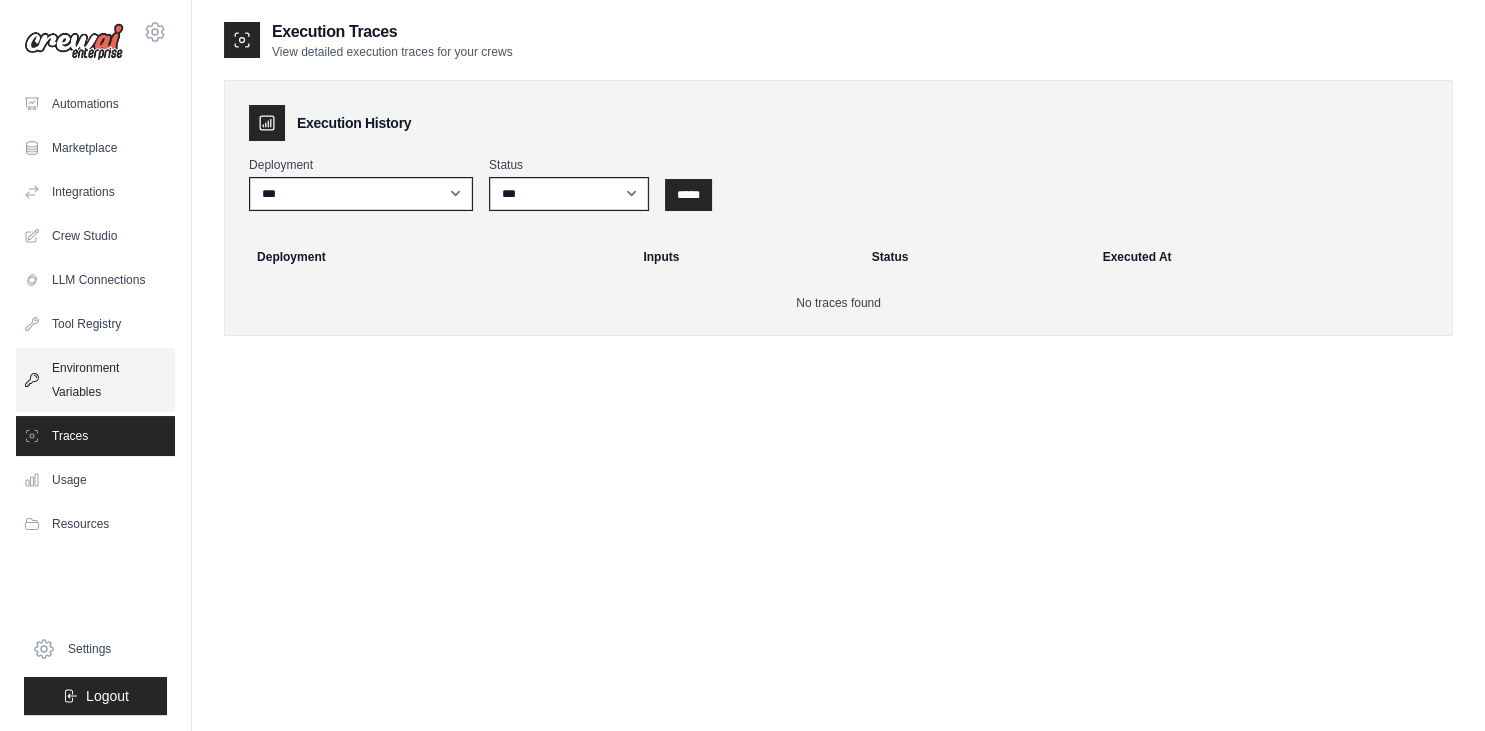 click on "Environment Variables" at bounding box center [95, 380] 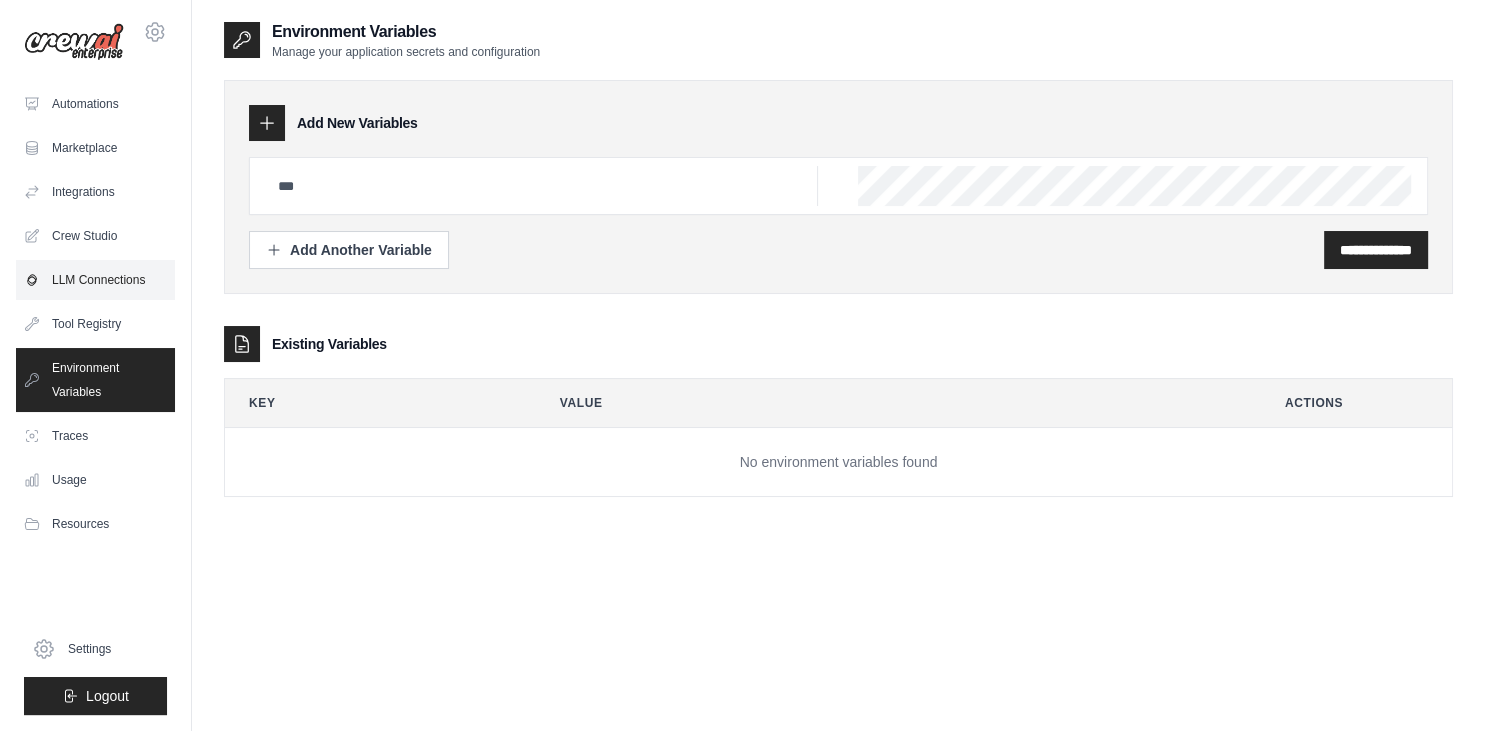 click on "LLM Connections" at bounding box center (95, 280) 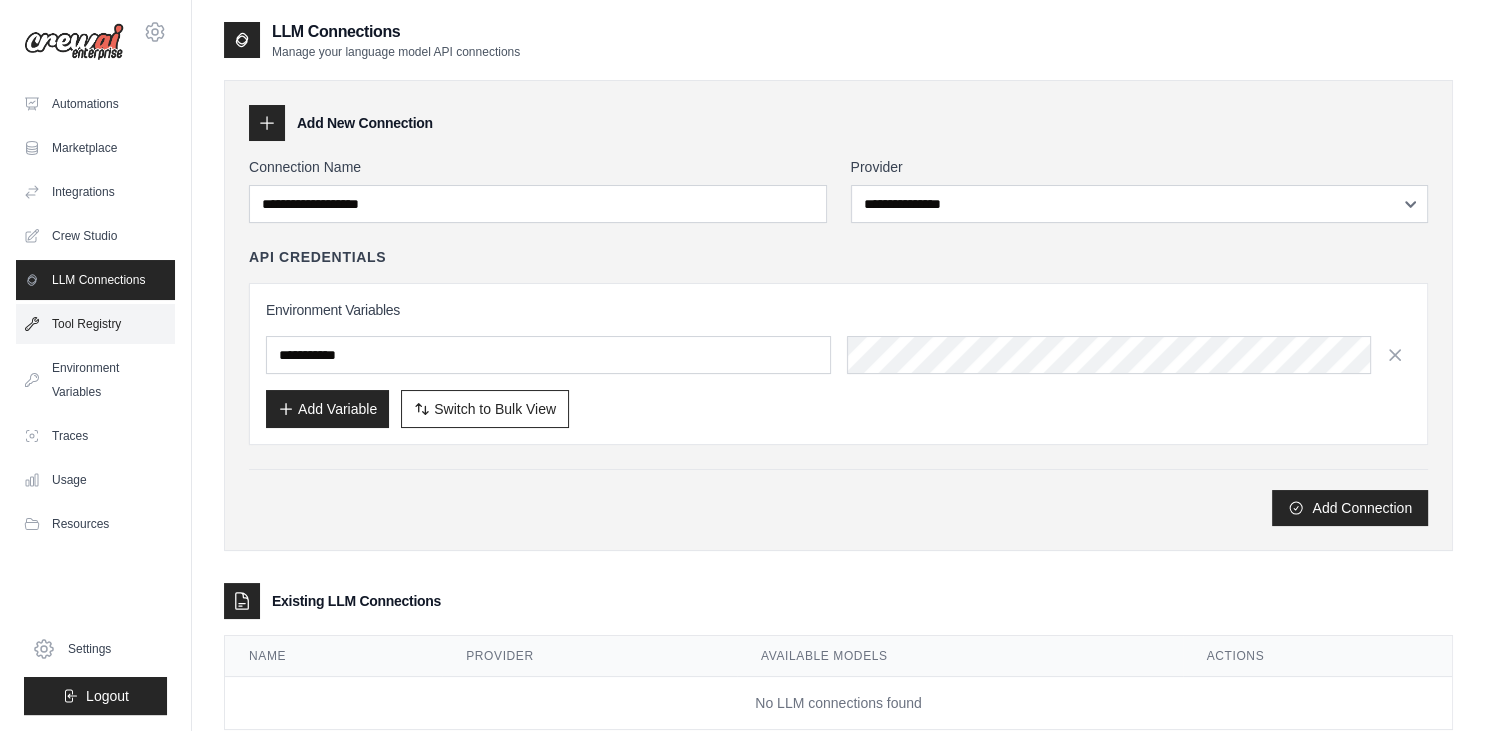click on "Tool Registry" at bounding box center [95, 324] 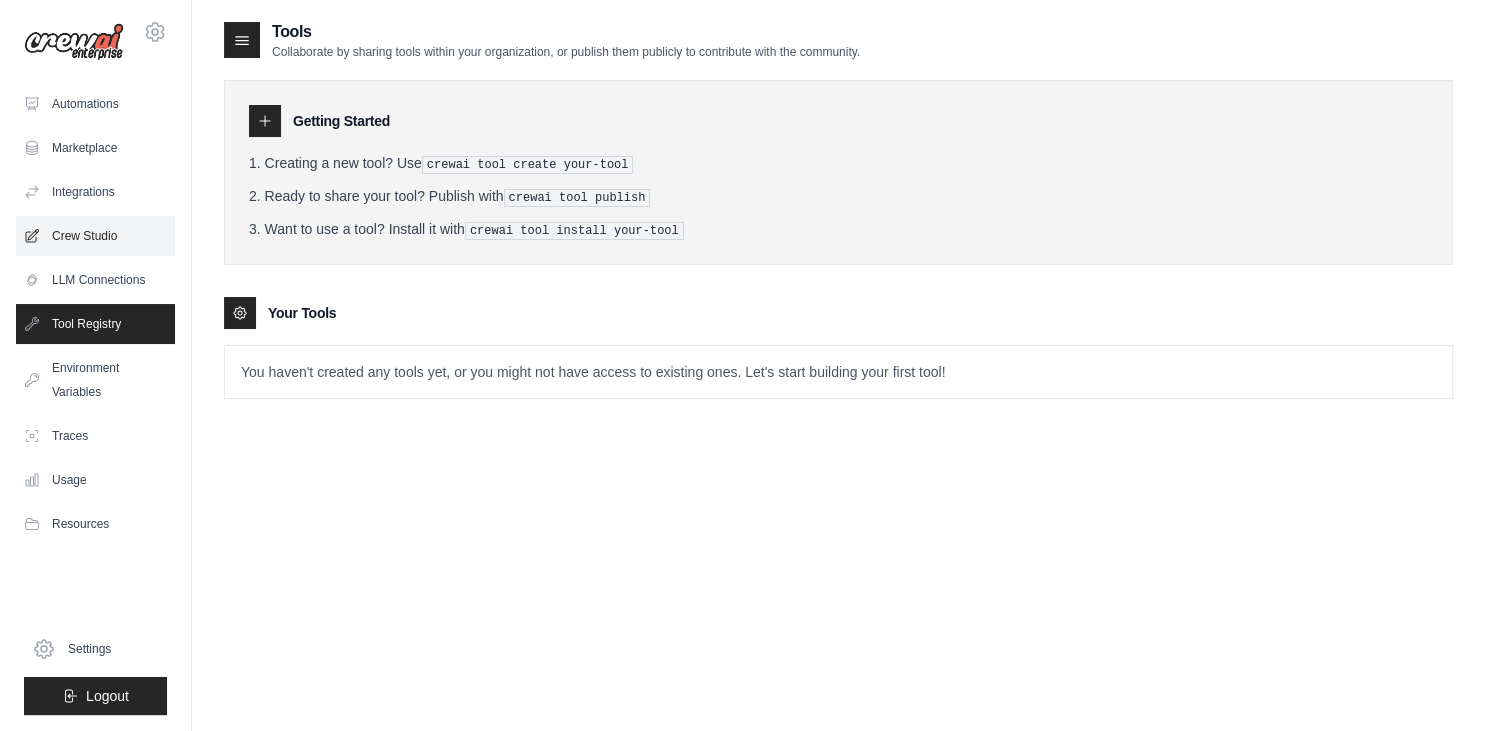 click on "Crew Studio" at bounding box center (95, 236) 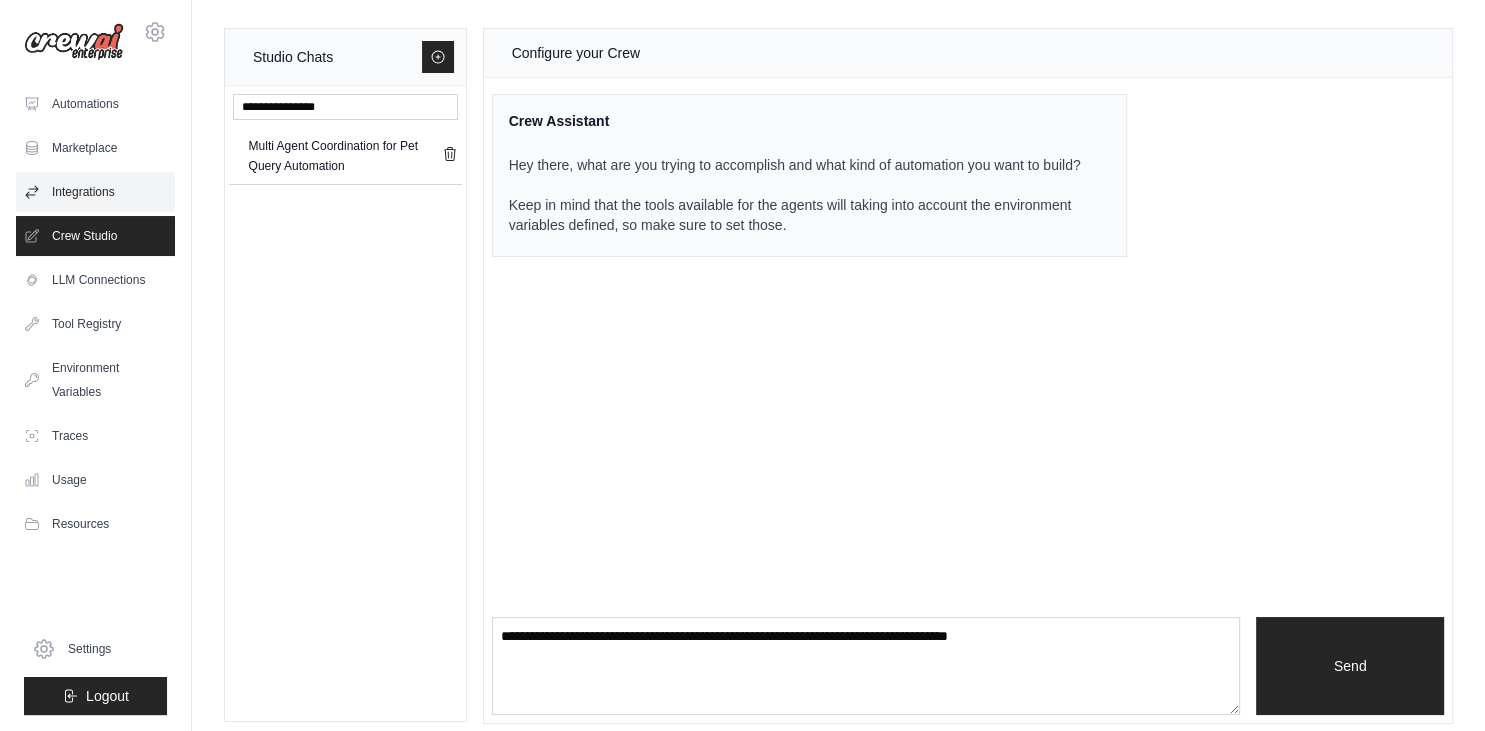 click on "Integrations" at bounding box center (95, 192) 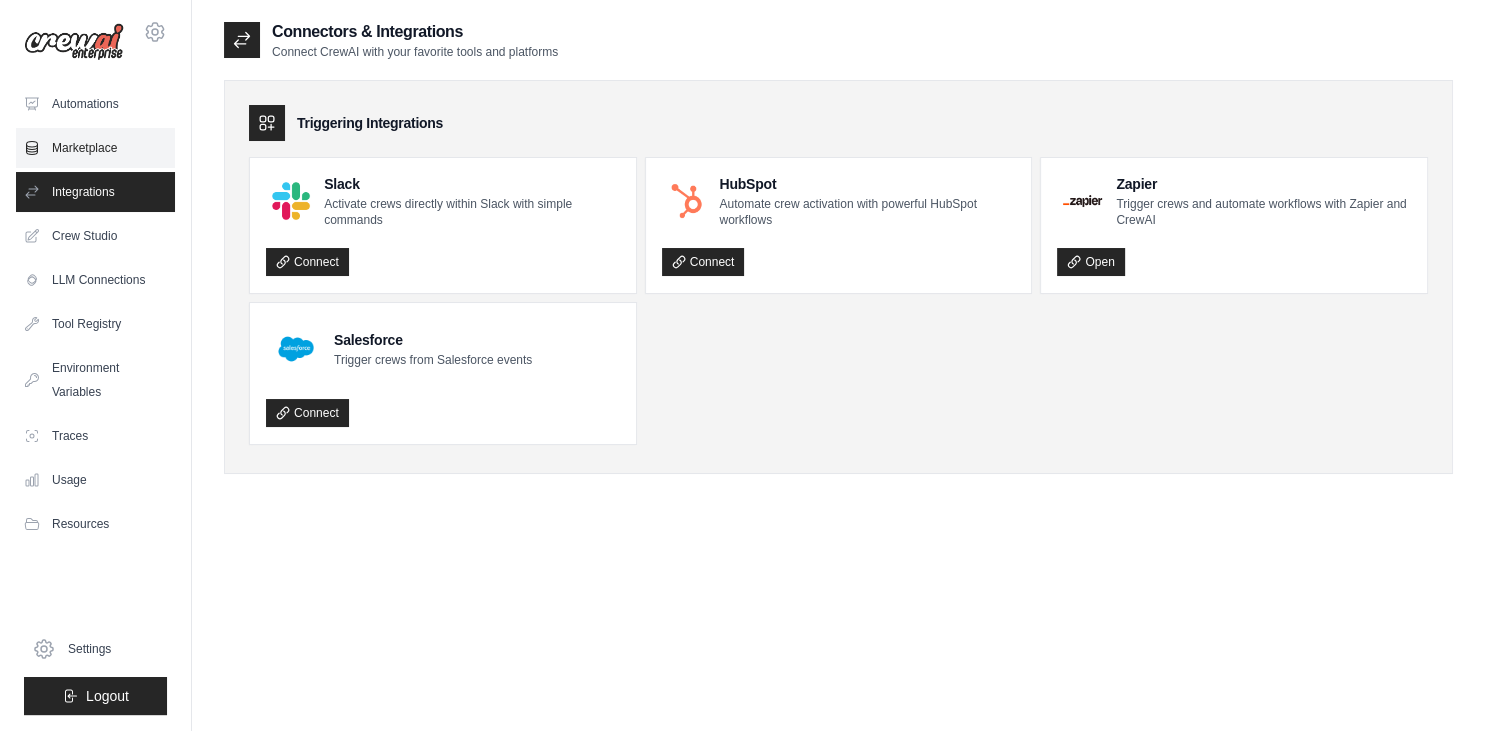 click on "Marketplace" at bounding box center (95, 148) 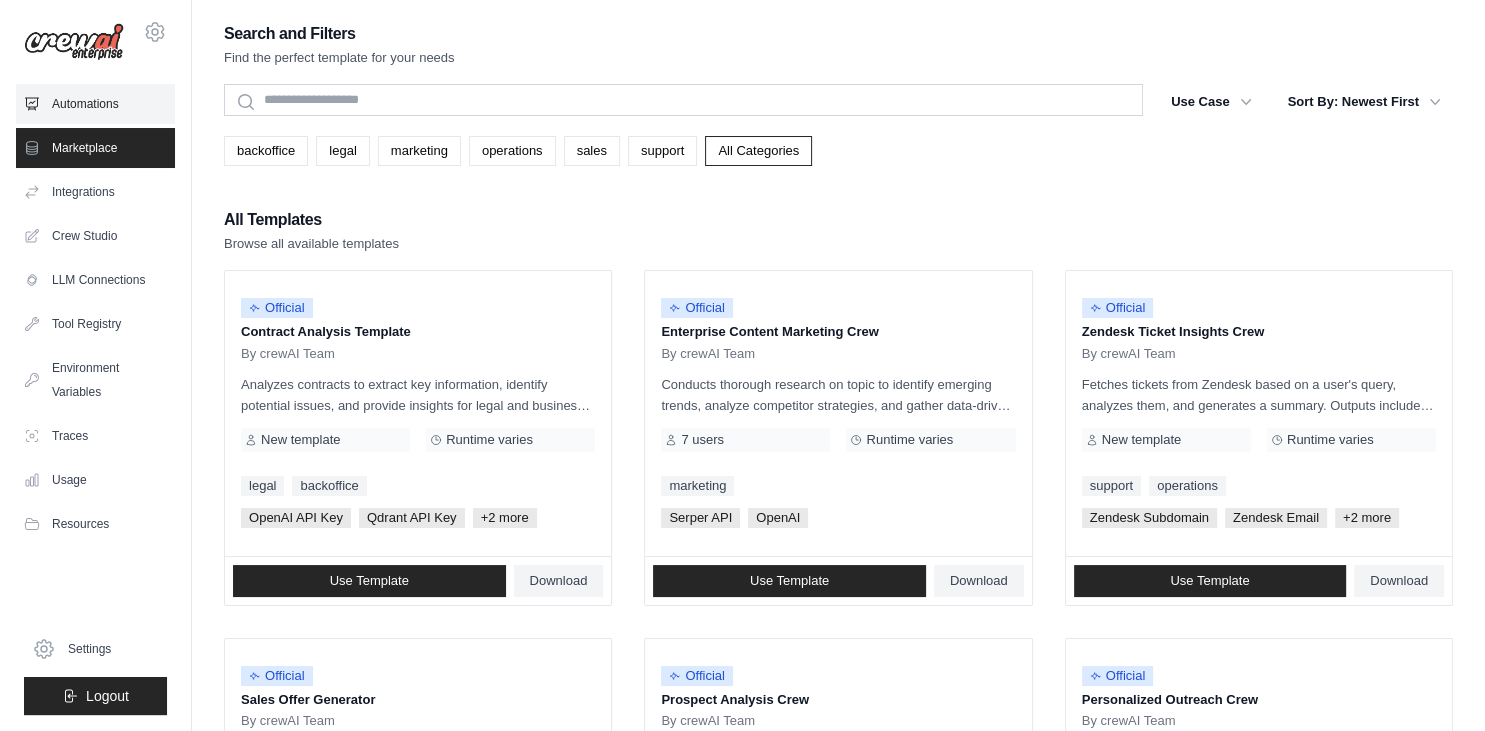 click on "Automations" at bounding box center (95, 104) 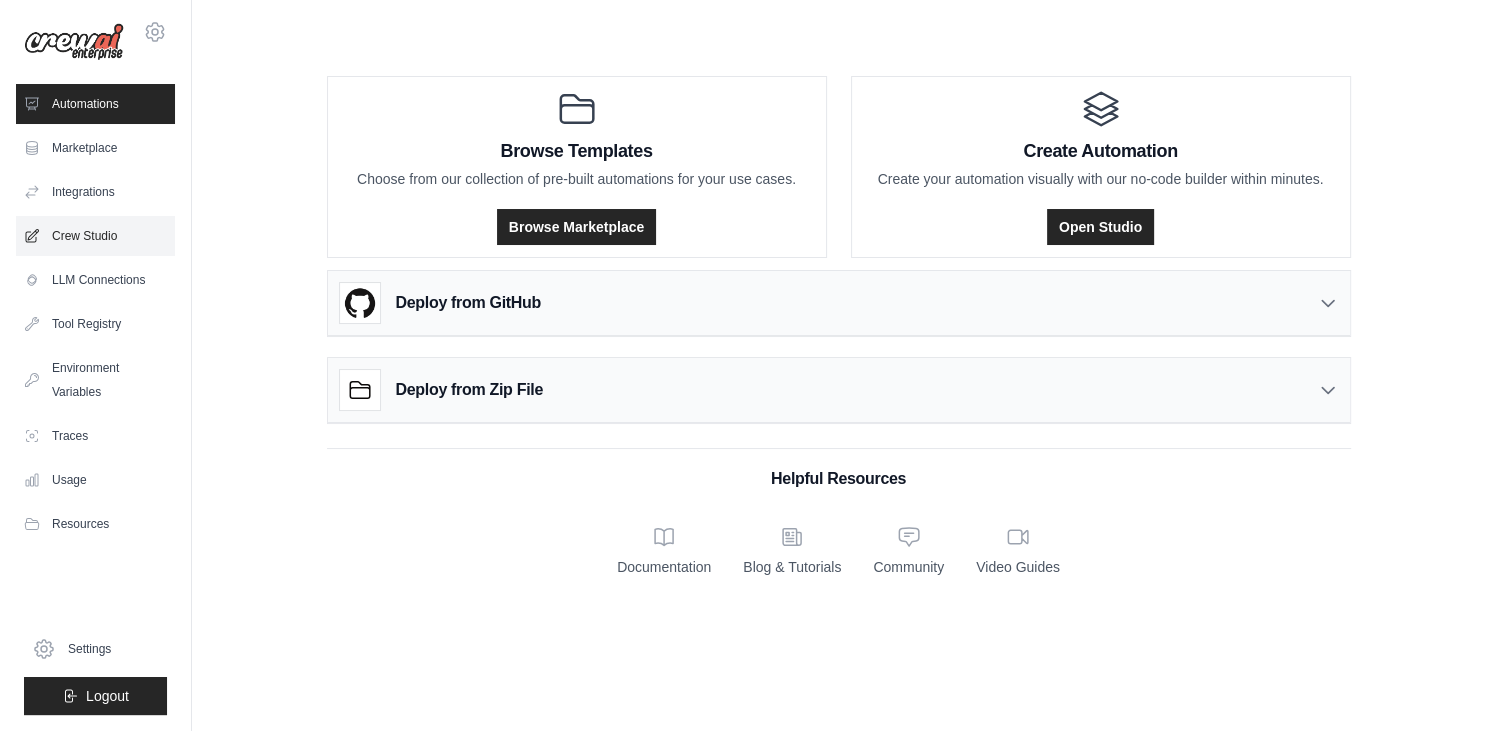 click on "Crew Studio" at bounding box center [95, 236] 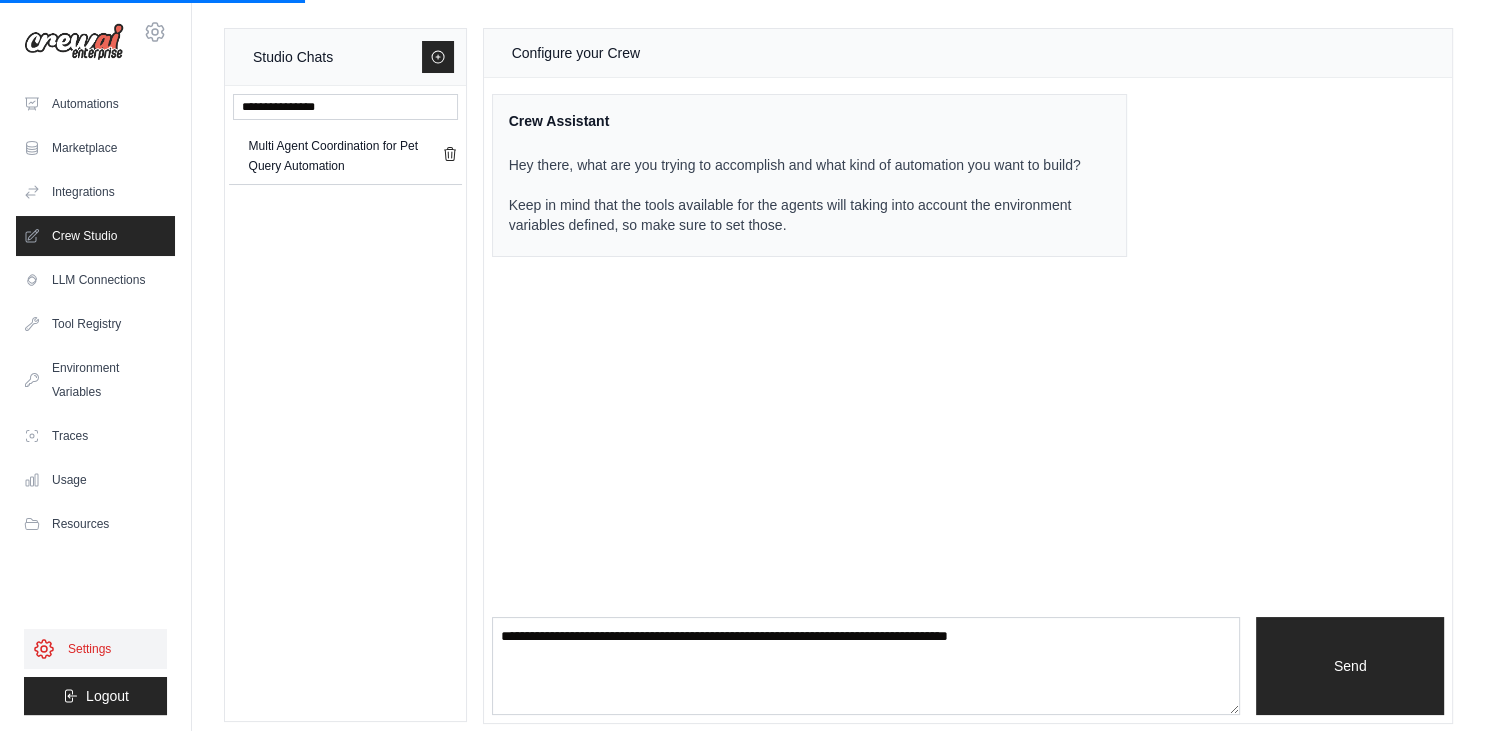 click on "Settings" at bounding box center (95, 649) 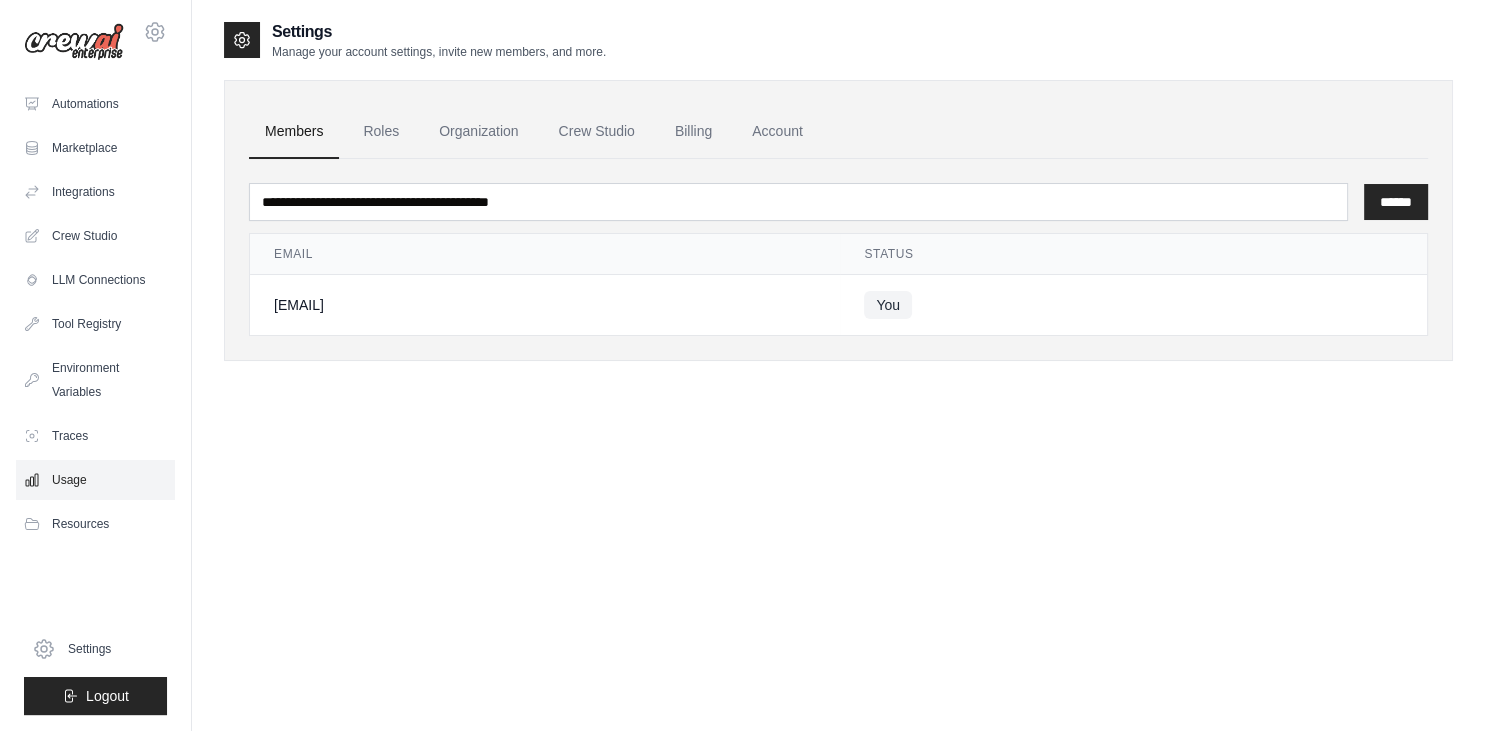 click on "Usage" at bounding box center (95, 480) 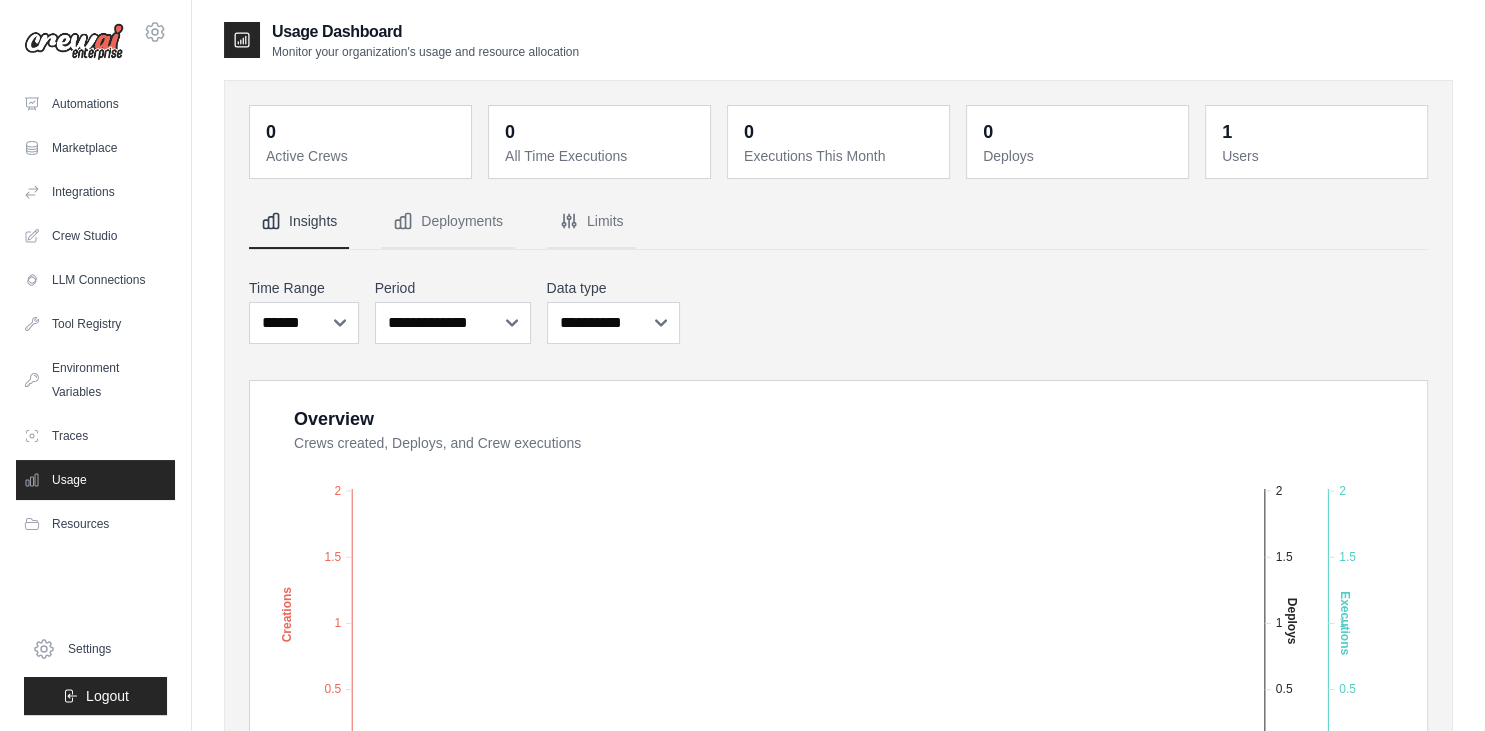 click on "Traces" at bounding box center [95, 436] 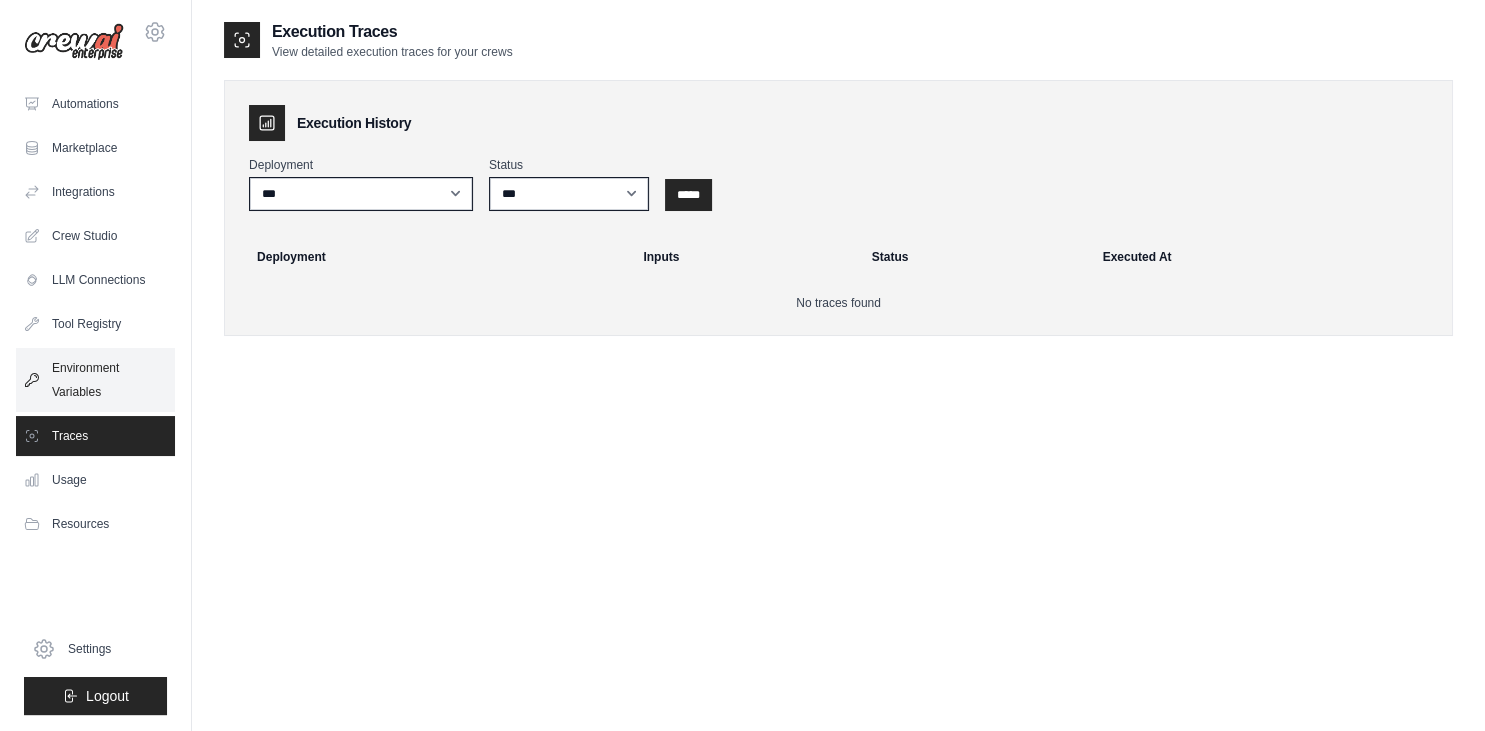 click on "Environment Variables" at bounding box center (95, 380) 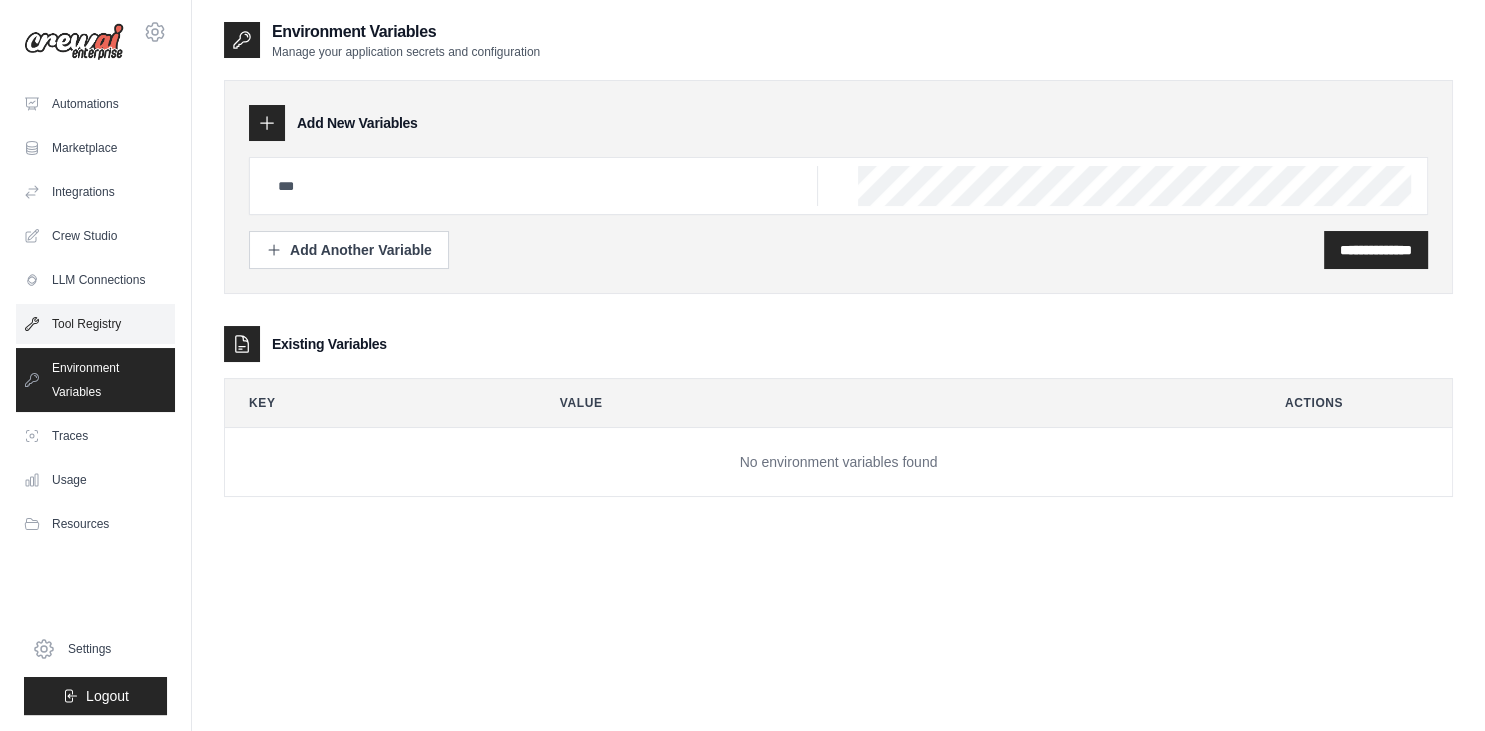 click on "Tool Registry" at bounding box center [95, 324] 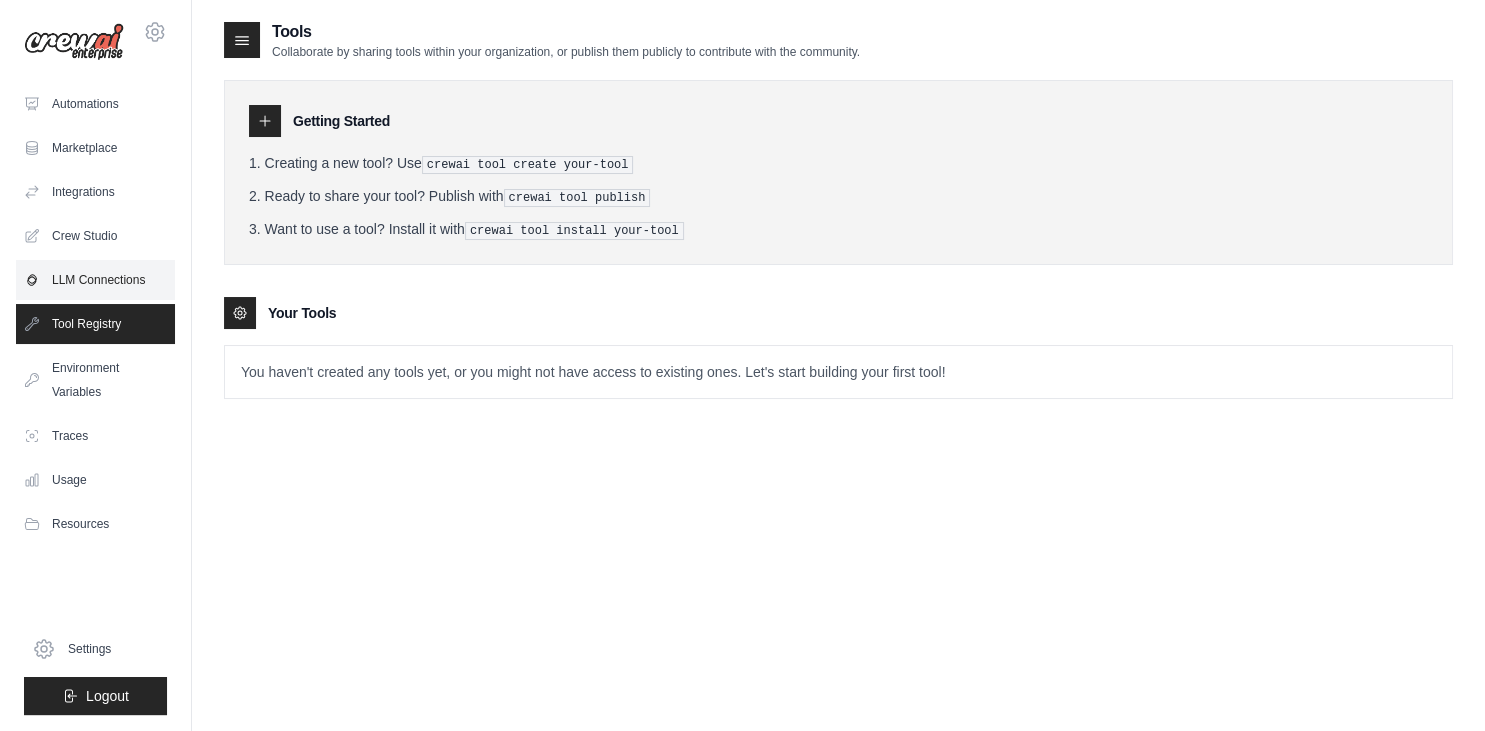 click on "LLM Connections" at bounding box center (95, 280) 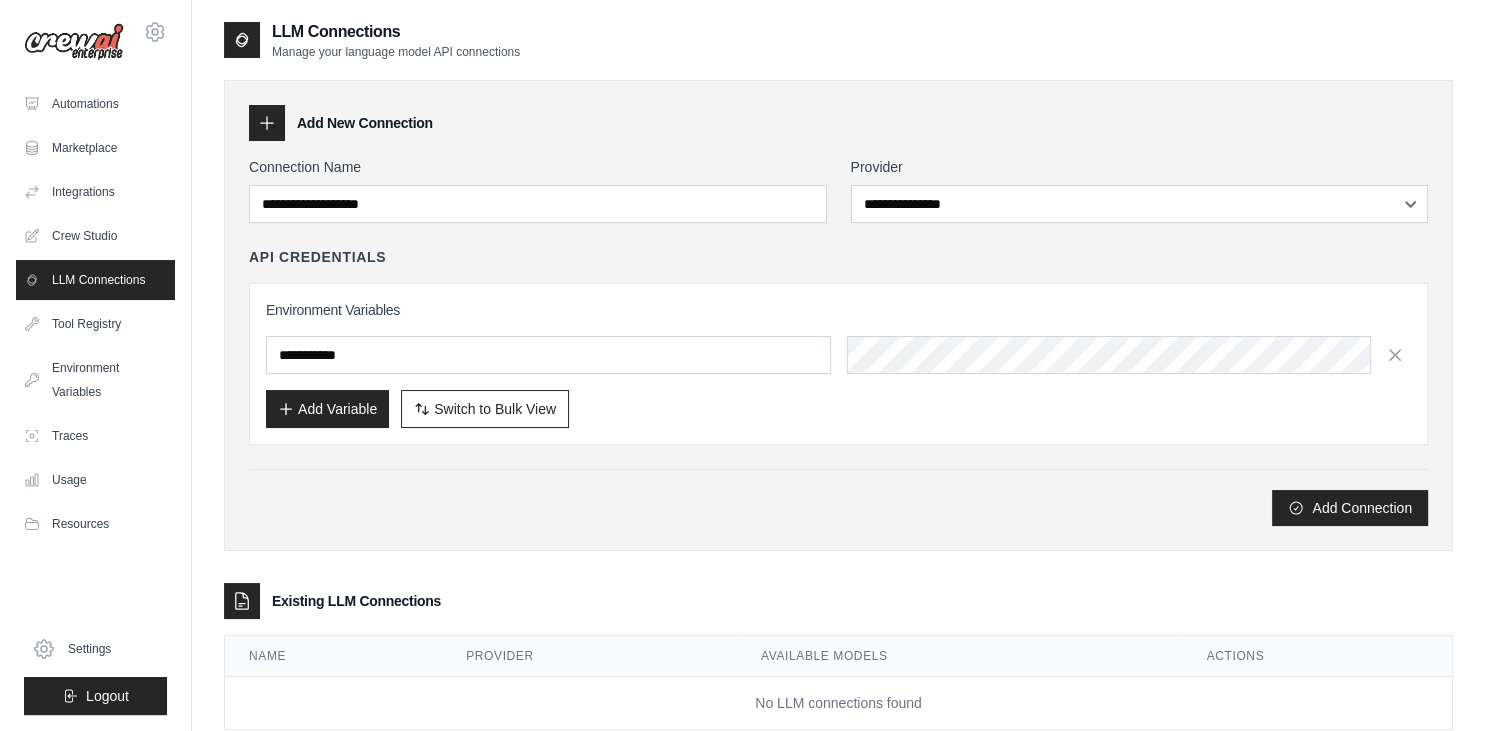 scroll, scrollTop: 48, scrollLeft: 0, axis: vertical 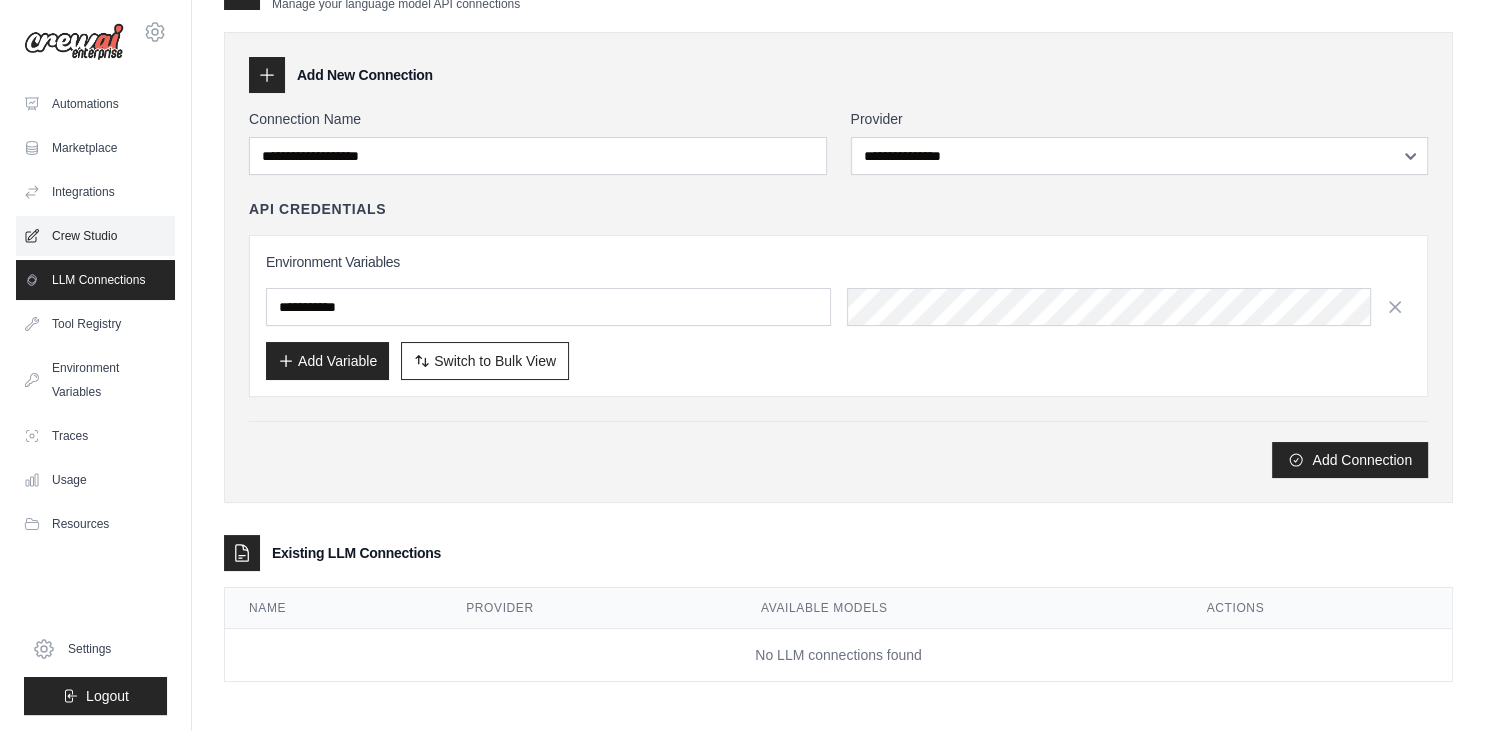 click on "Crew Studio" at bounding box center [95, 236] 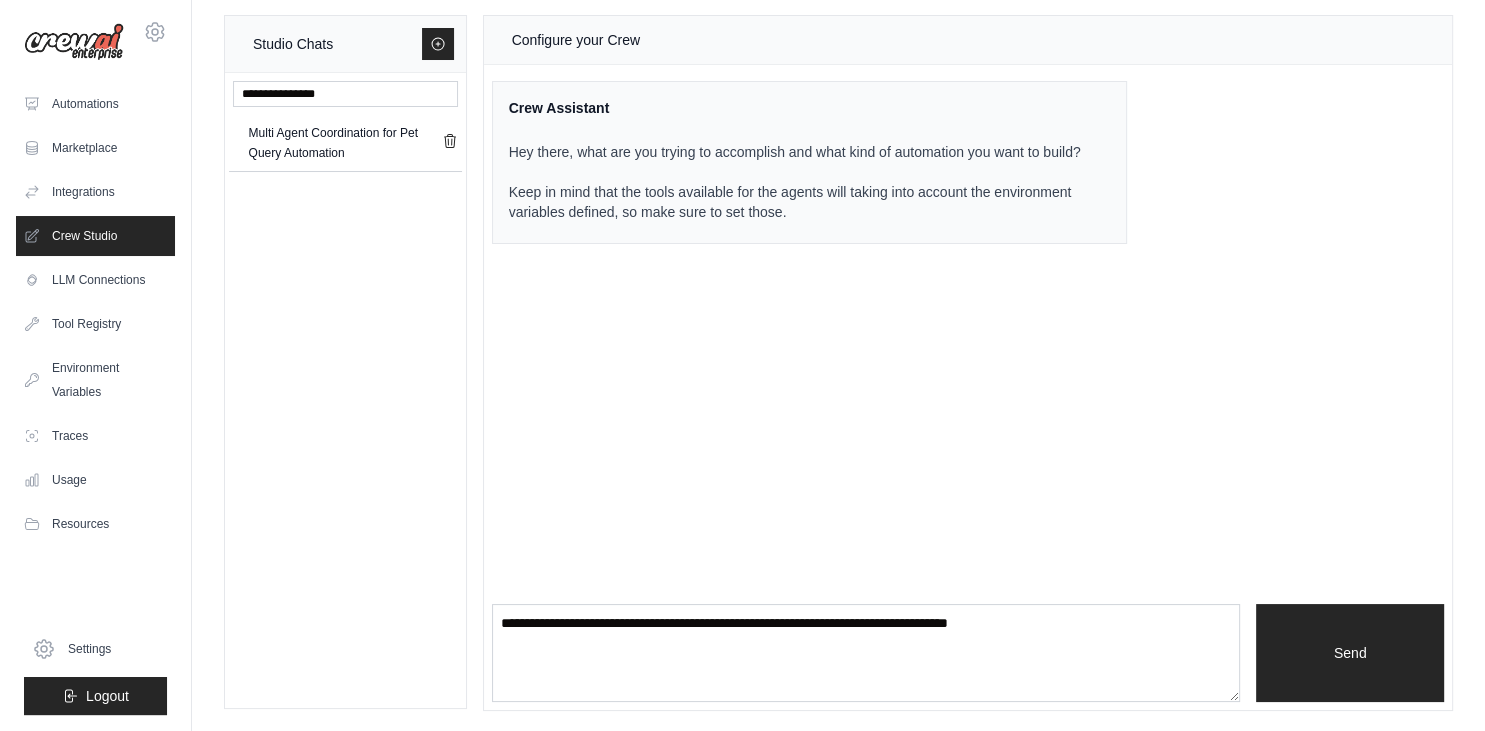 scroll, scrollTop: 0, scrollLeft: 0, axis: both 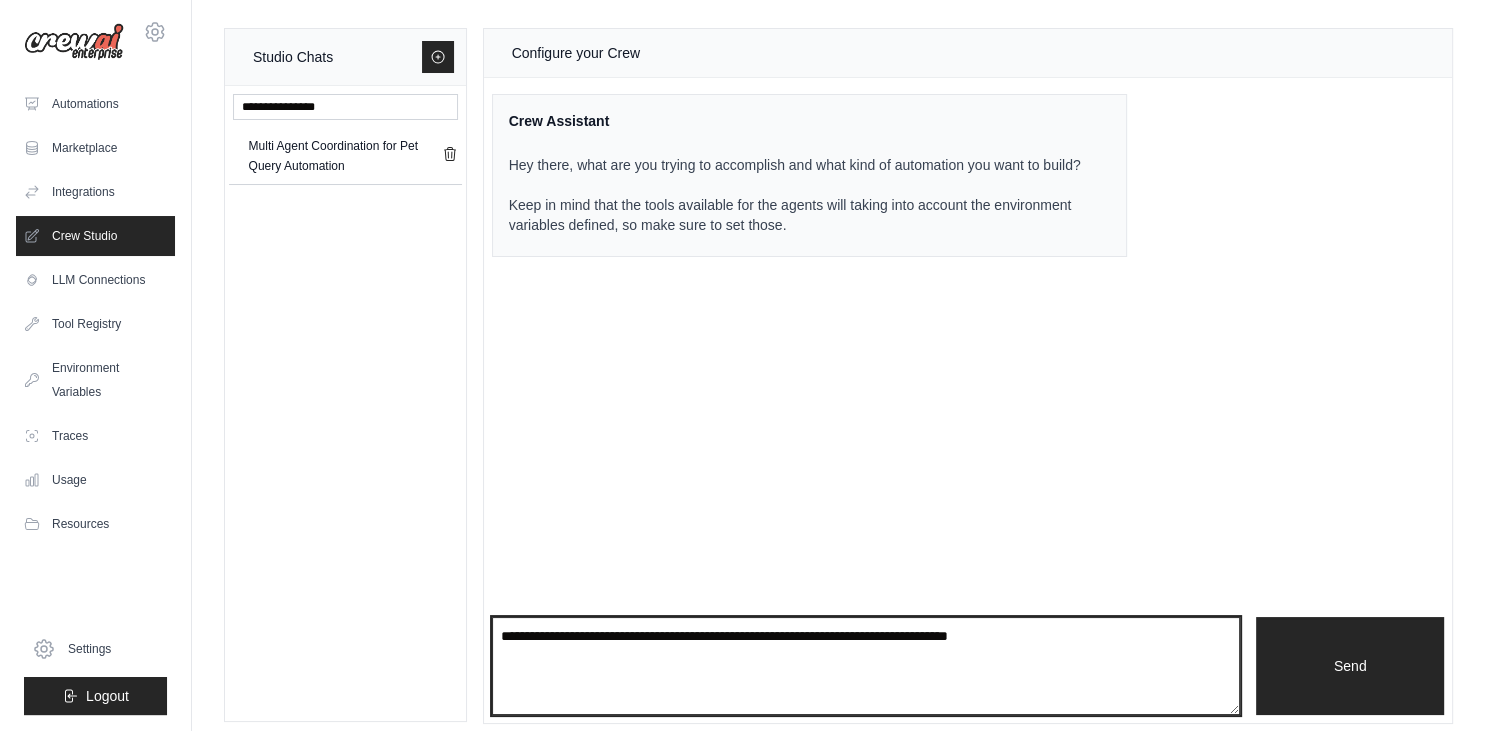 click at bounding box center [866, 666] 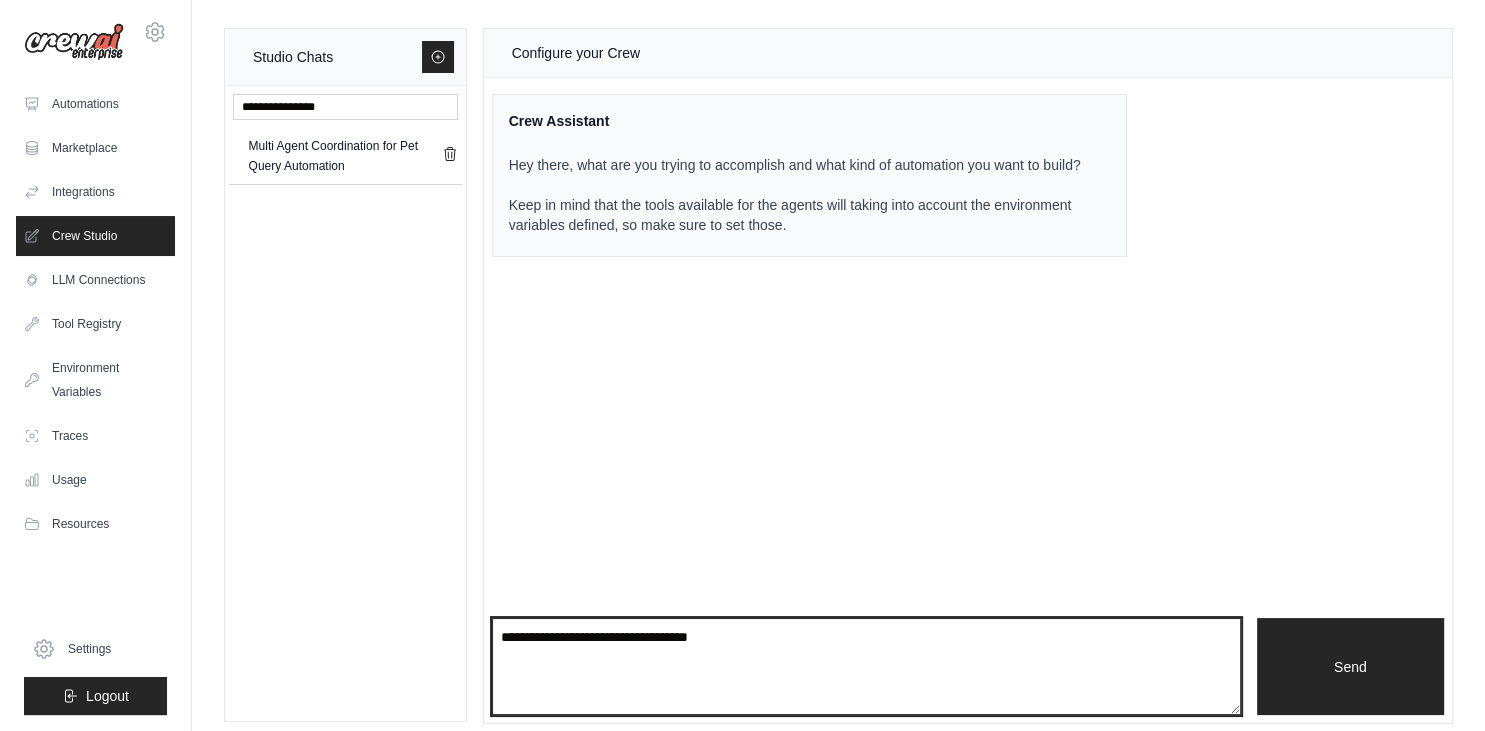 type on "**********" 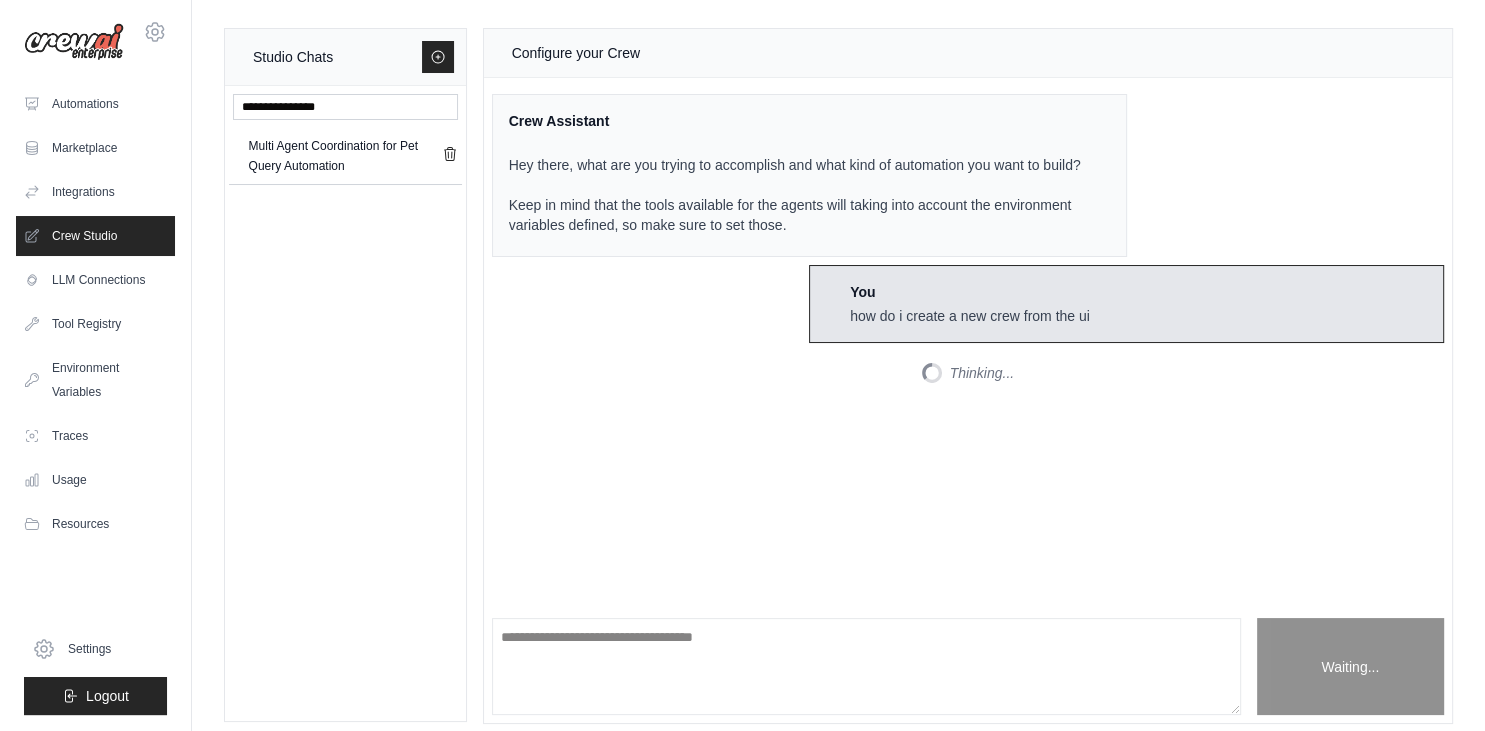 type 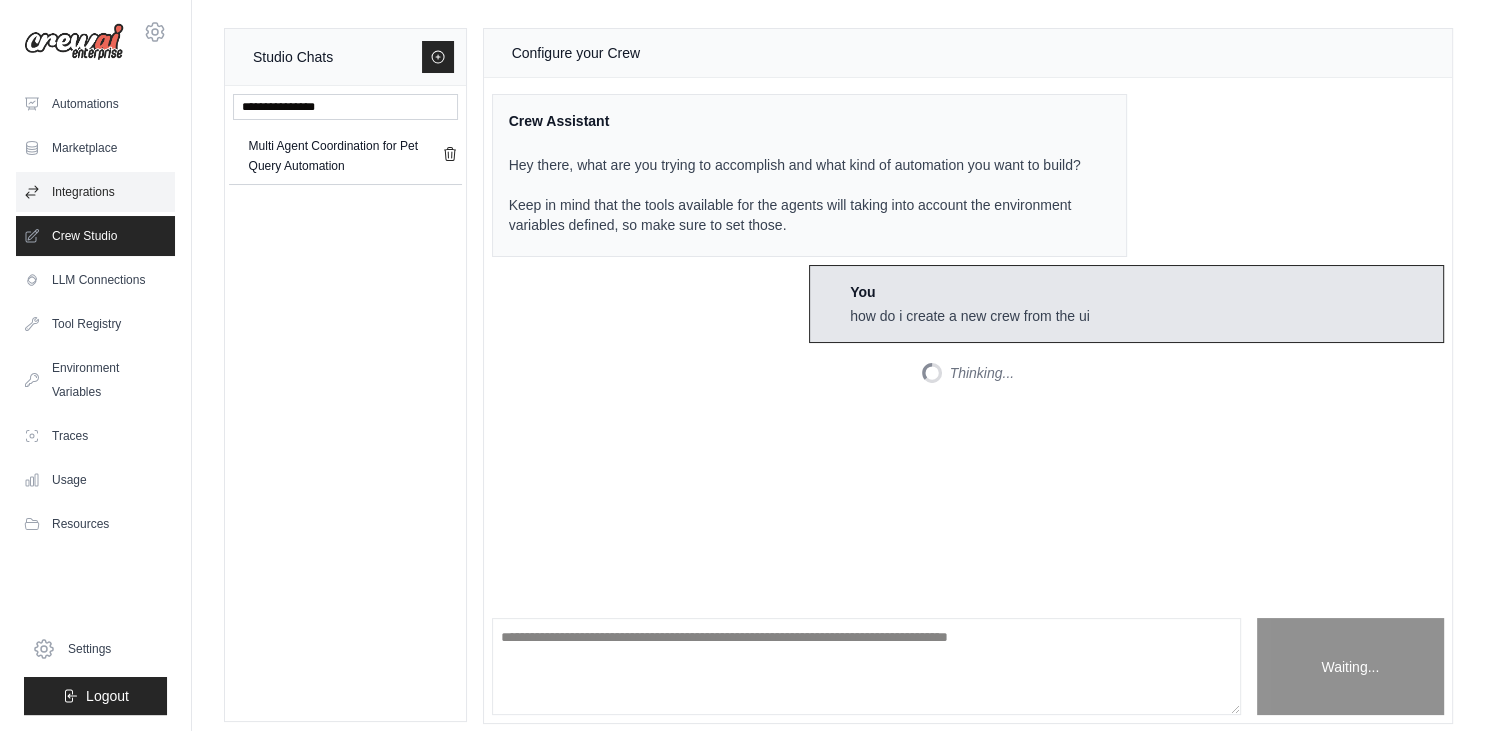click on "Integrations" at bounding box center (95, 192) 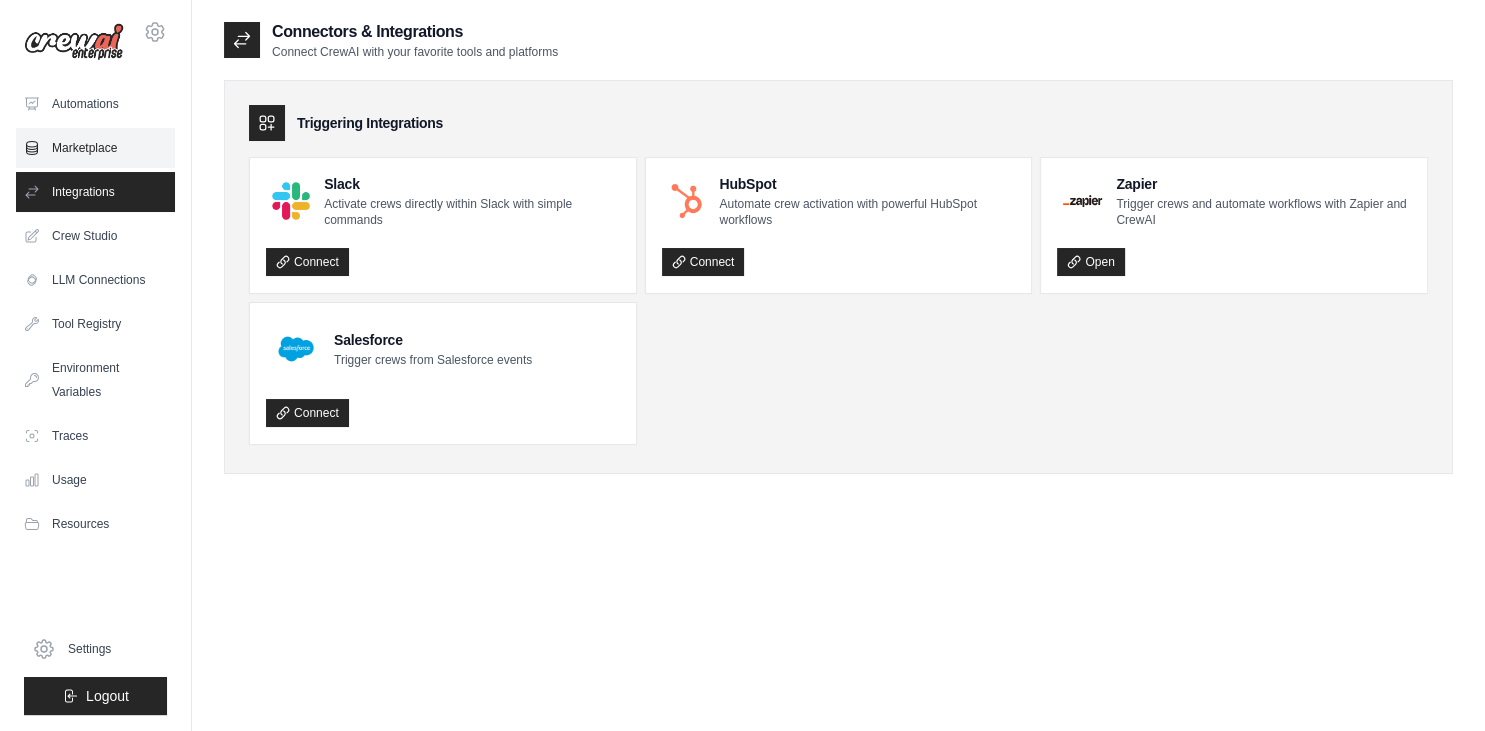 click on "Marketplace" at bounding box center (95, 148) 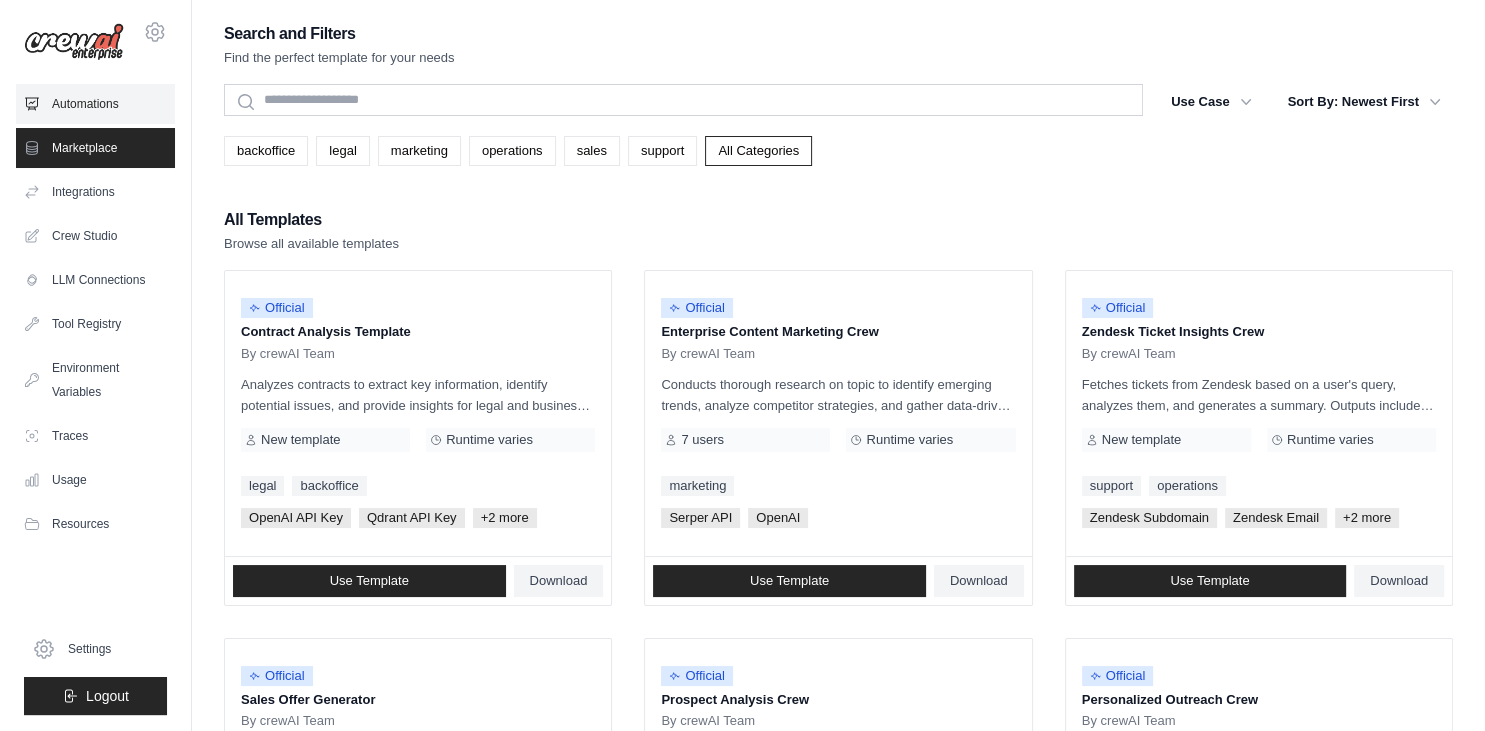click on "Automations" at bounding box center (95, 104) 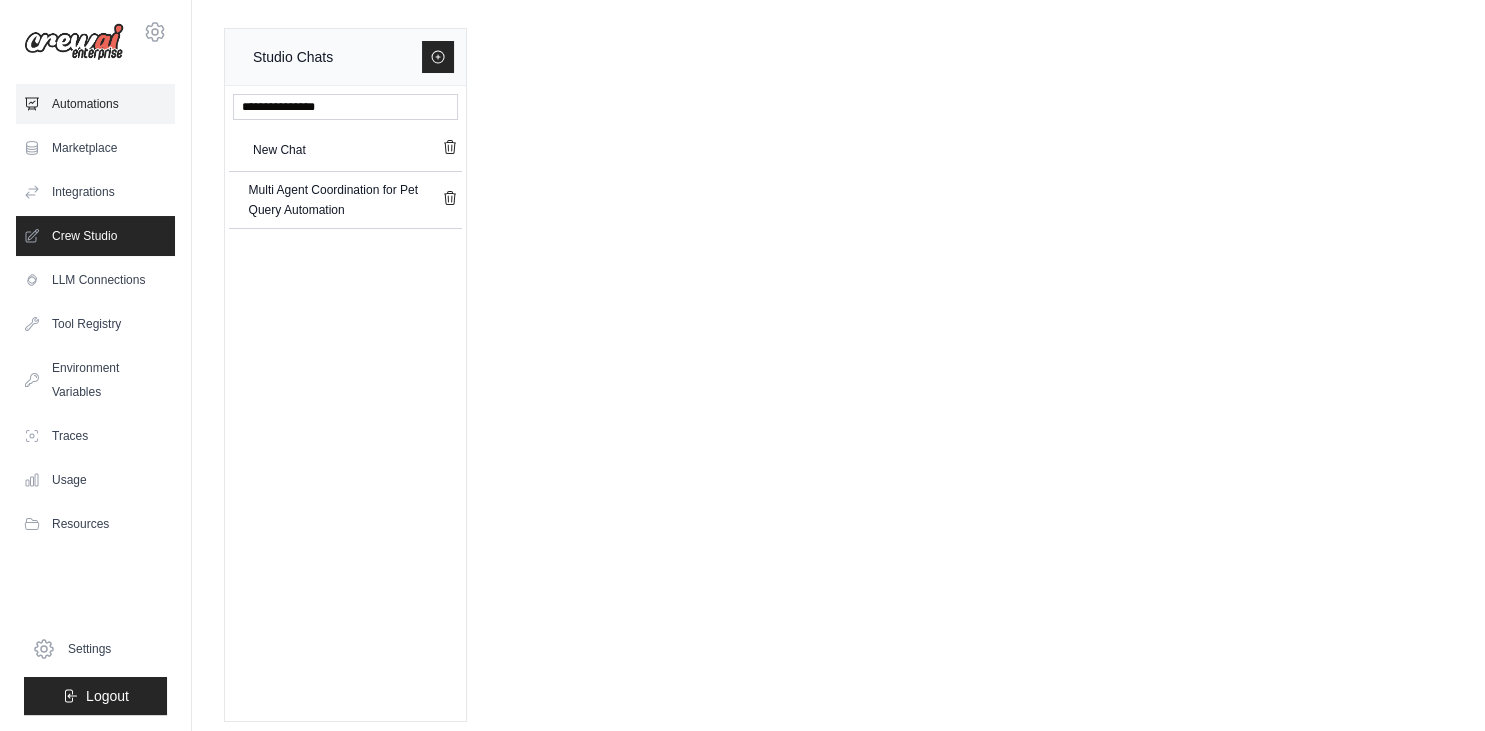 click on "Automations" at bounding box center (95, 104) 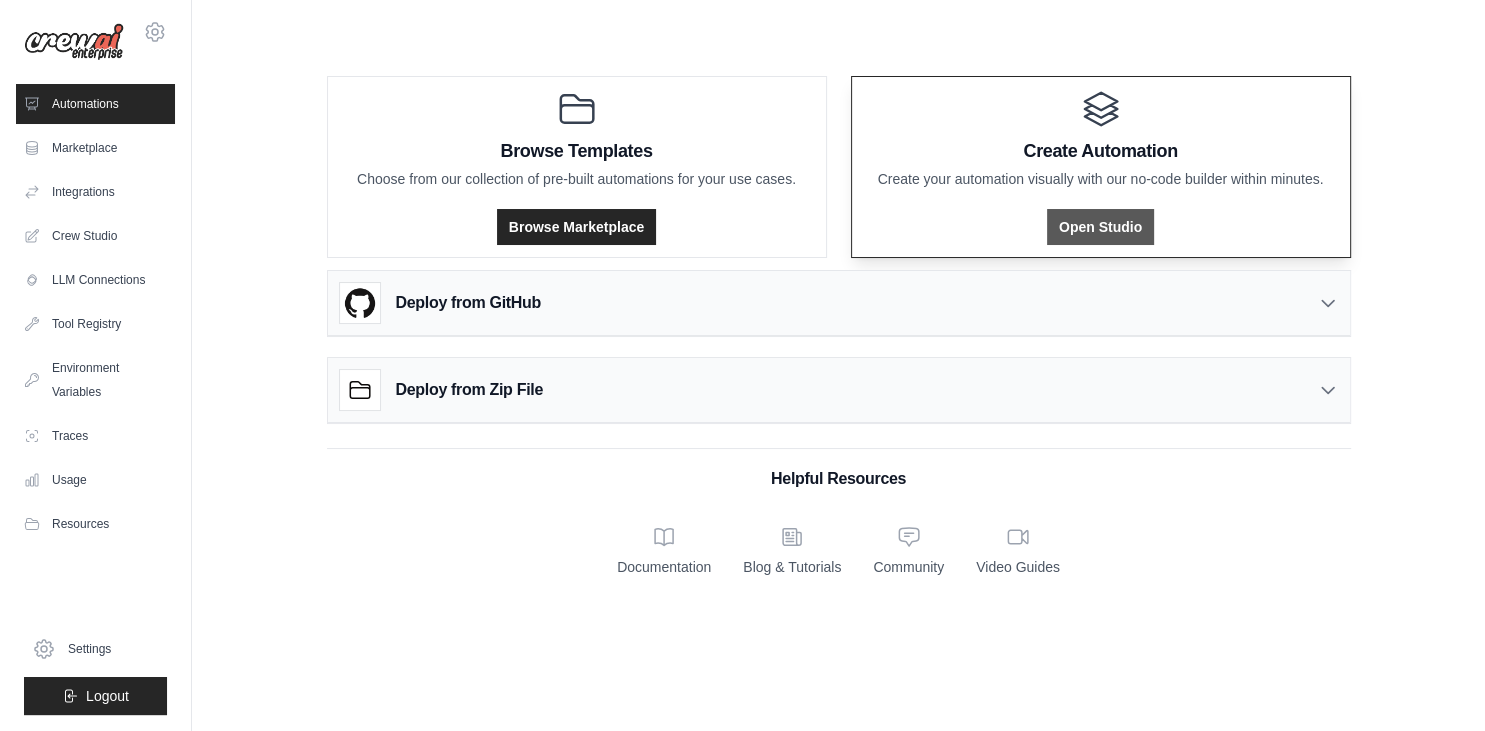 click on "Open Studio" at bounding box center (1100, 227) 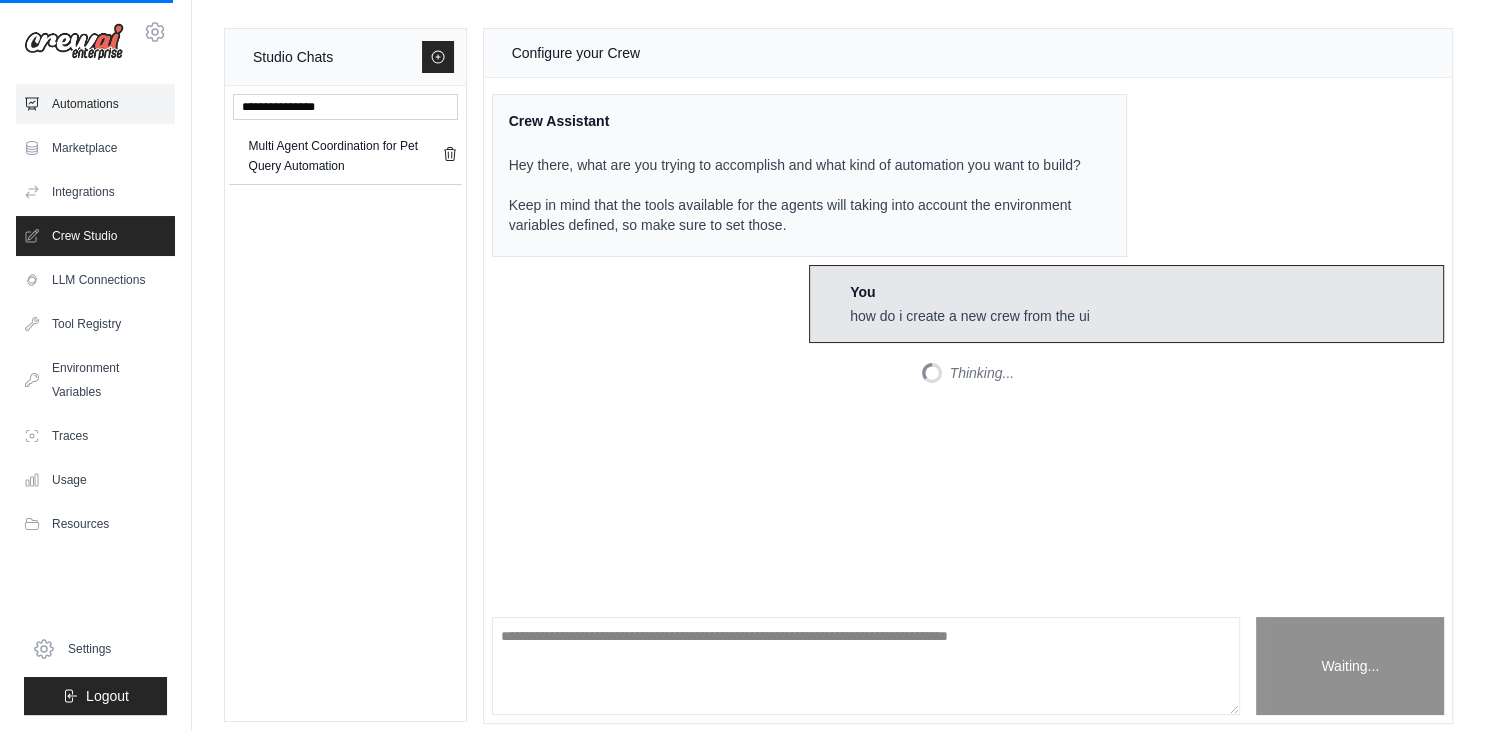 click on "Automations" at bounding box center (95, 104) 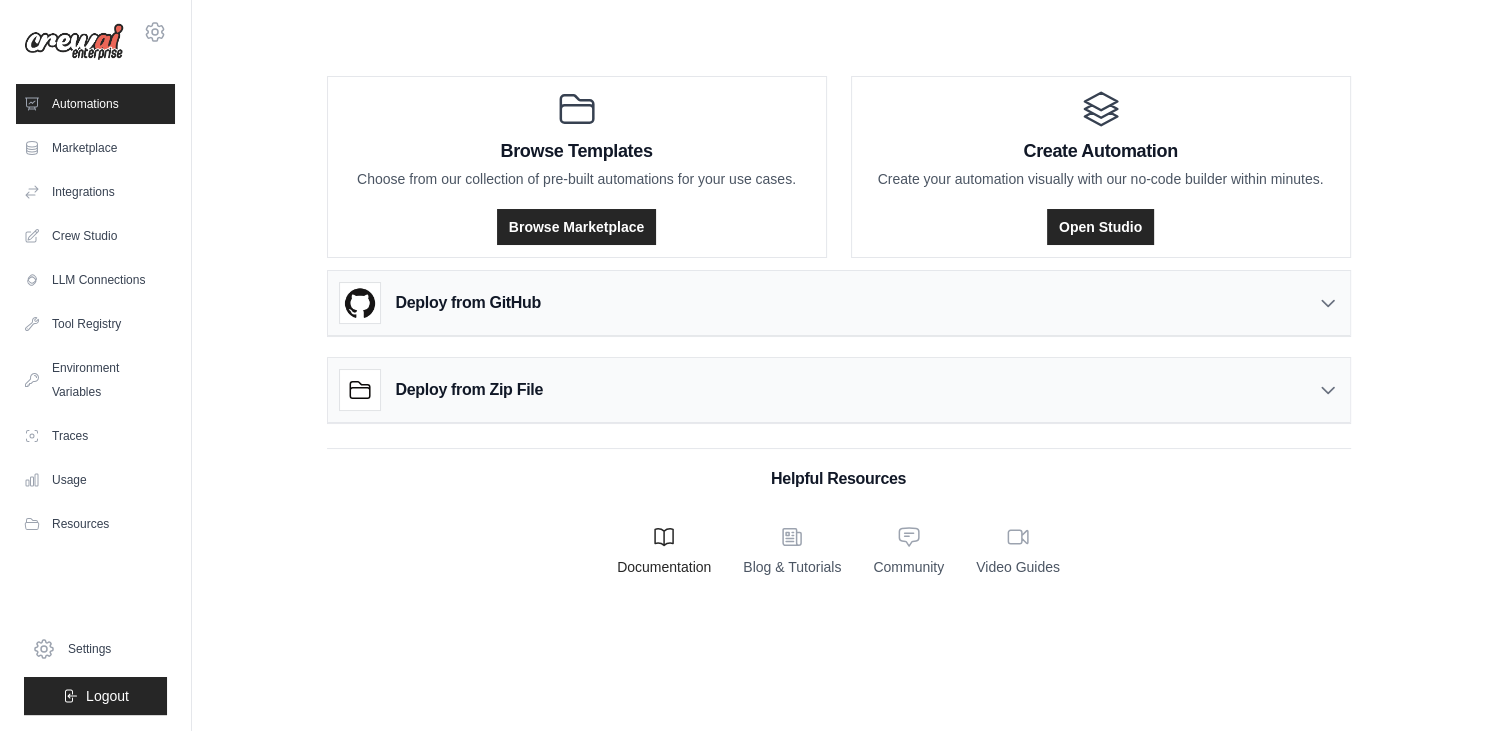 click on "Documentation" at bounding box center (664, 551) 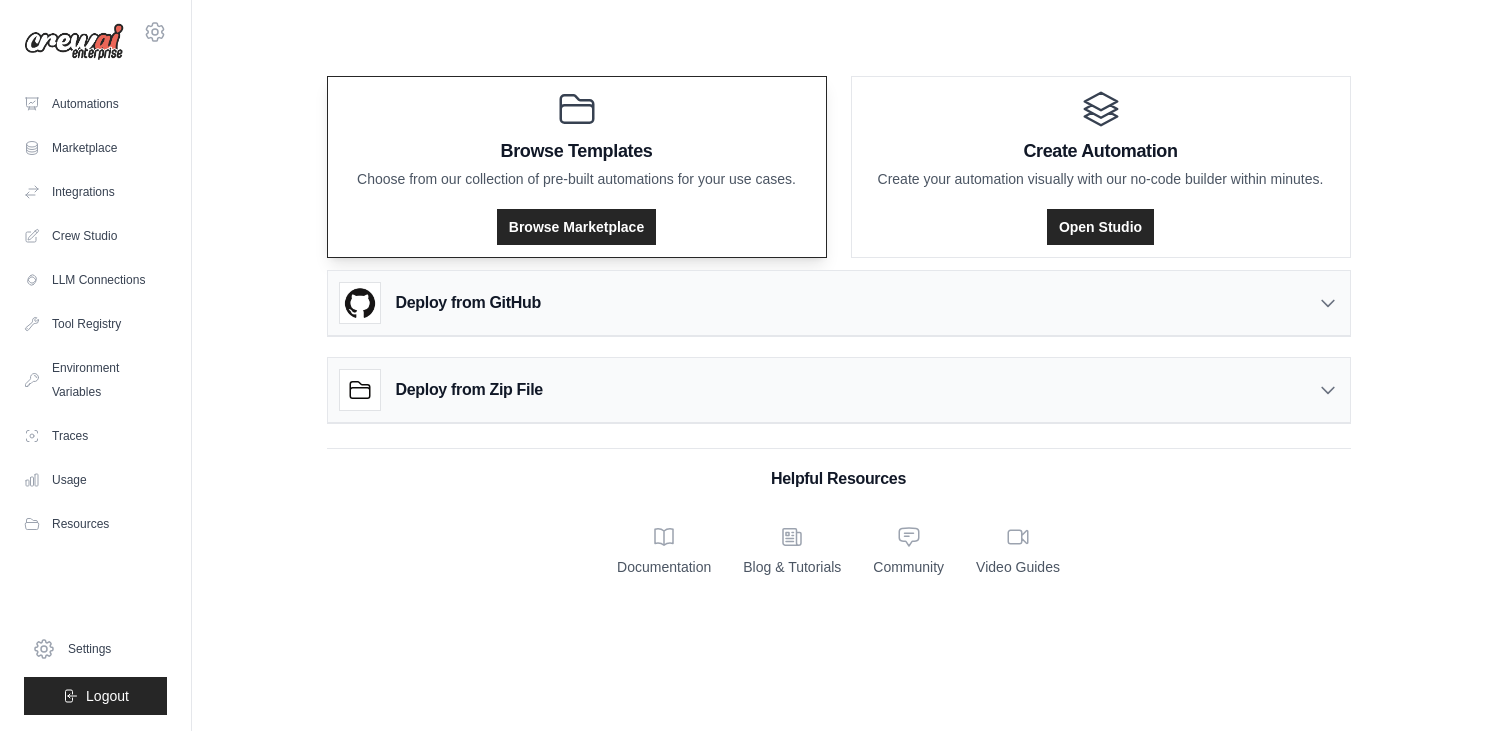 scroll, scrollTop: 0, scrollLeft: 0, axis: both 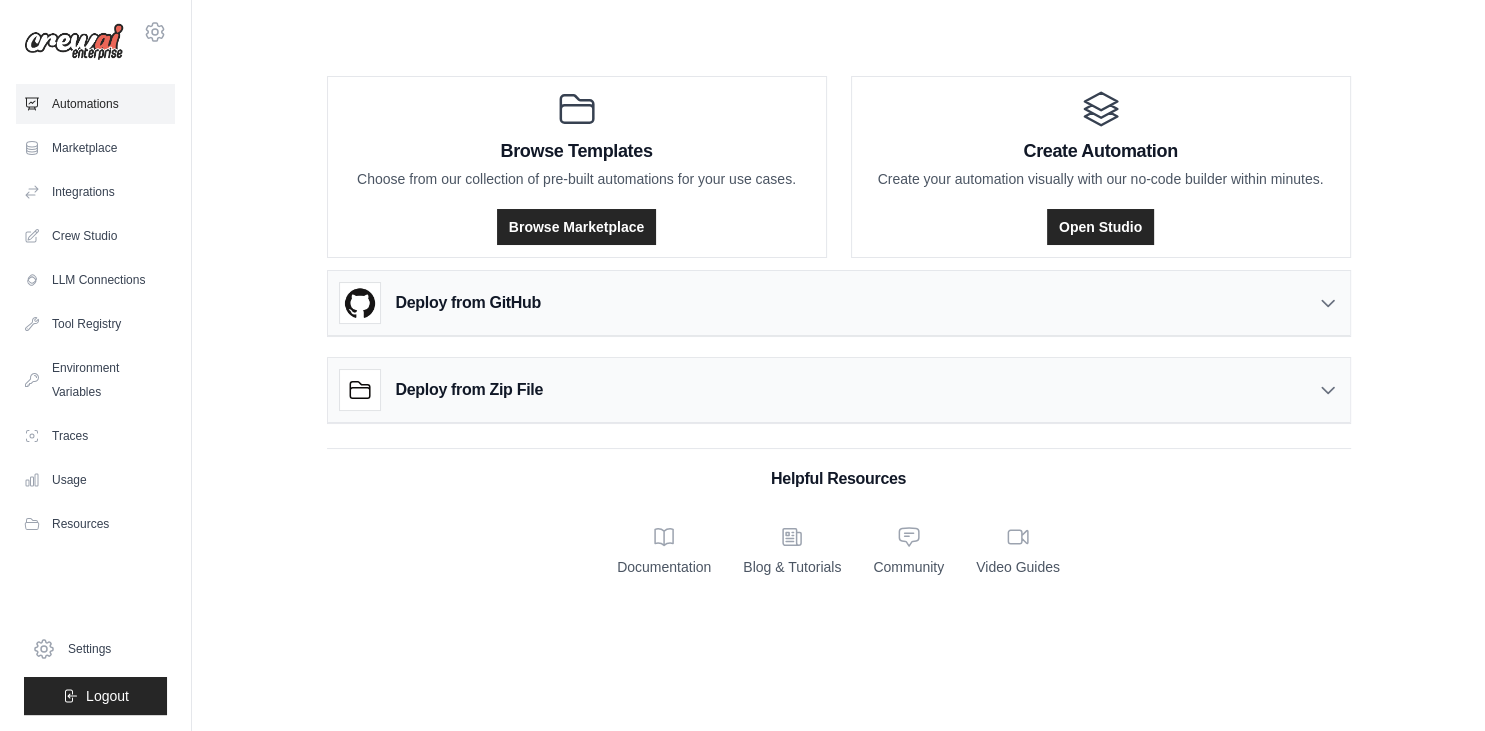 click on "Automations" at bounding box center (95, 104) 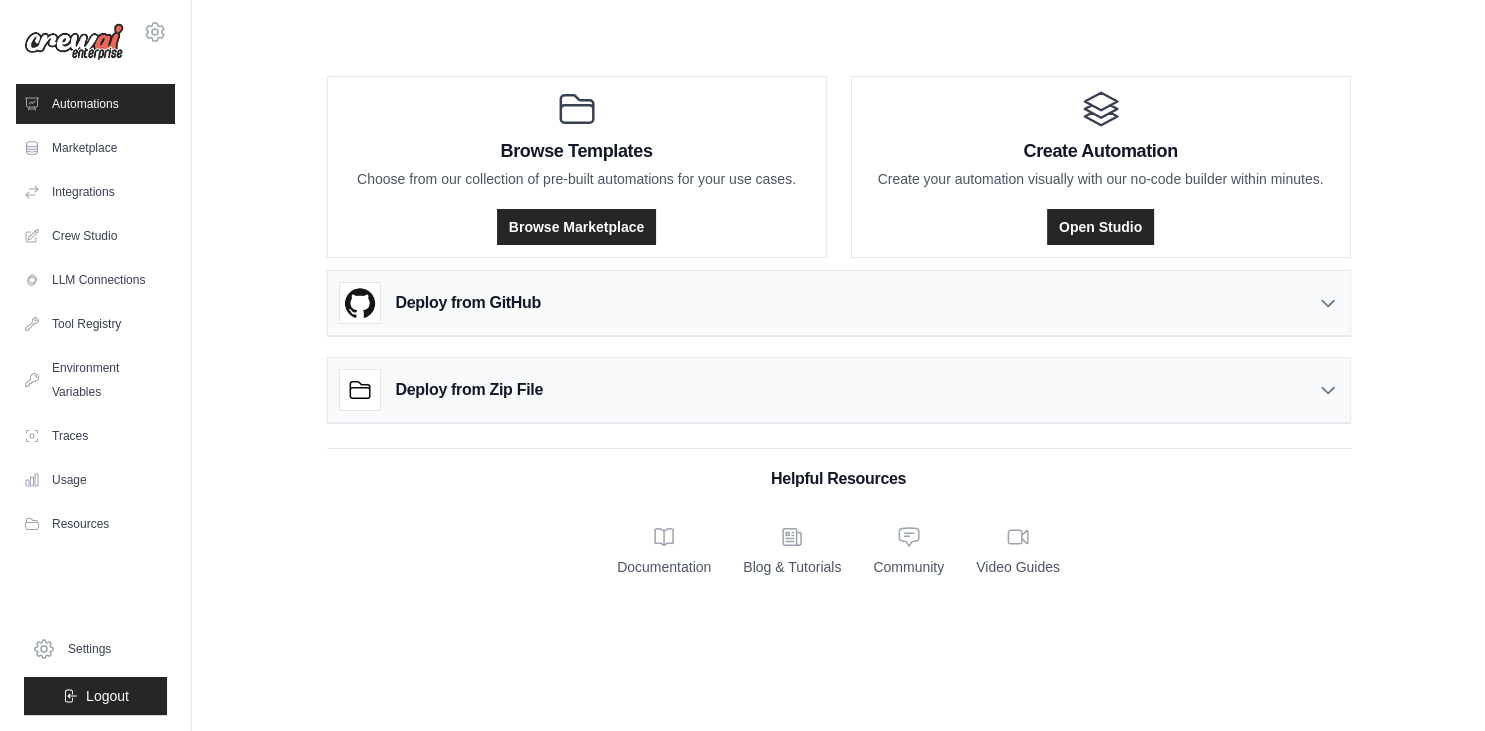 click on "Deploy from GitHub" at bounding box center (839, 303) 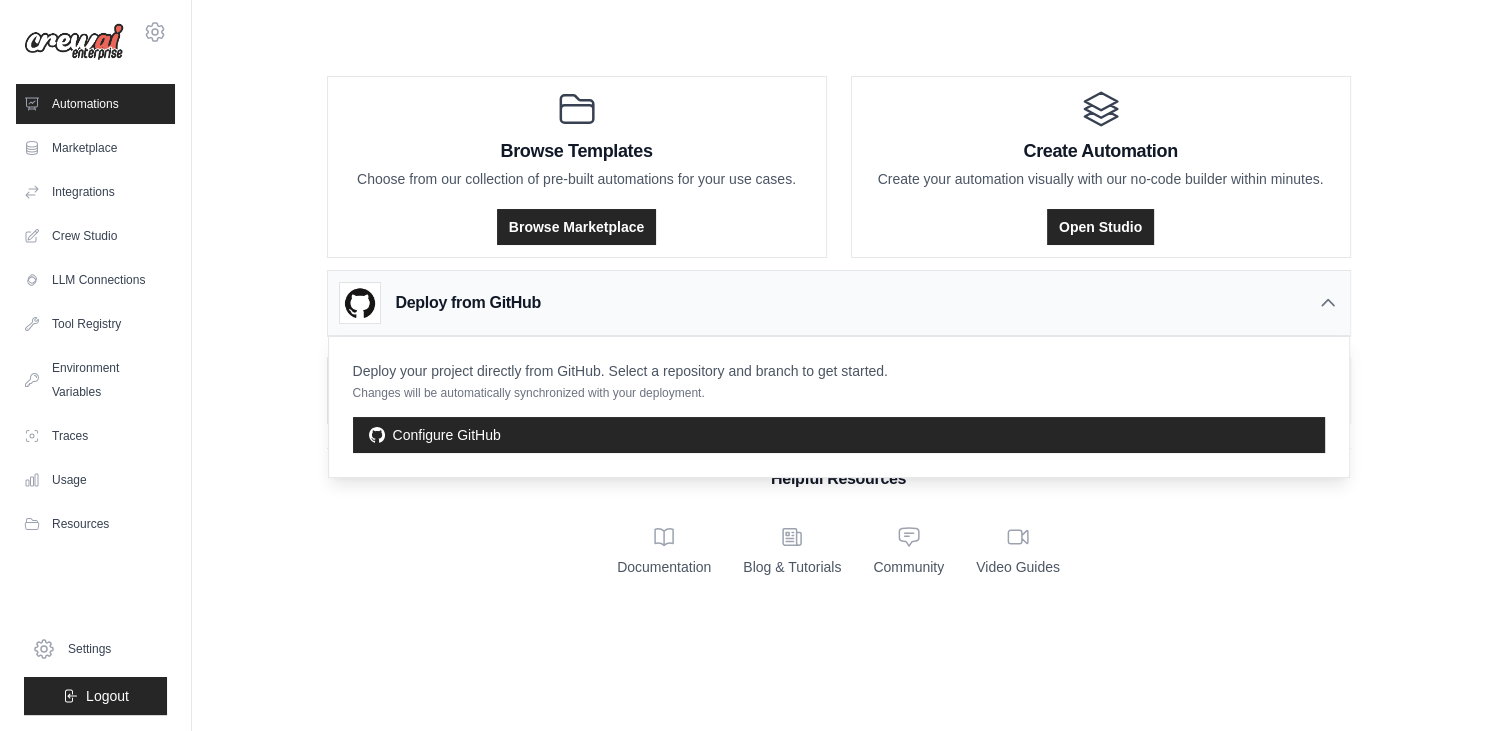 click on "Deploy from GitHub" at bounding box center [839, 303] 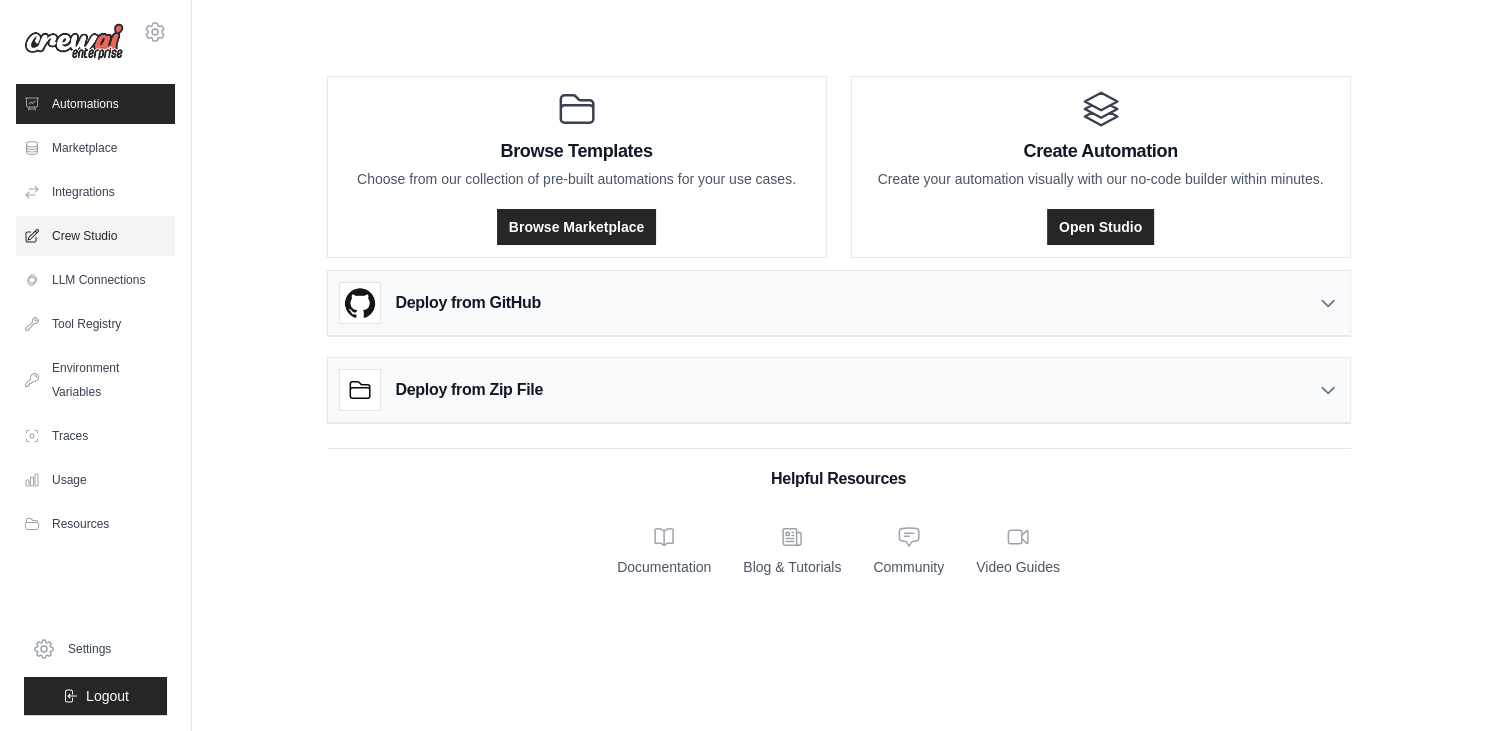 click on "Crew Studio" at bounding box center [95, 236] 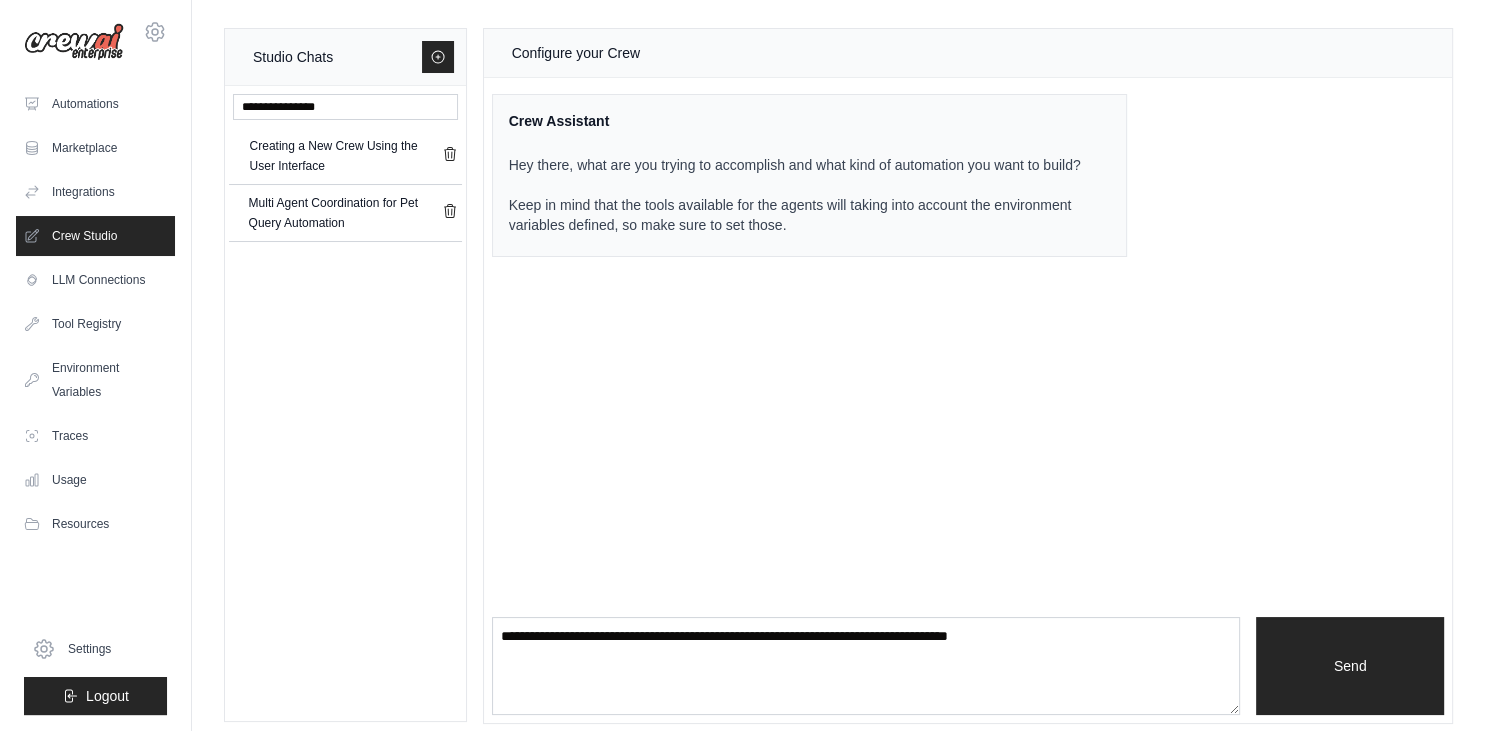click on "Crew Studio" at bounding box center (95, 236) 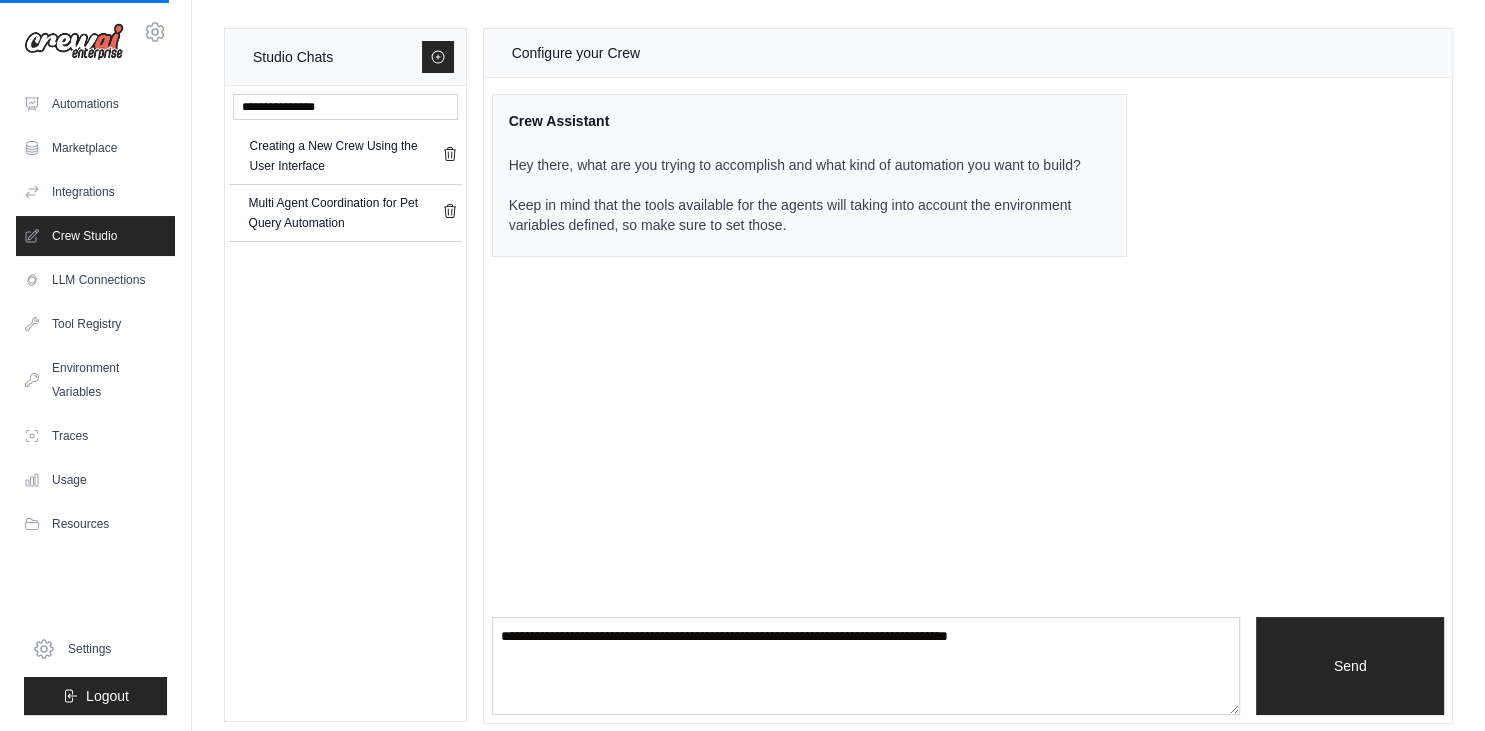 click at bounding box center [345, 107] 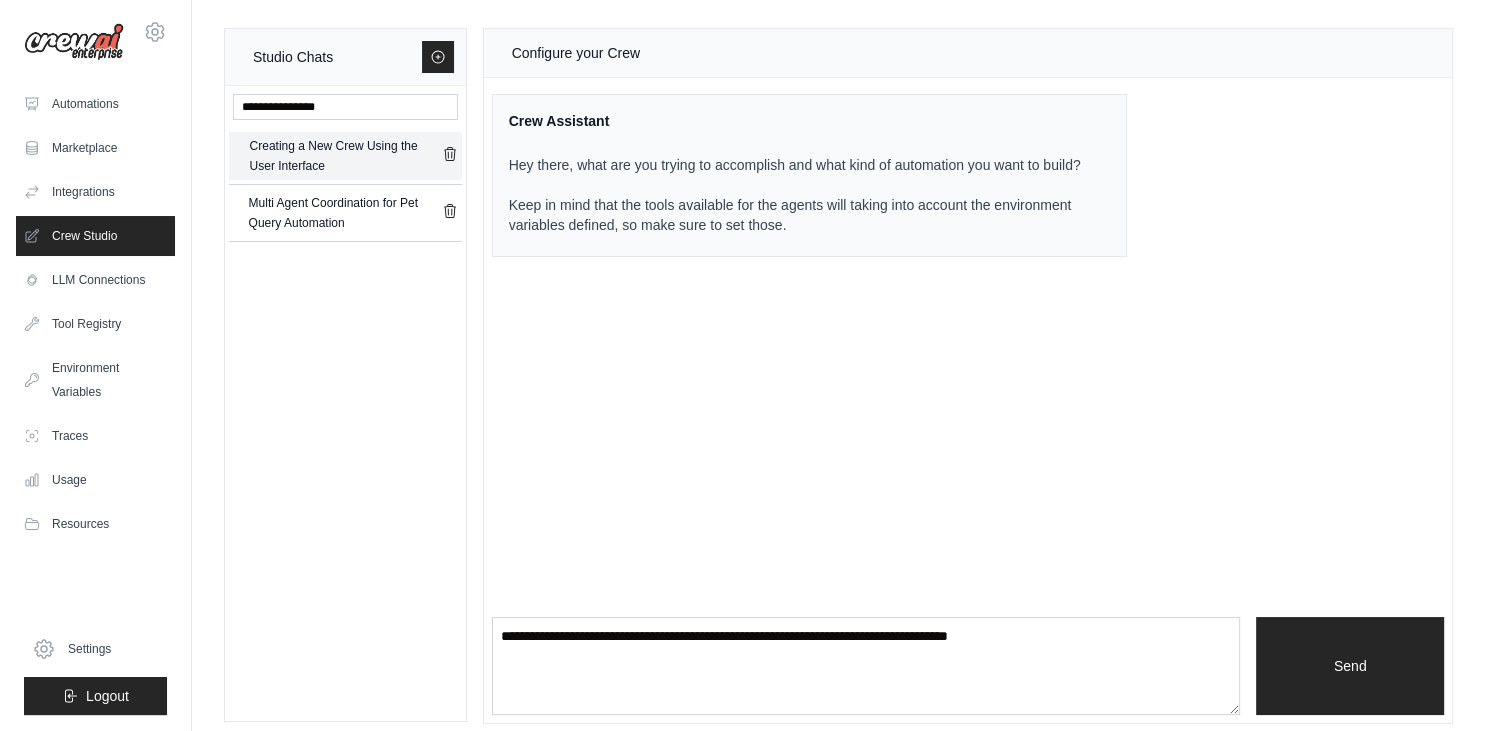 click on "Creating a New Crew Using the User Interface" at bounding box center (346, 156) 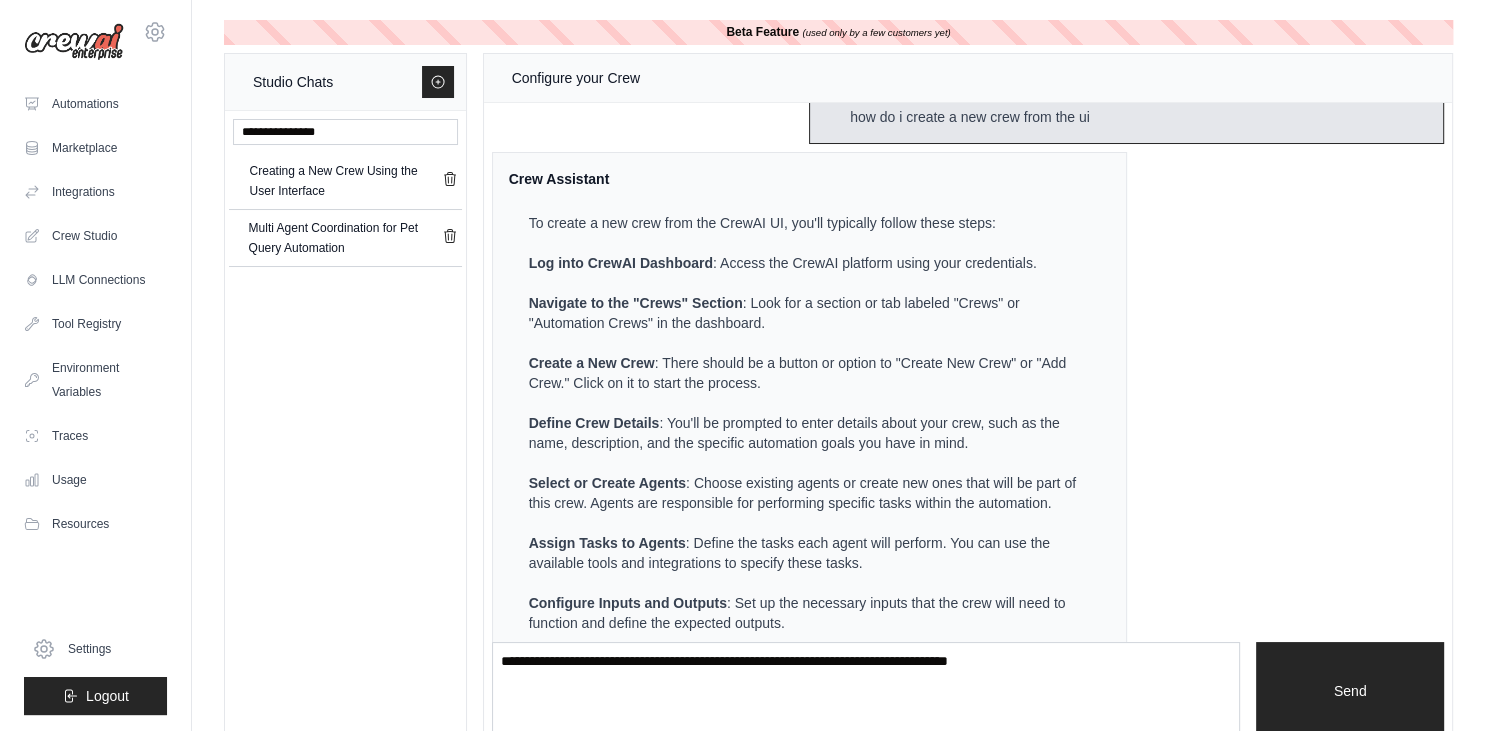 scroll, scrollTop: 165, scrollLeft: 0, axis: vertical 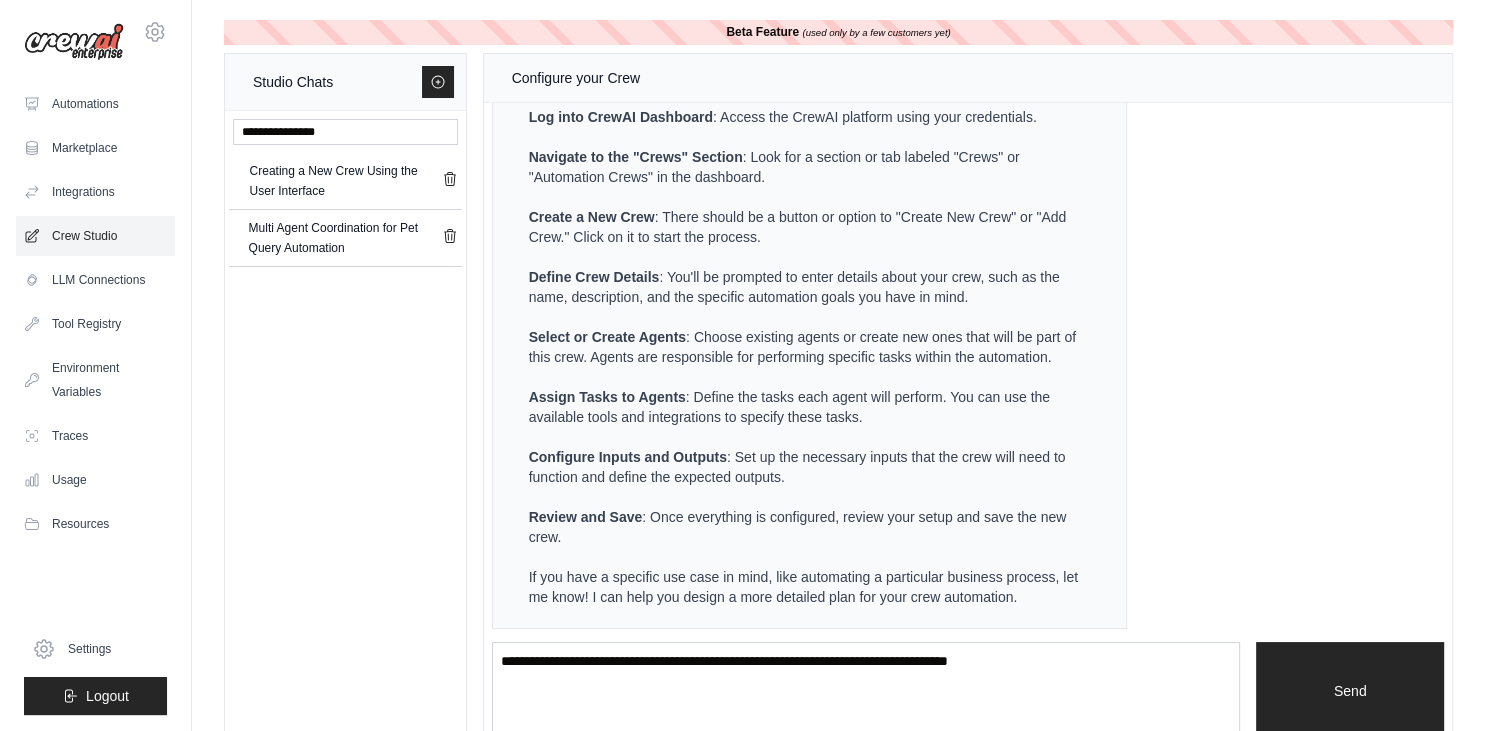 click on "Crew Studio" at bounding box center [95, 236] 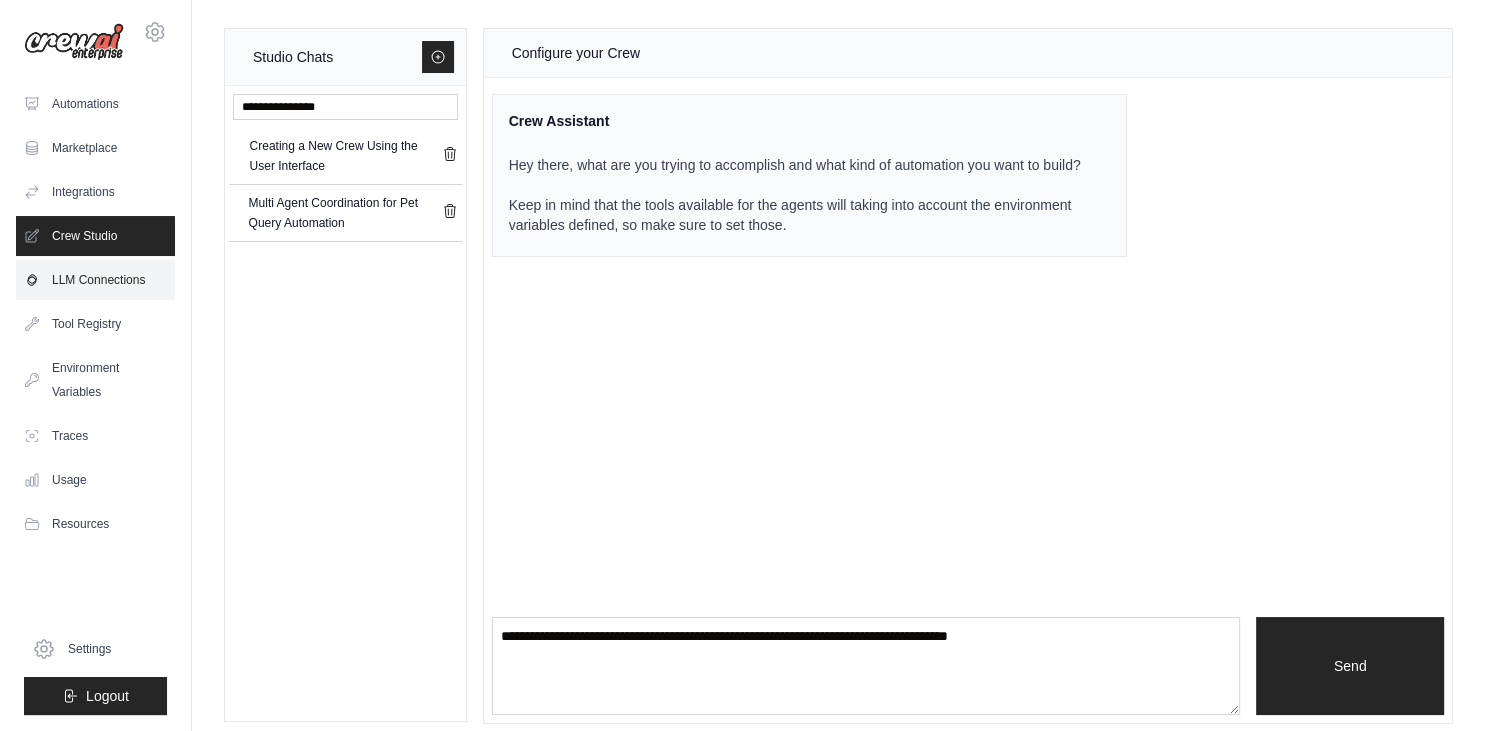 click on "LLM Connections" at bounding box center [95, 280] 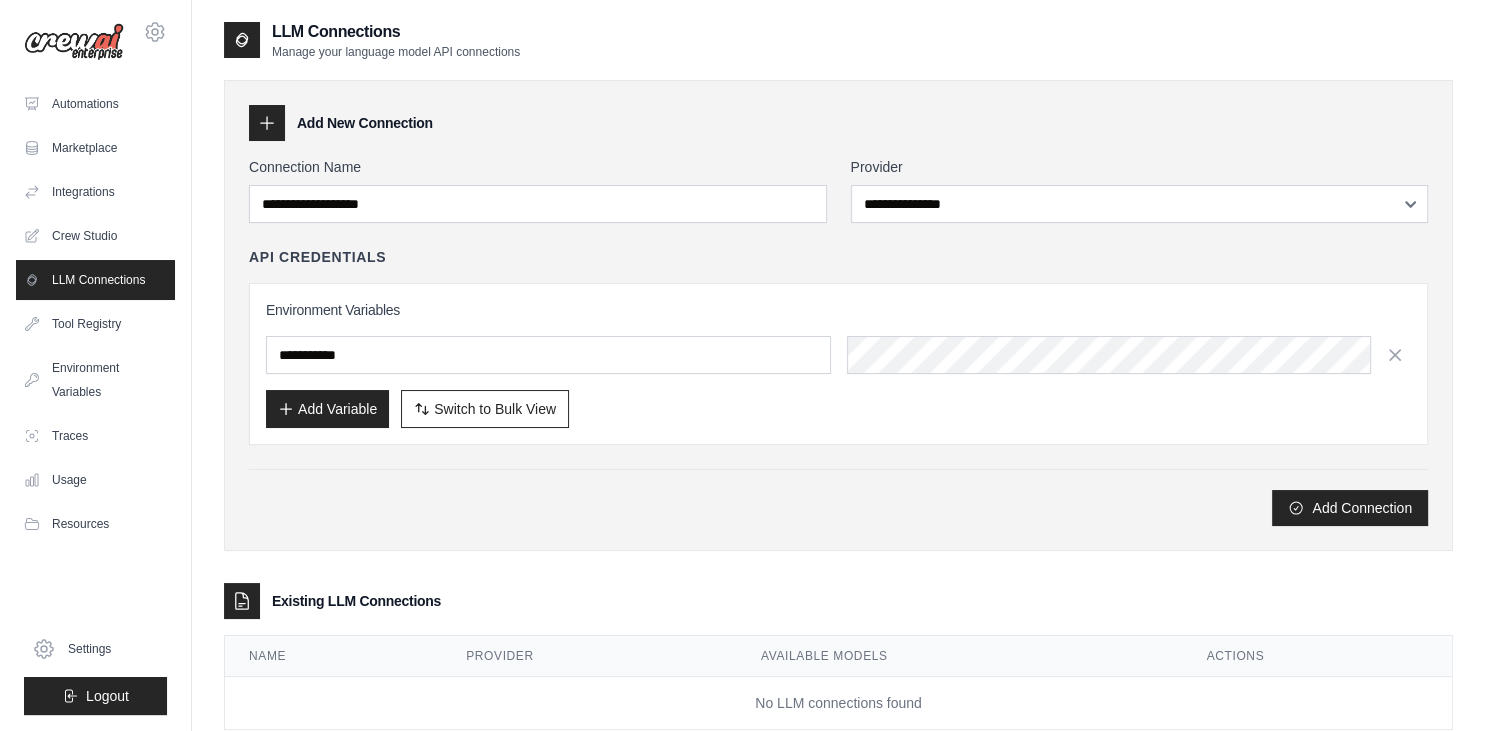 scroll, scrollTop: 48, scrollLeft: 0, axis: vertical 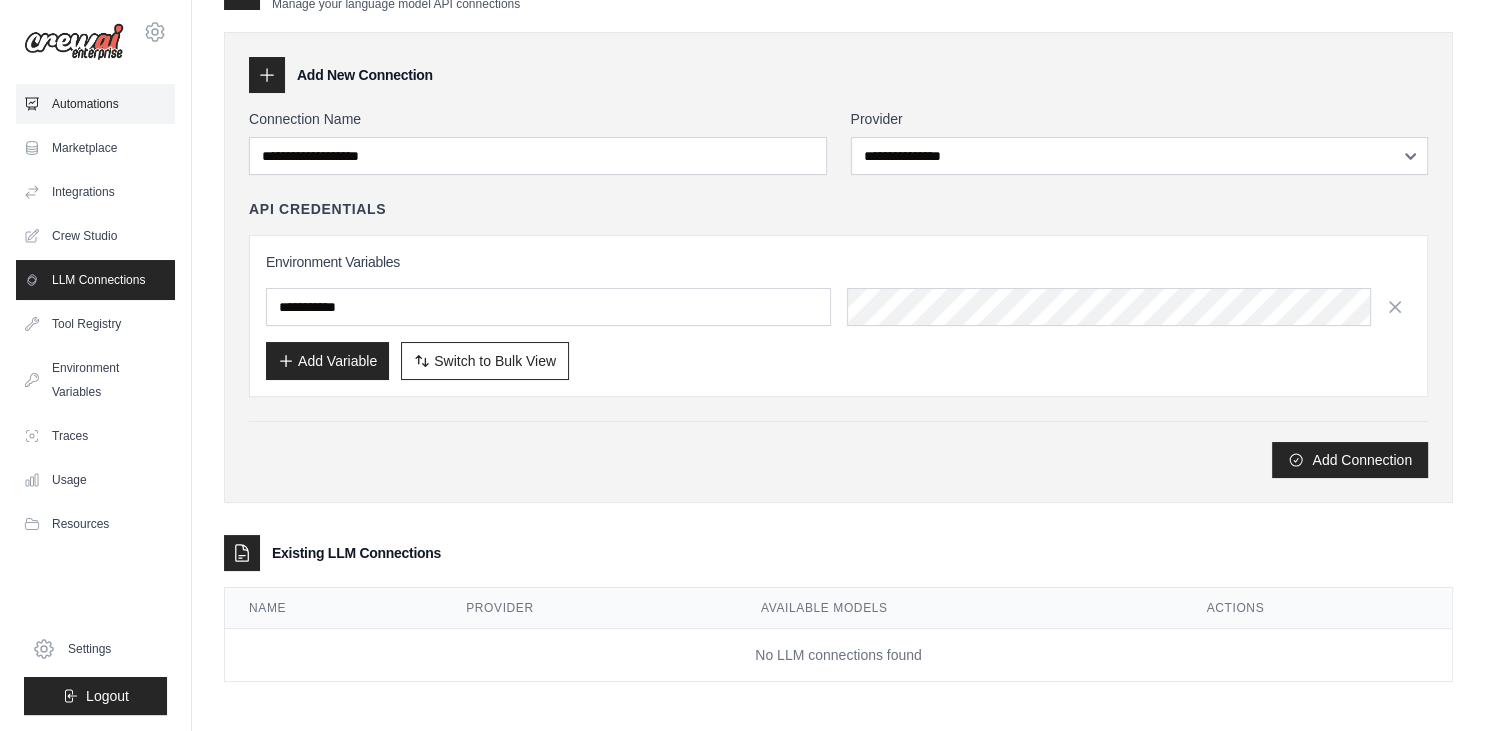 click on "Automations" at bounding box center (95, 104) 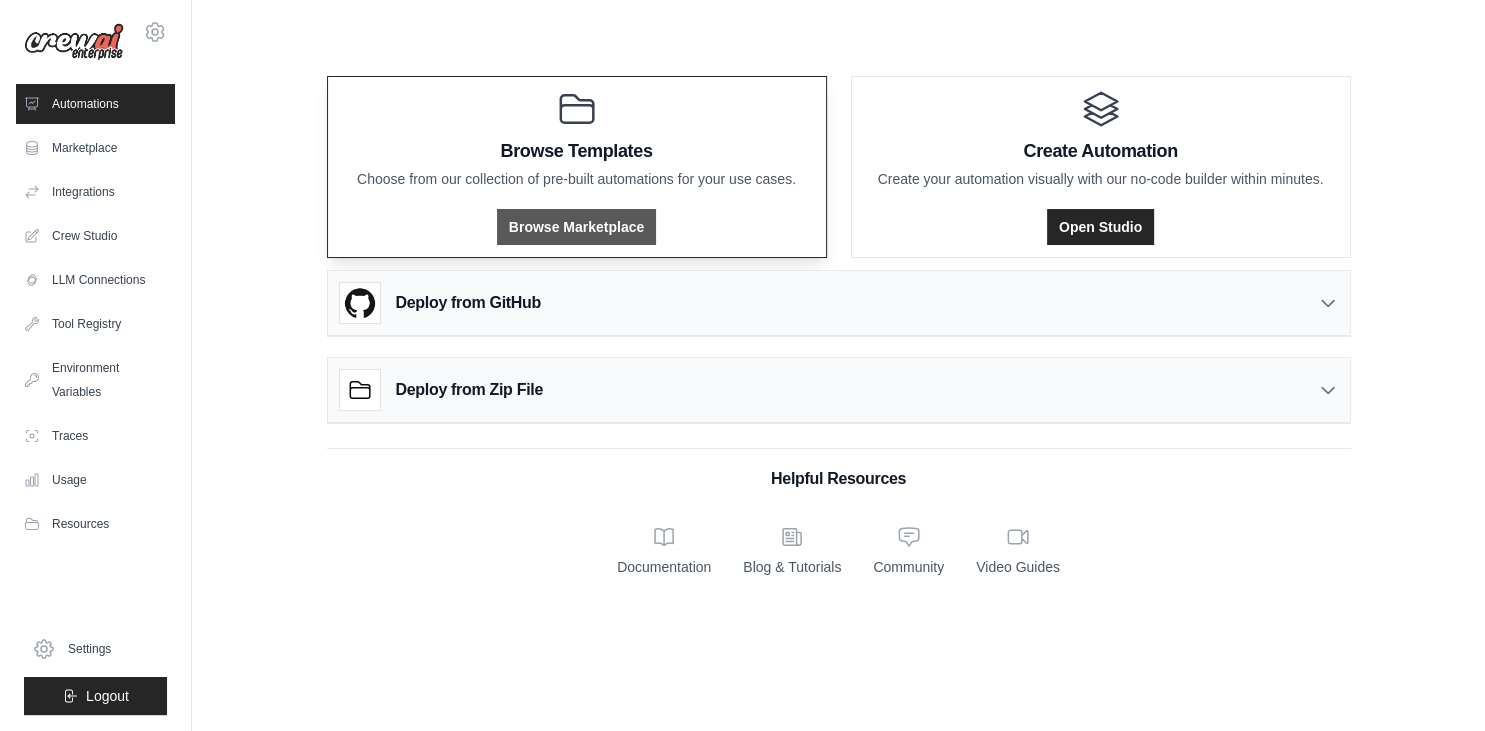 click on "Browse Marketplace" at bounding box center [576, 227] 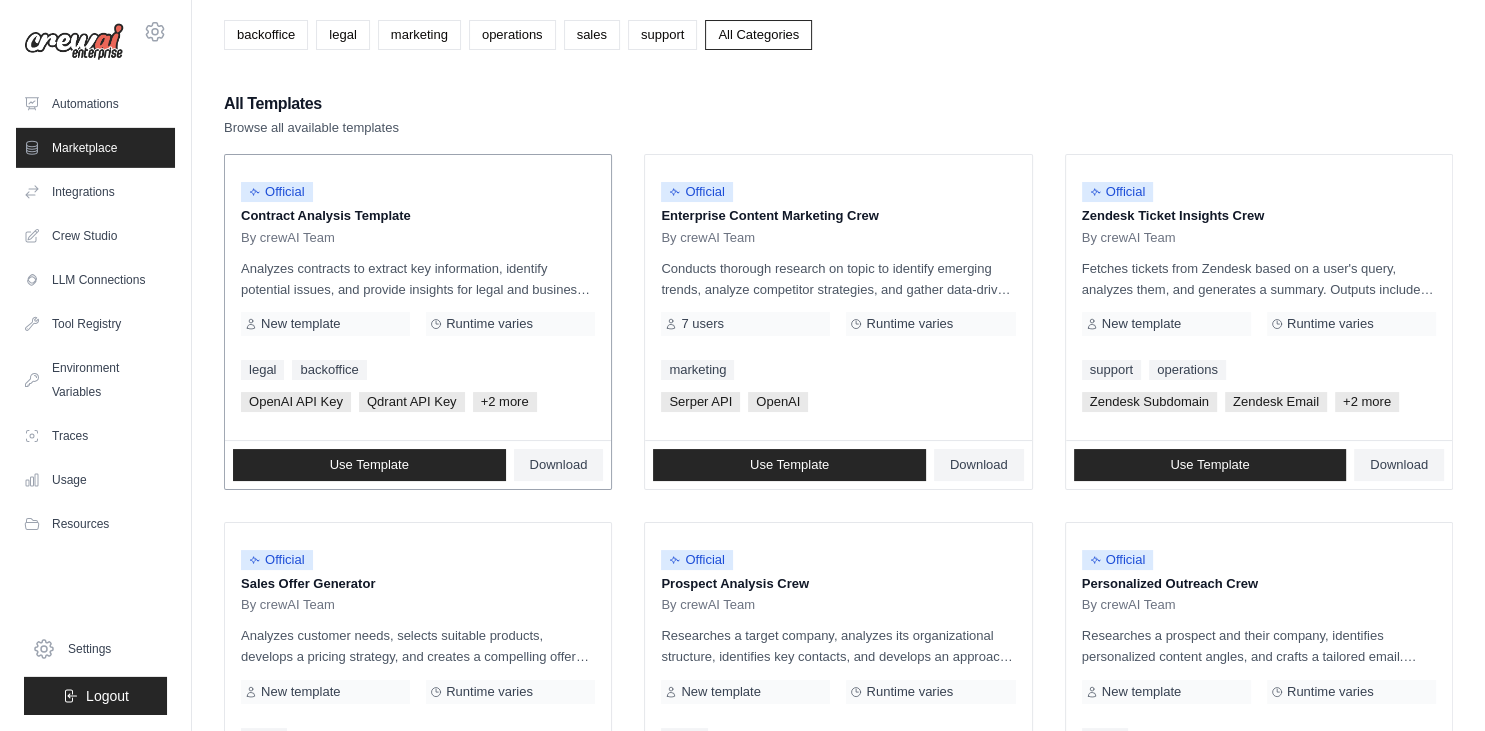 scroll, scrollTop: 0, scrollLeft: 0, axis: both 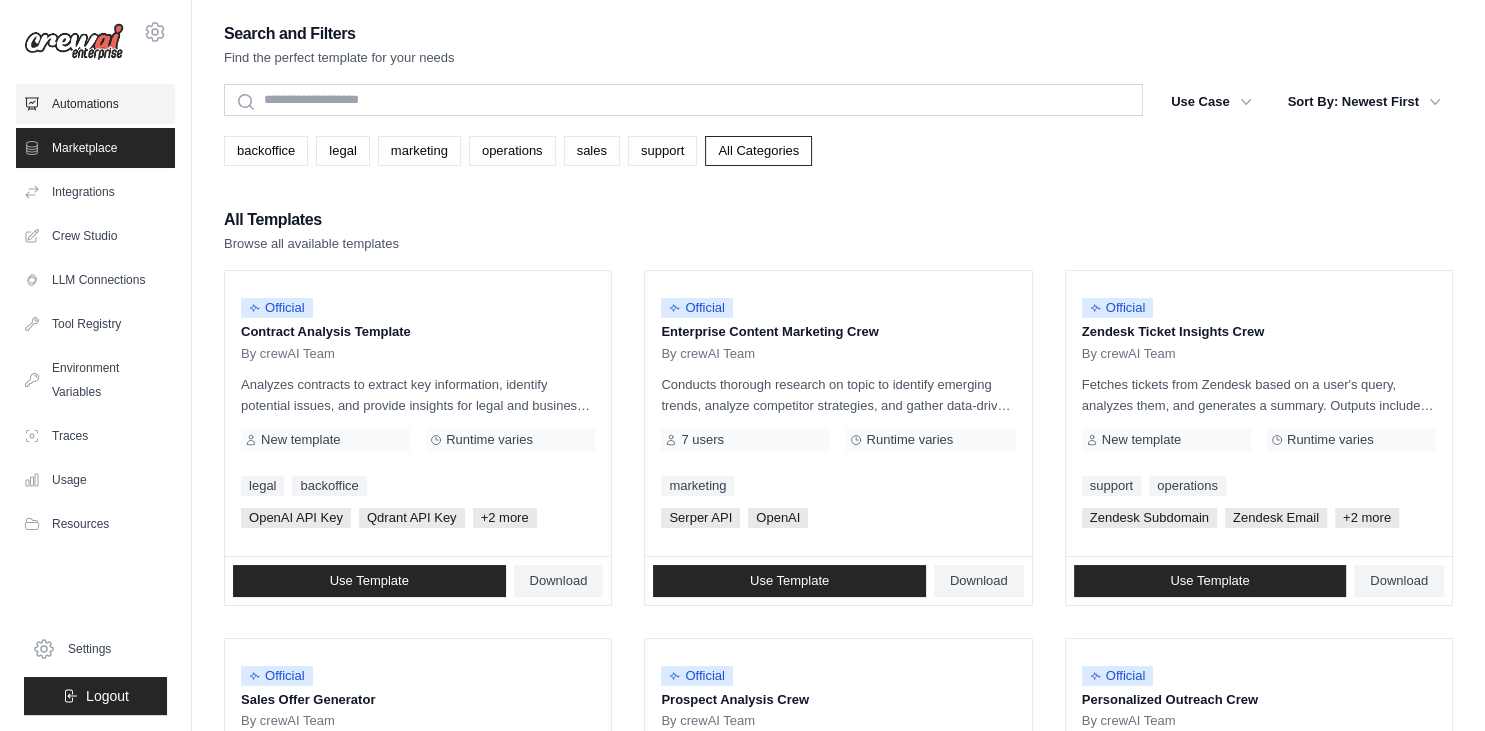 click on "Automations" at bounding box center [95, 104] 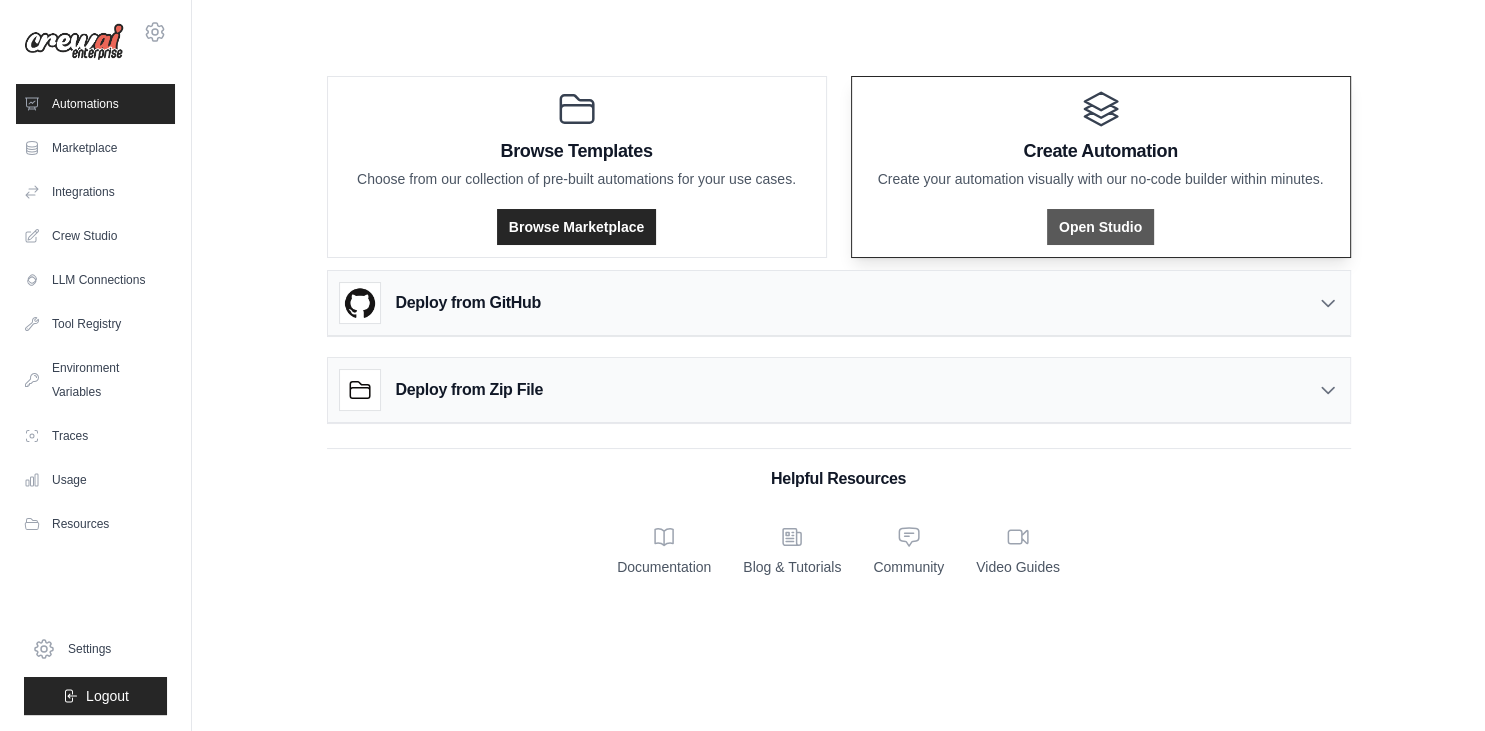 click on "Open Studio" at bounding box center [1100, 227] 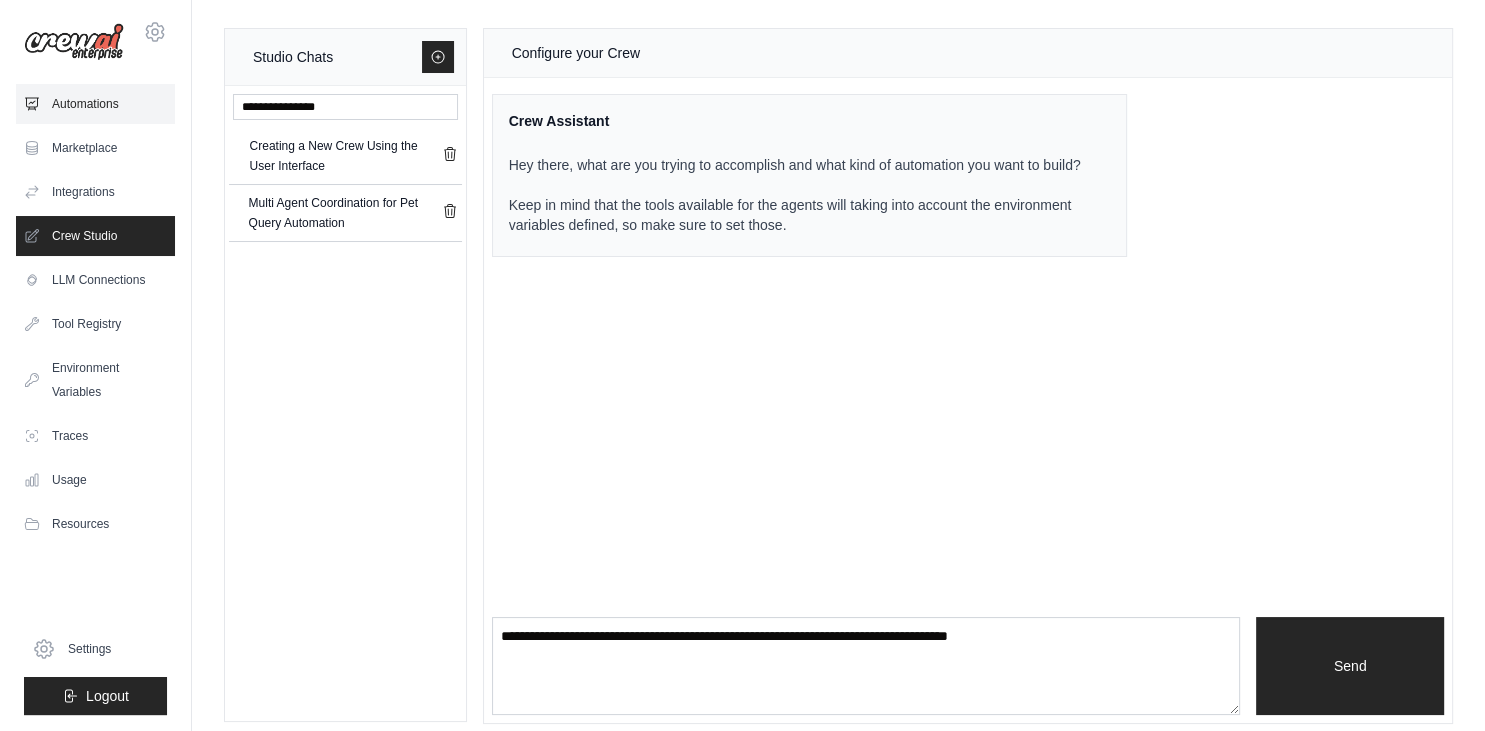 click on "Automations" at bounding box center (95, 104) 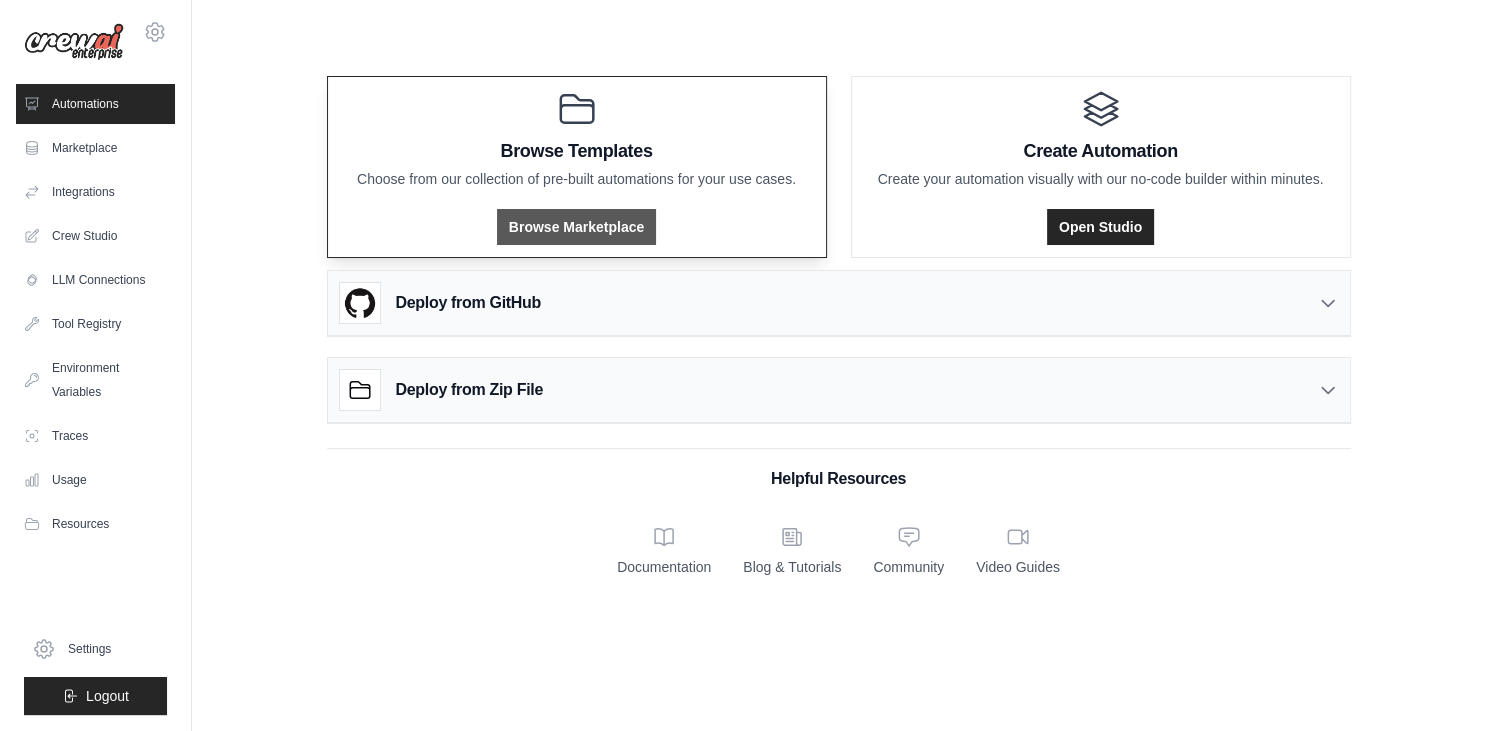 click on "Browse Marketplace" at bounding box center [576, 227] 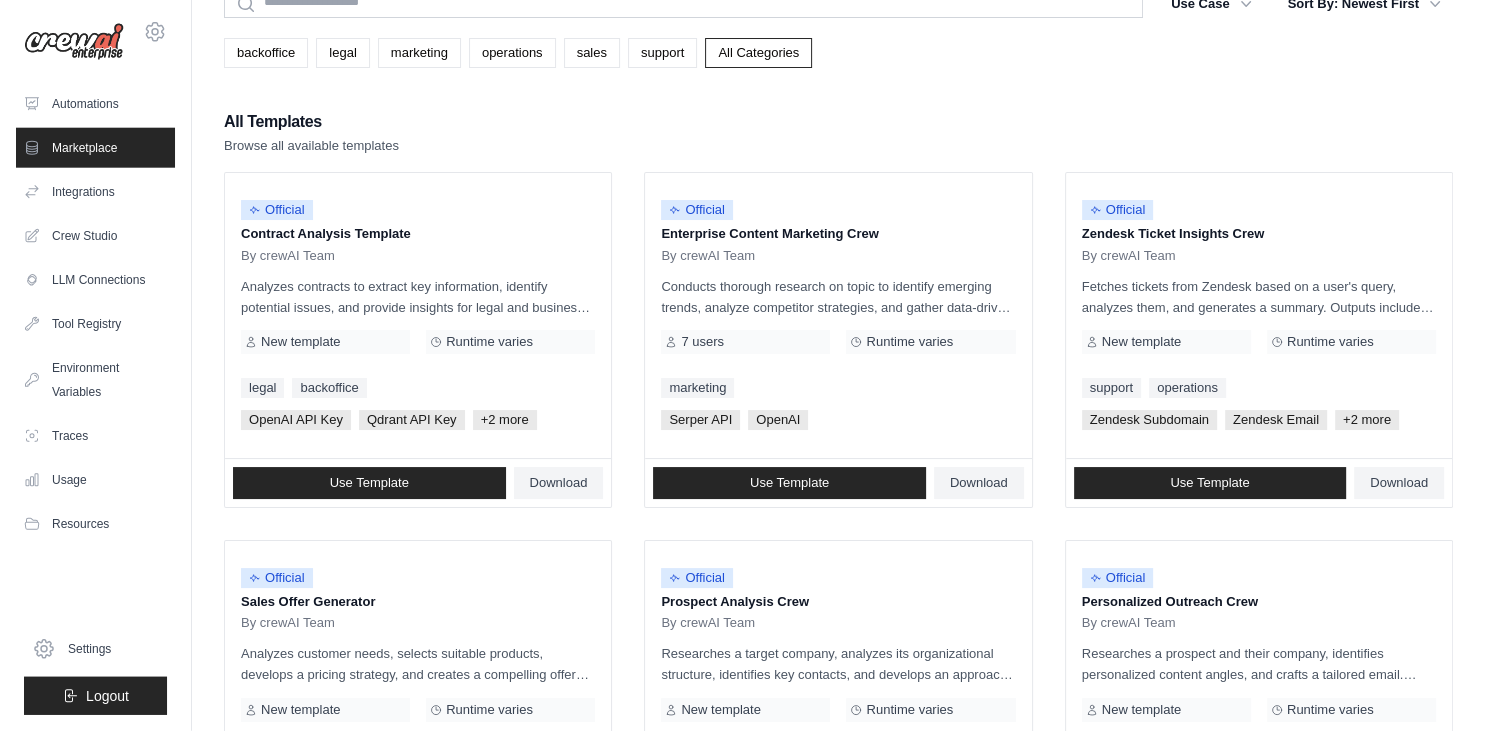 scroll, scrollTop: 127, scrollLeft: 0, axis: vertical 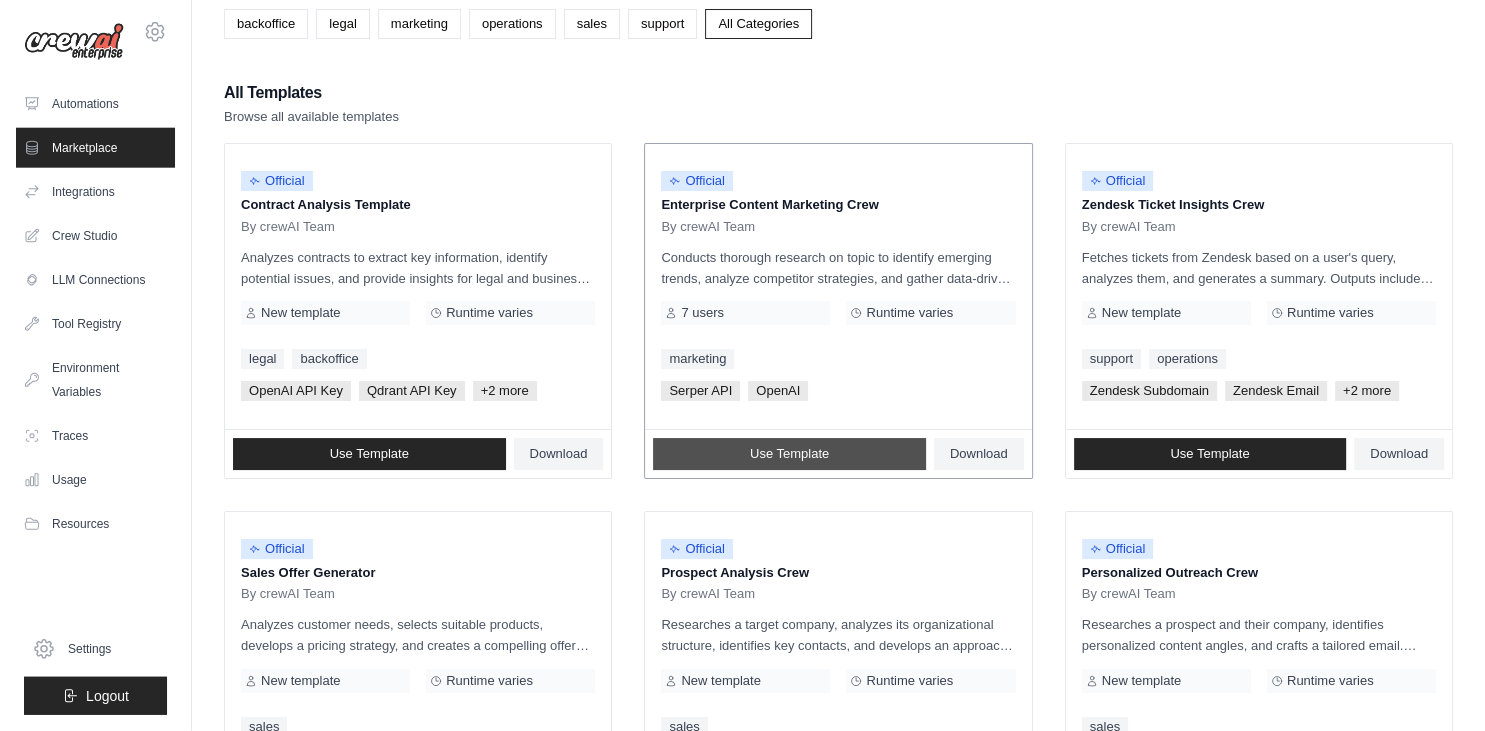 click on "Use Template" at bounding box center [789, 454] 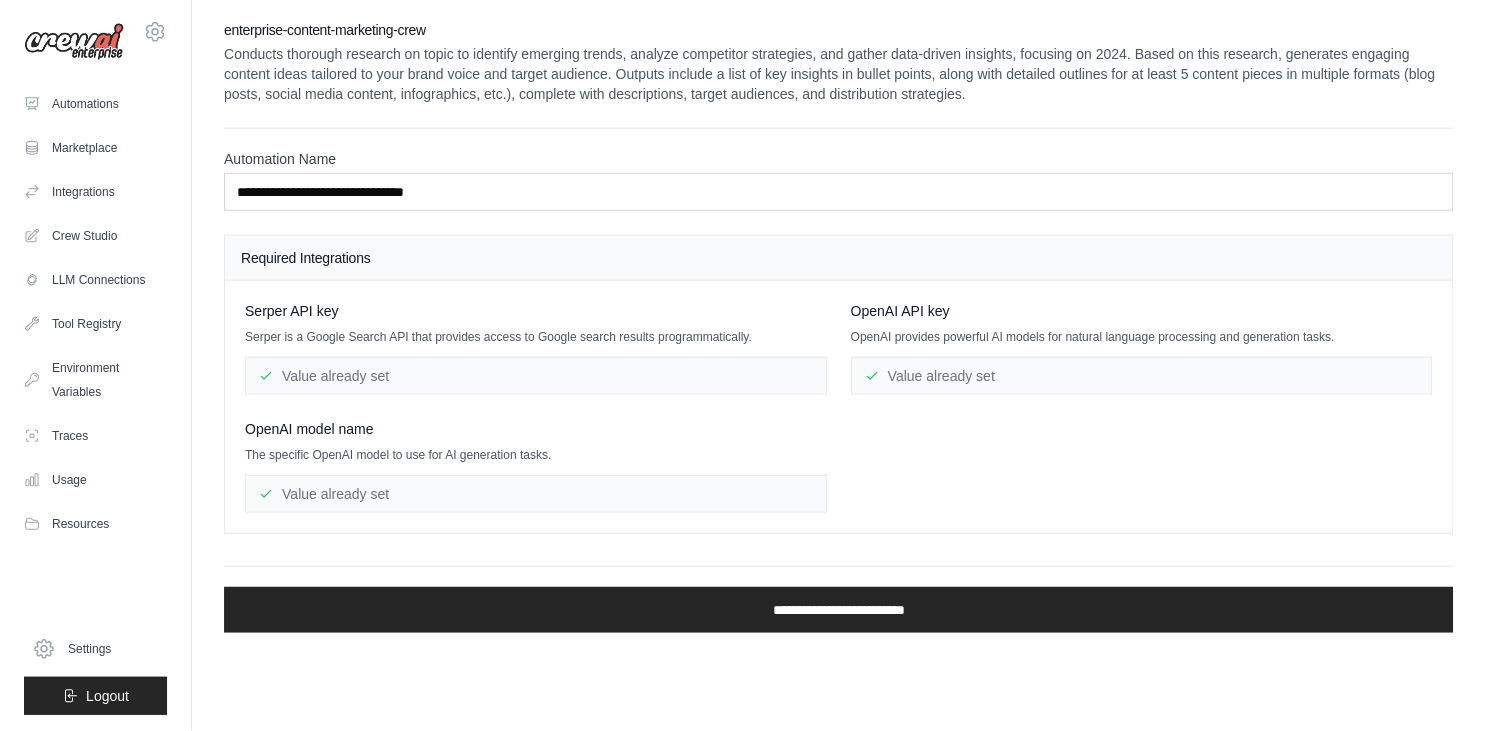scroll, scrollTop: 0, scrollLeft: 0, axis: both 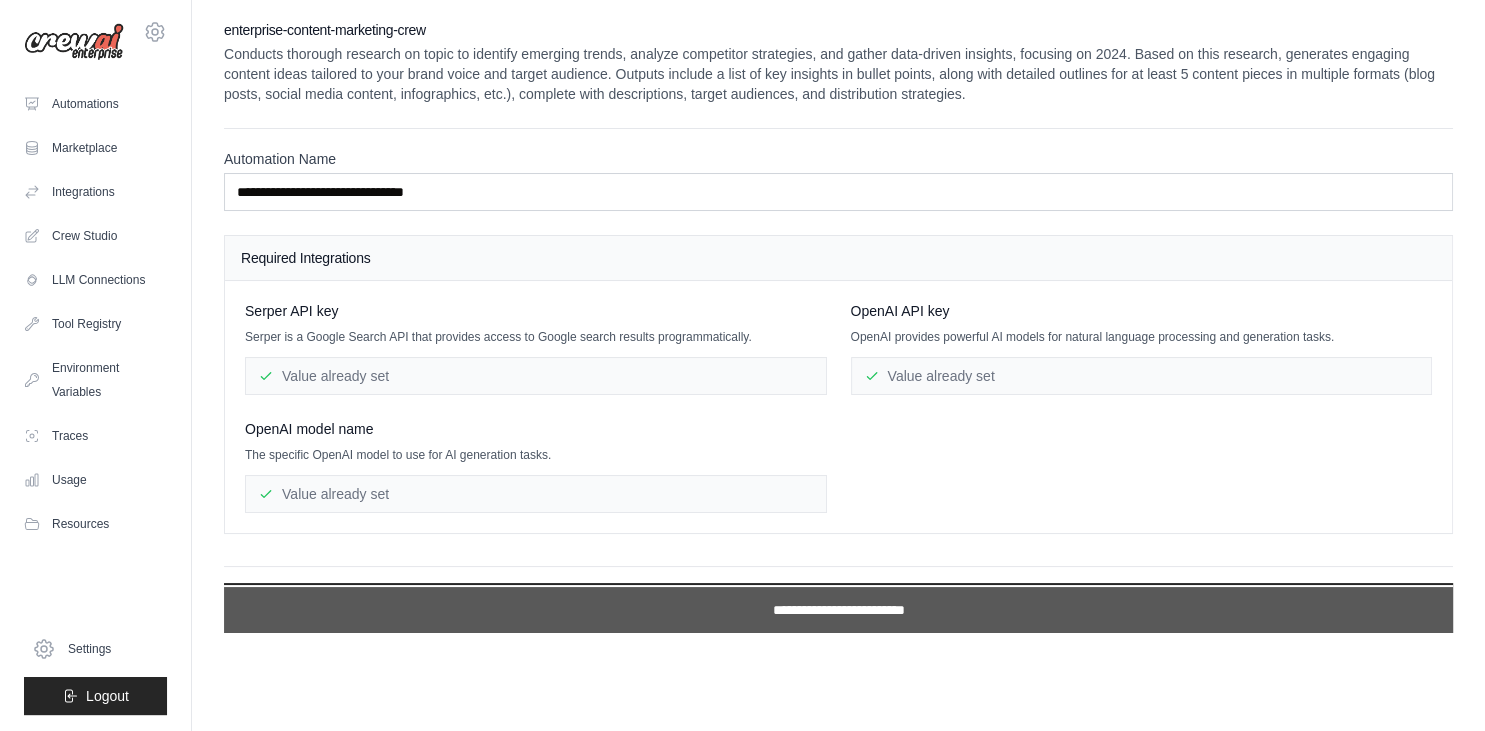 click on "**********" at bounding box center [838, 610] 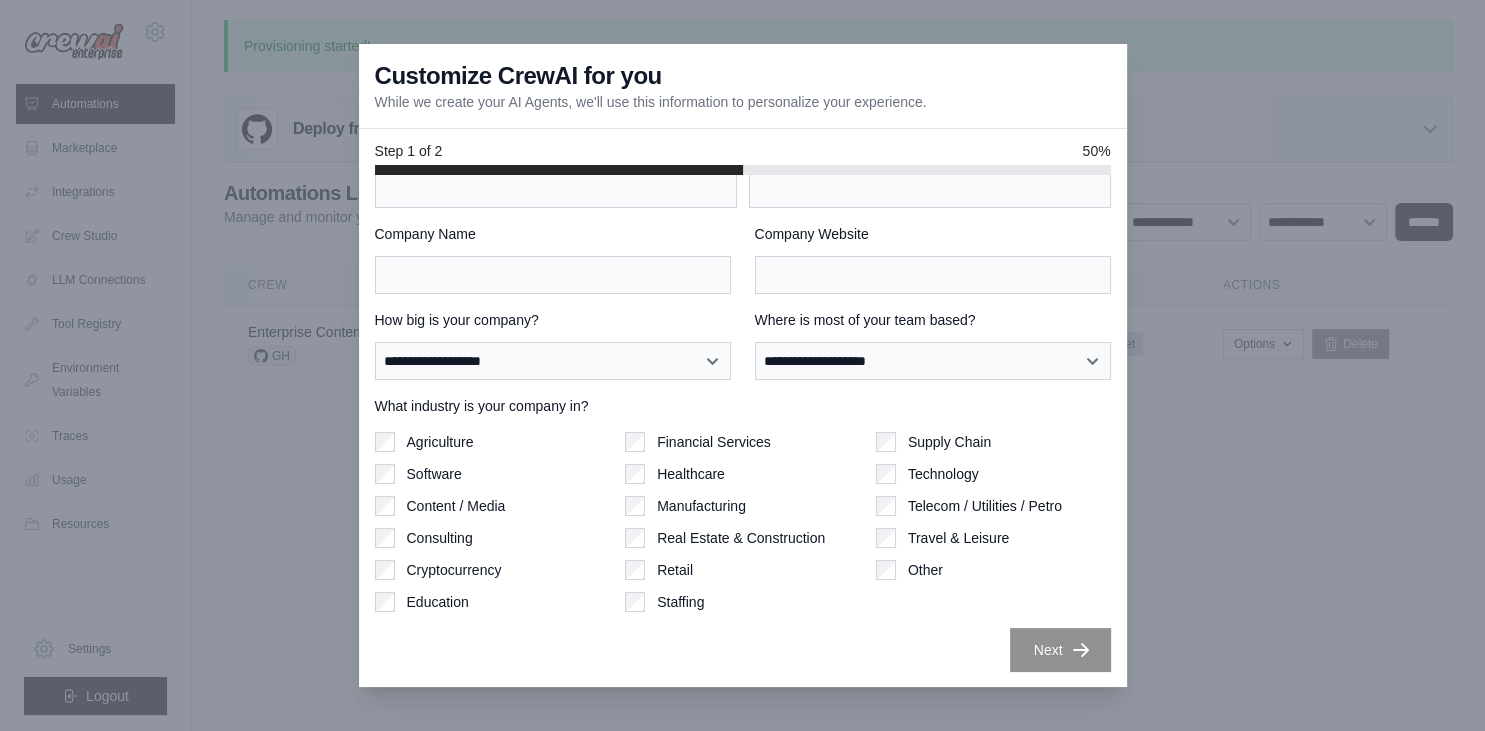 scroll, scrollTop: 0, scrollLeft: 0, axis: both 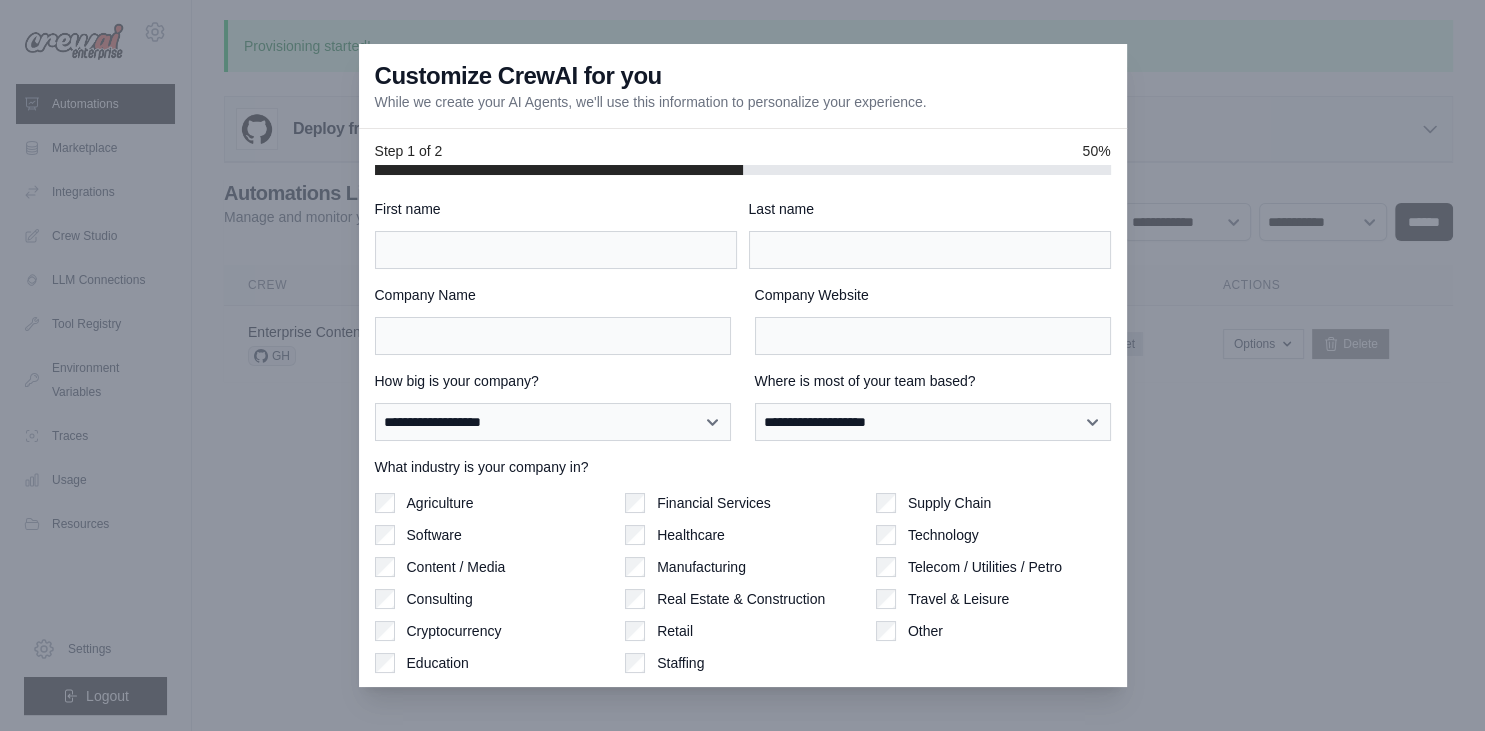 click on "**********" at bounding box center [743, 466] 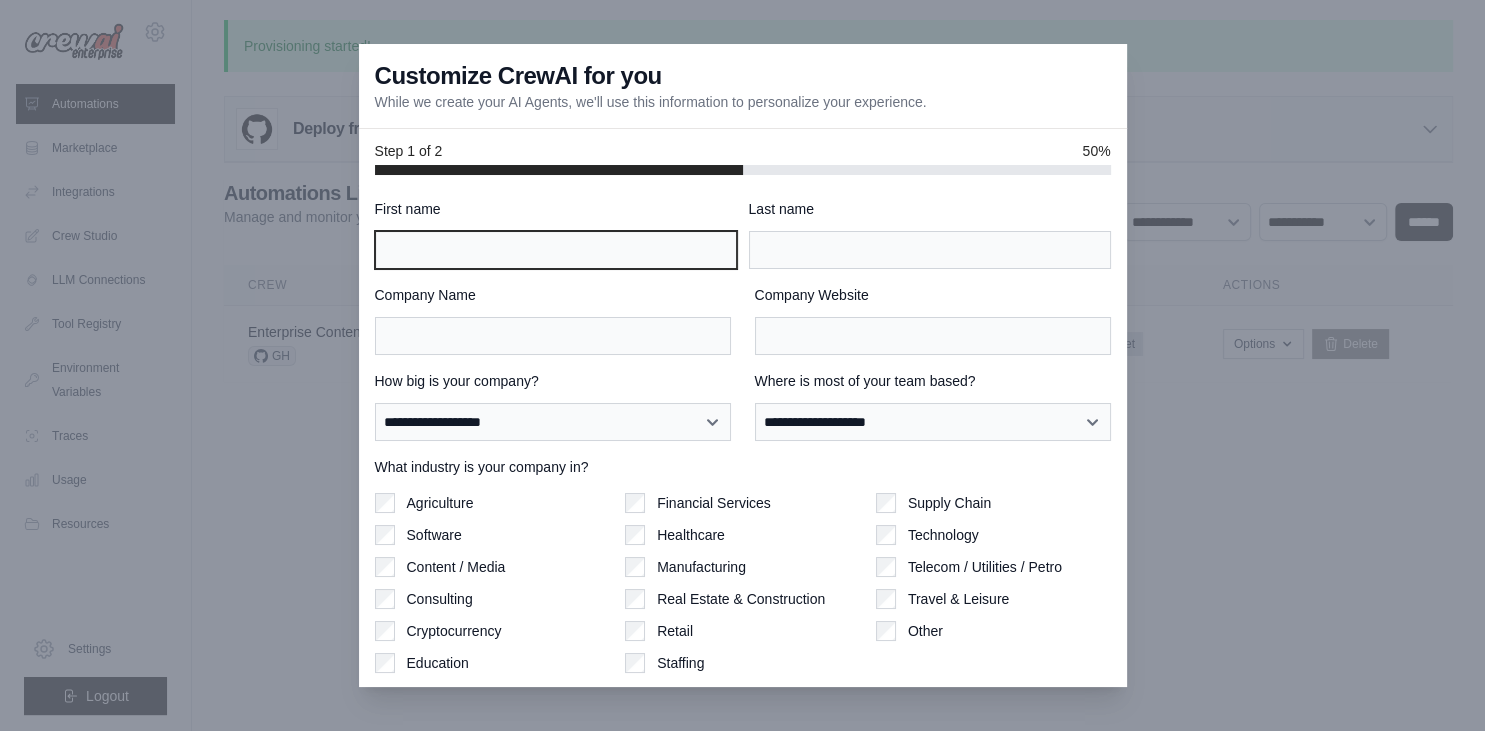 click on "First name" at bounding box center [556, 250] 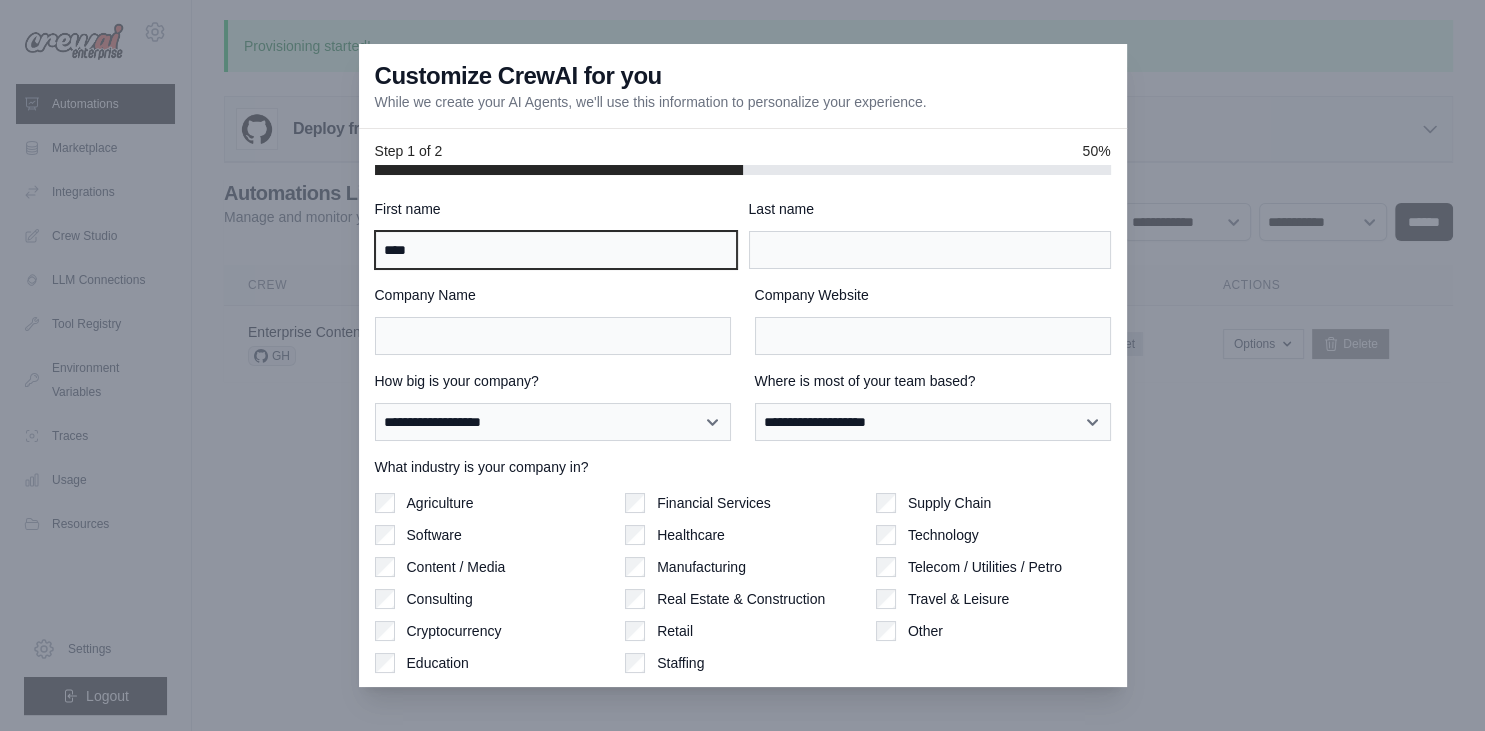 type on "****" 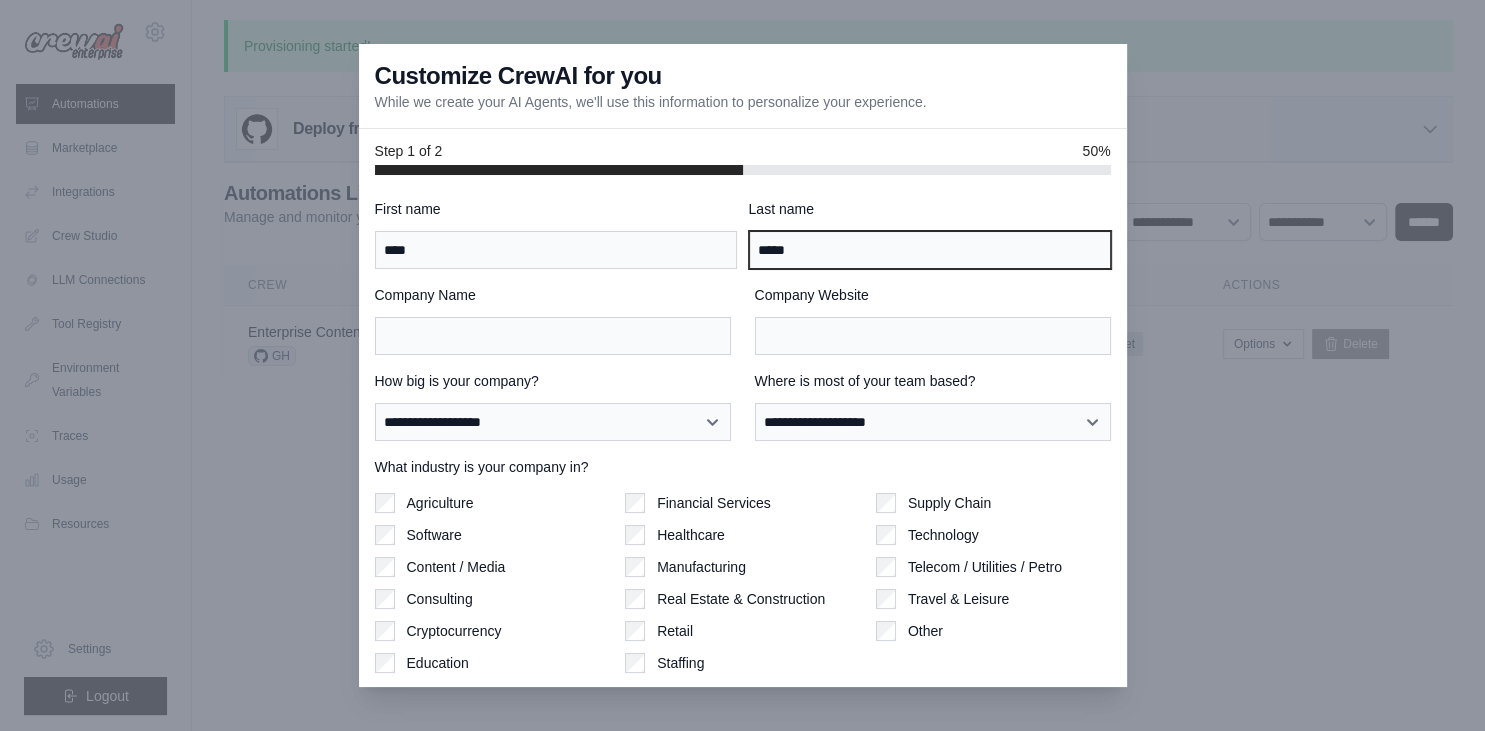 type on "*****" 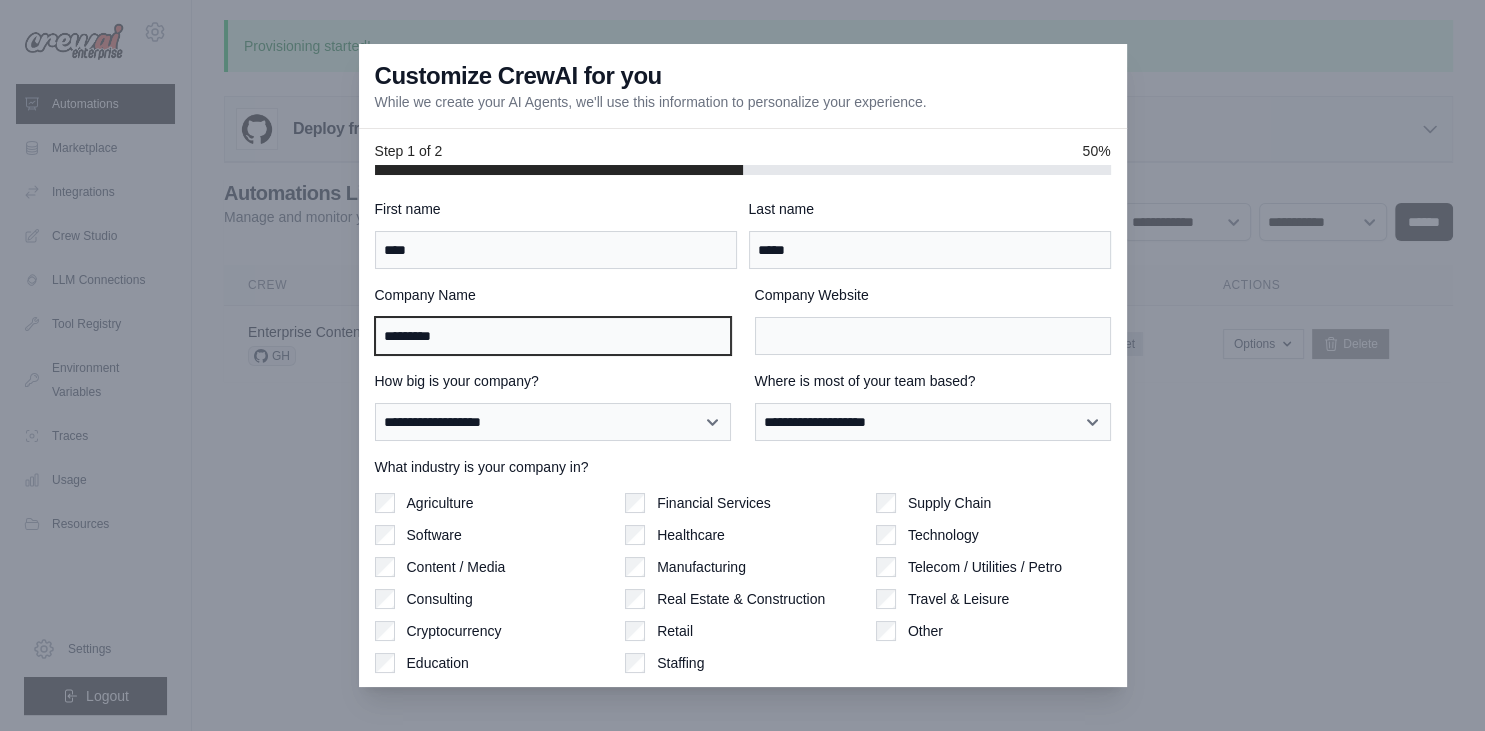 type on "**********" 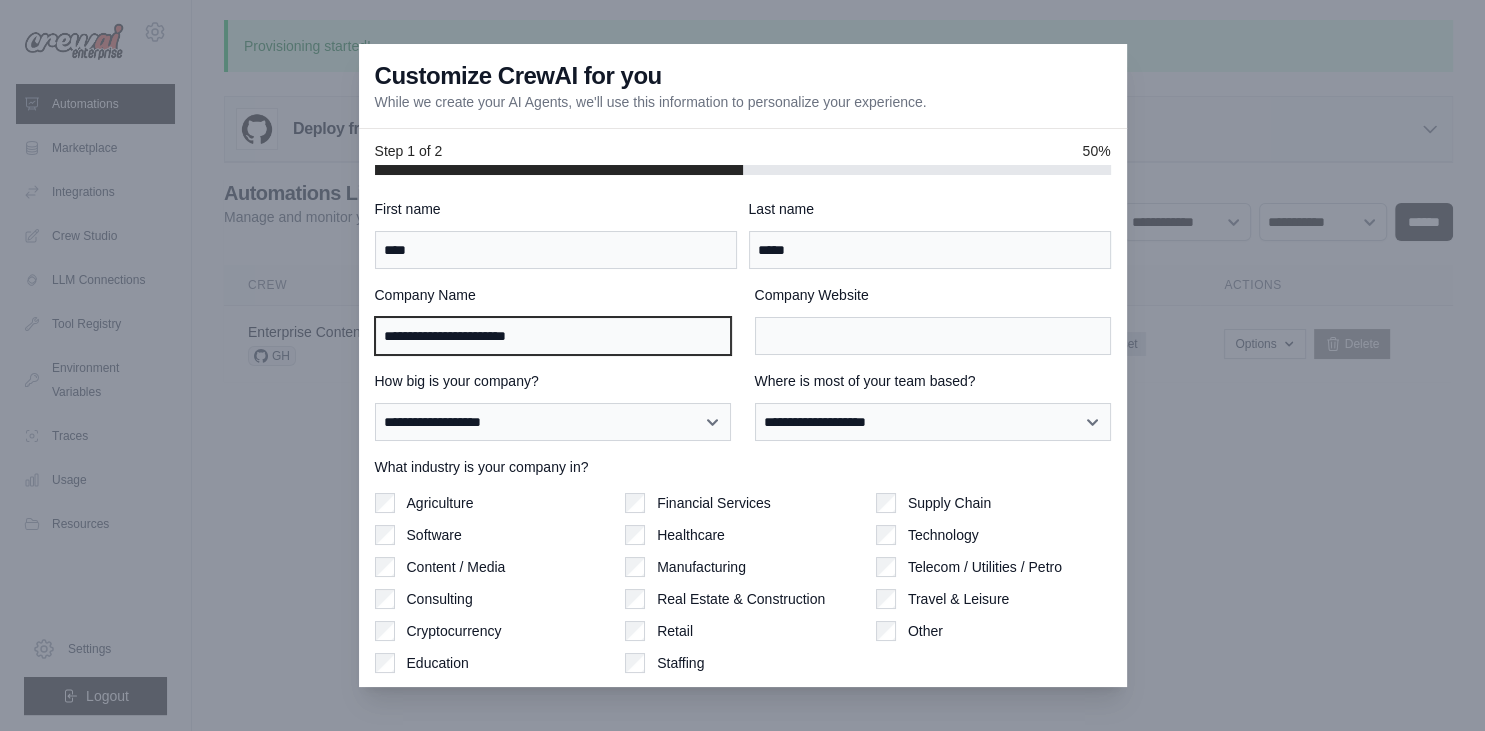 type on "**********" 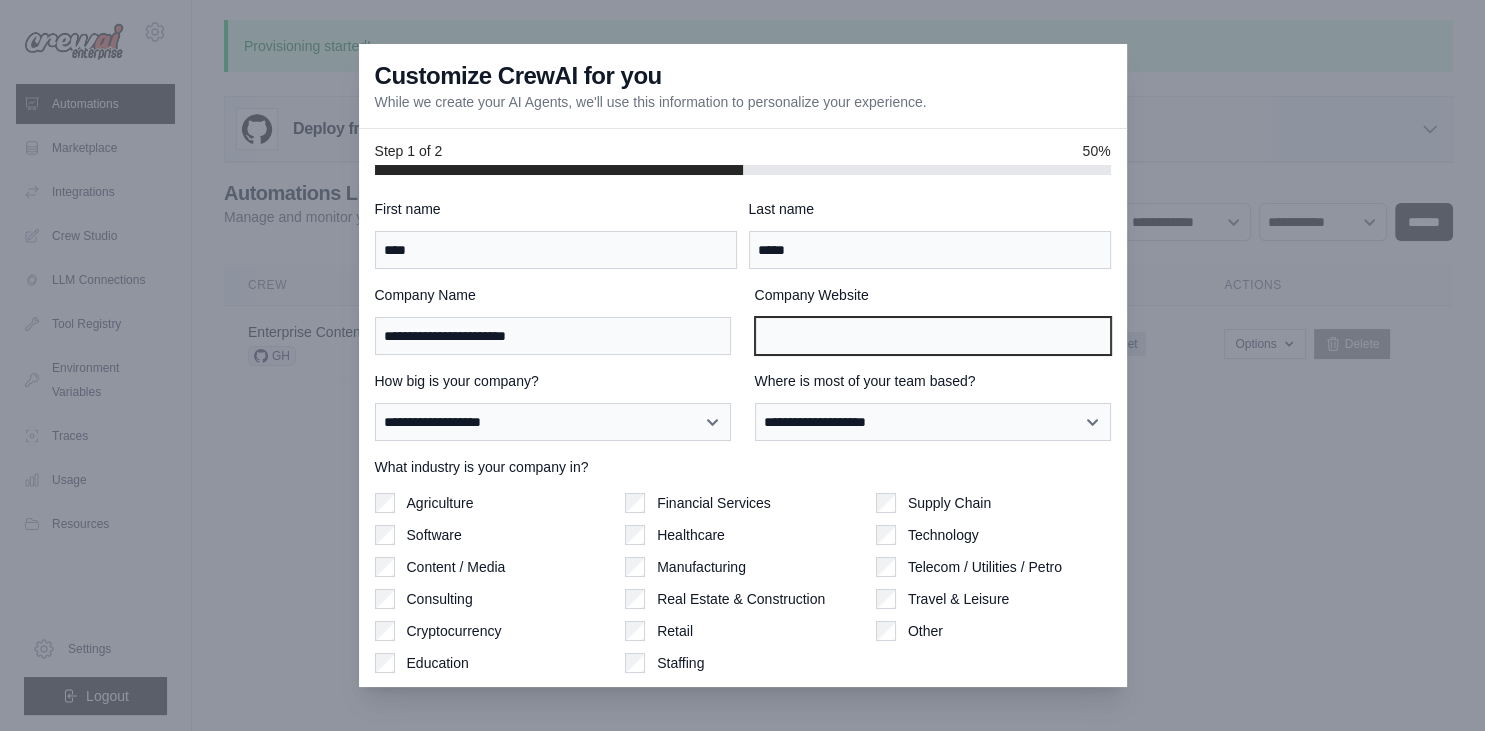 scroll, scrollTop: 61, scrollLeft: 0, axis: vertical 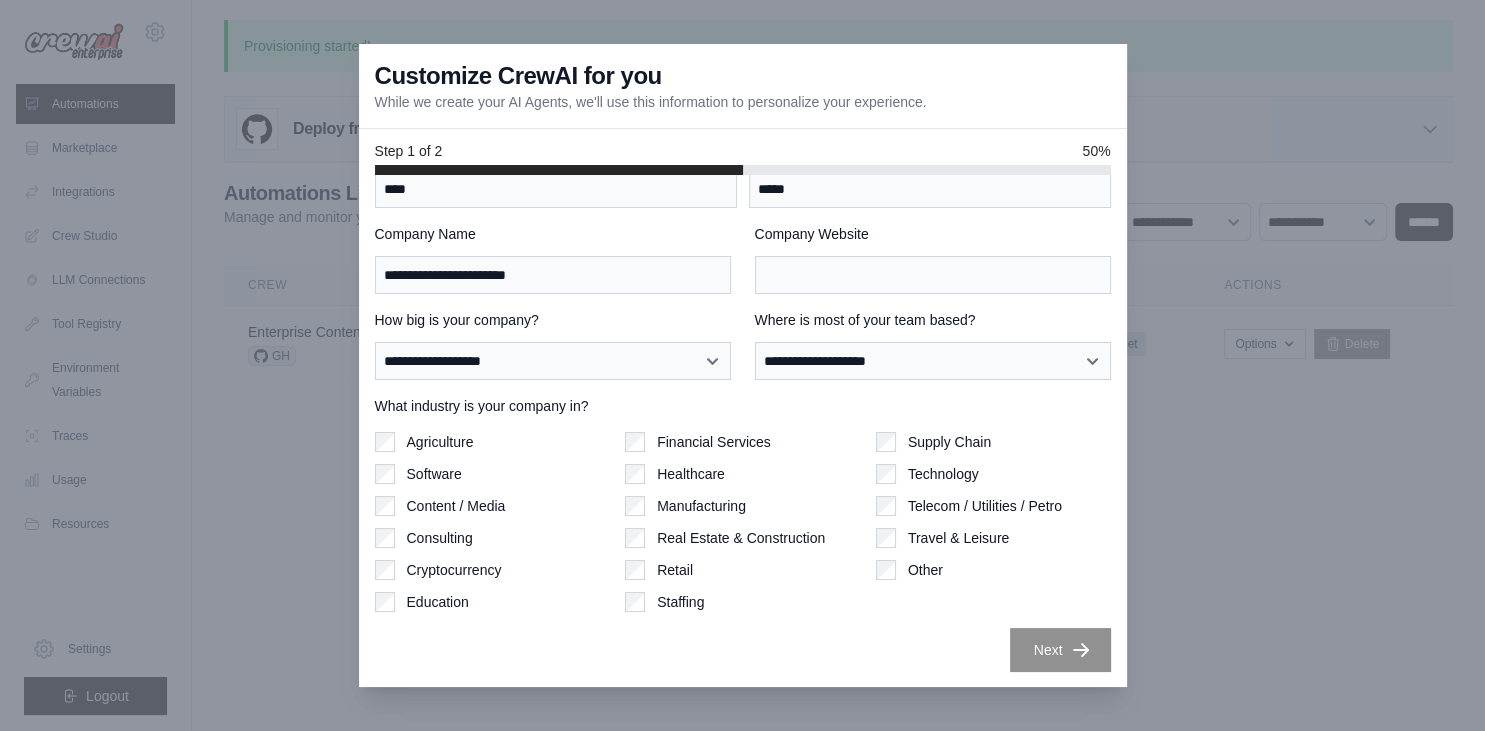 click on "Software" at bounding box center [434, 474] 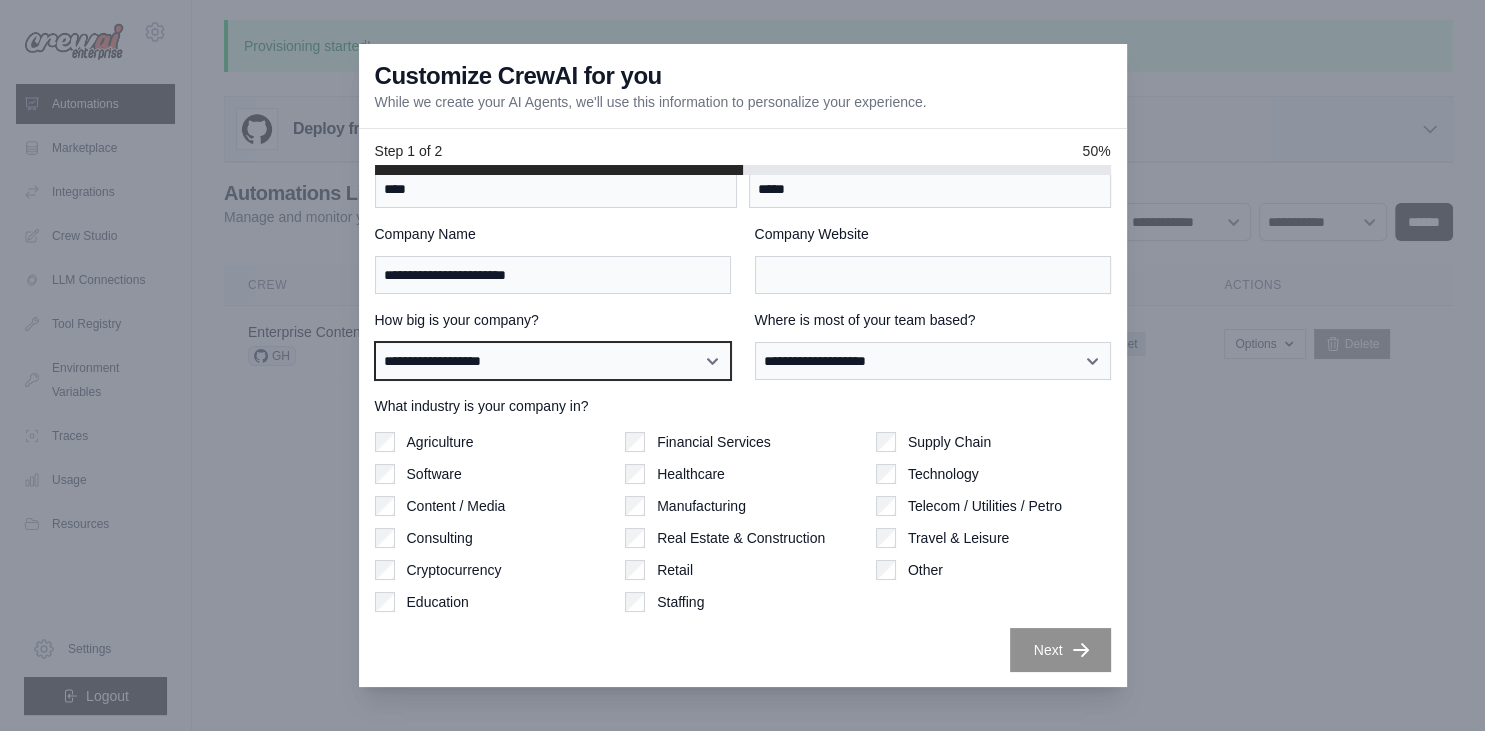 click on "**********" at bounding box center (553, 361) 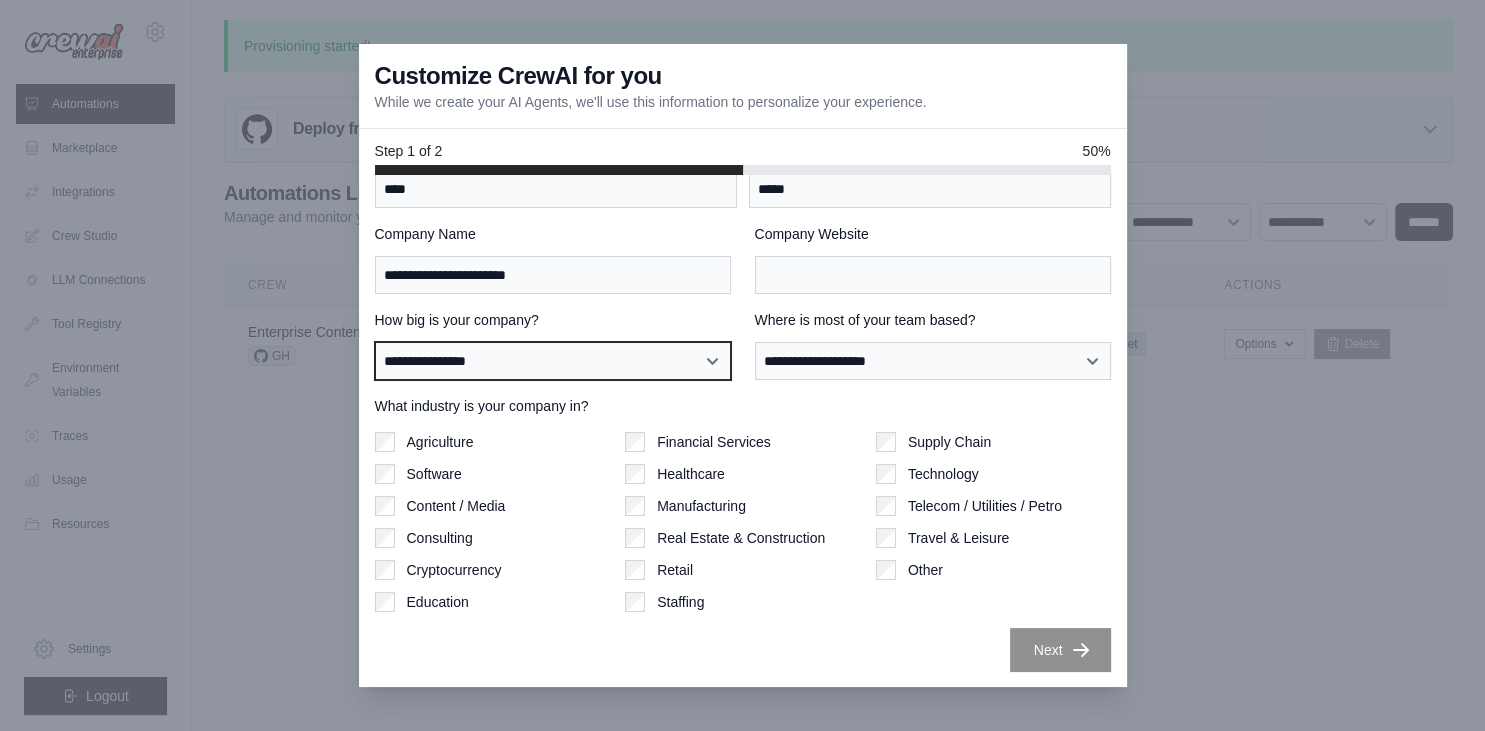 click on "**********" at bounding box center [0, 0] 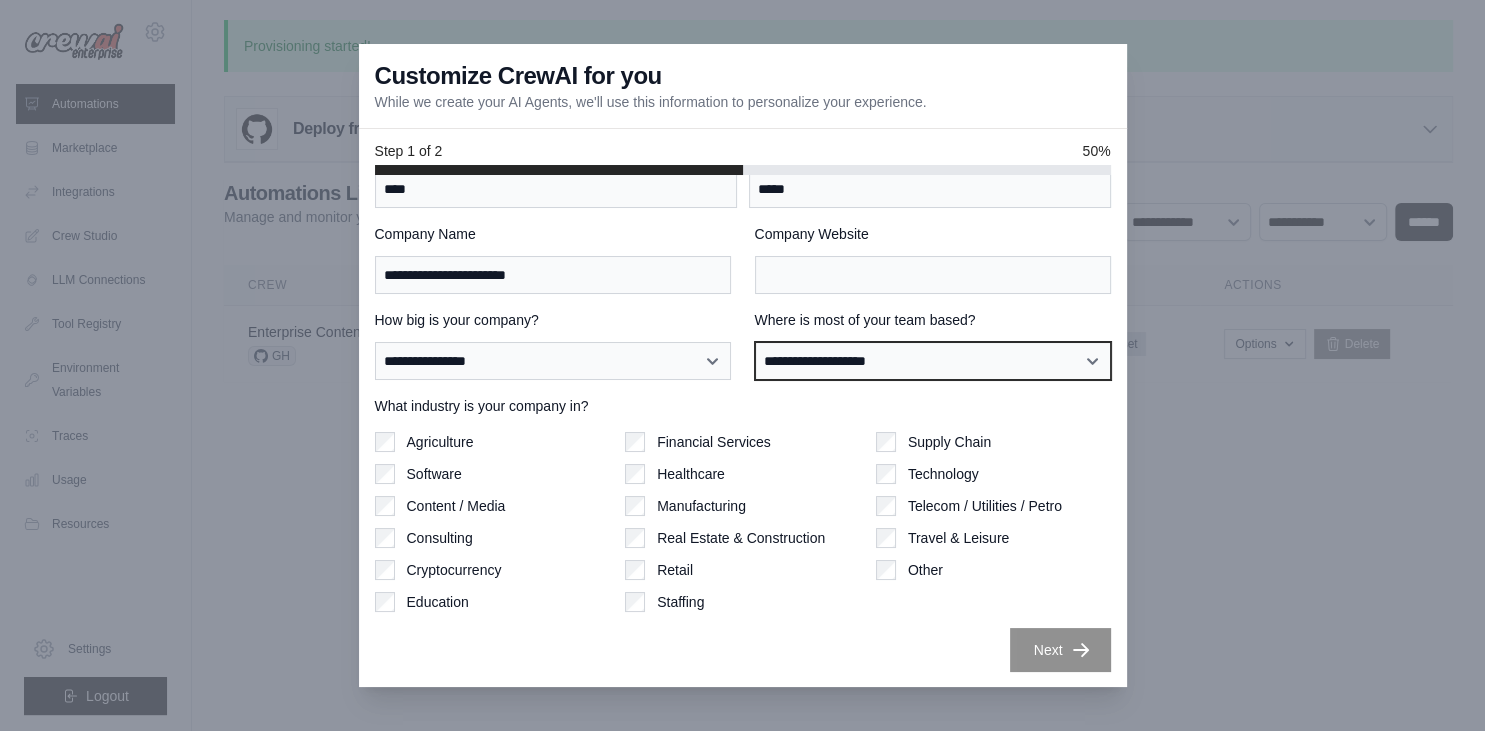 select on "******" 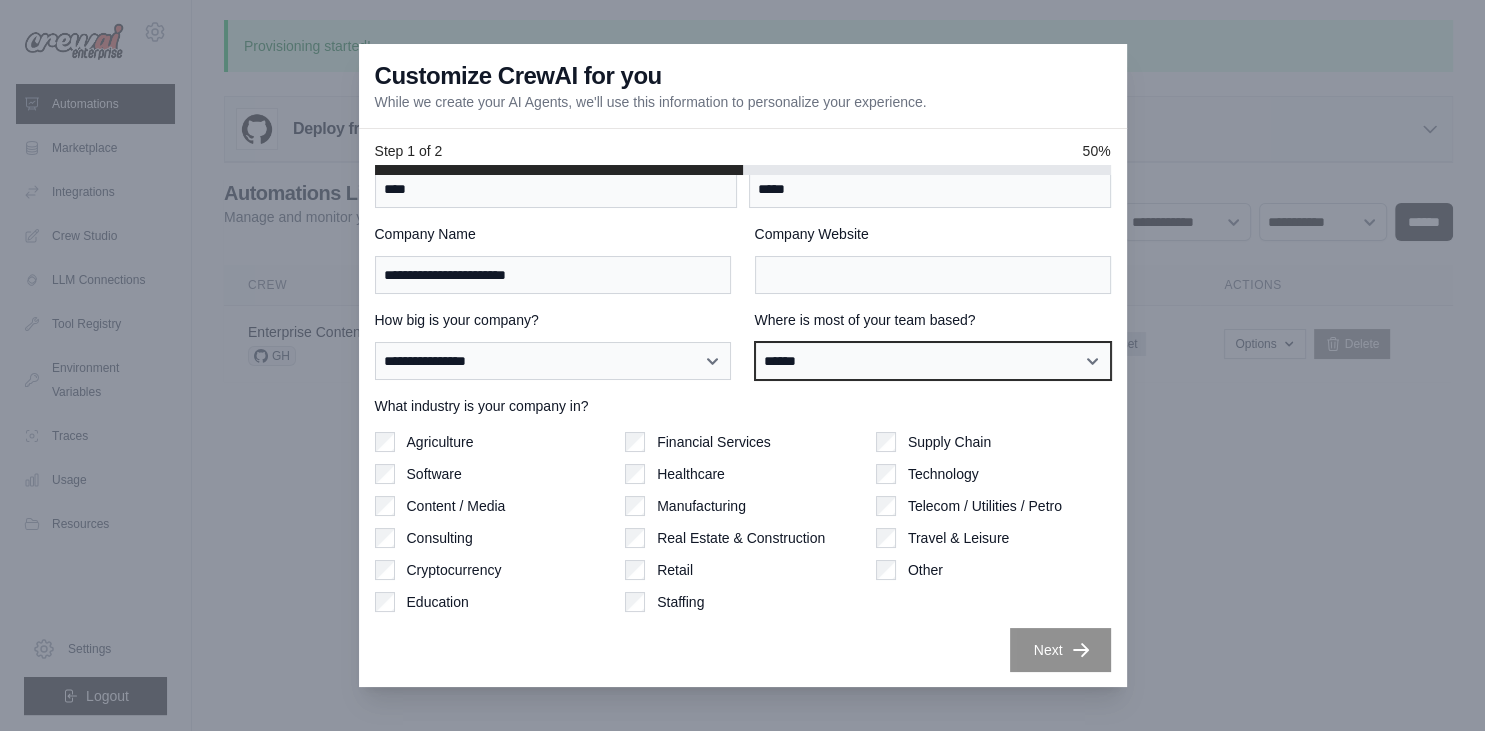 click on "******" at bounding box center (0, 0) 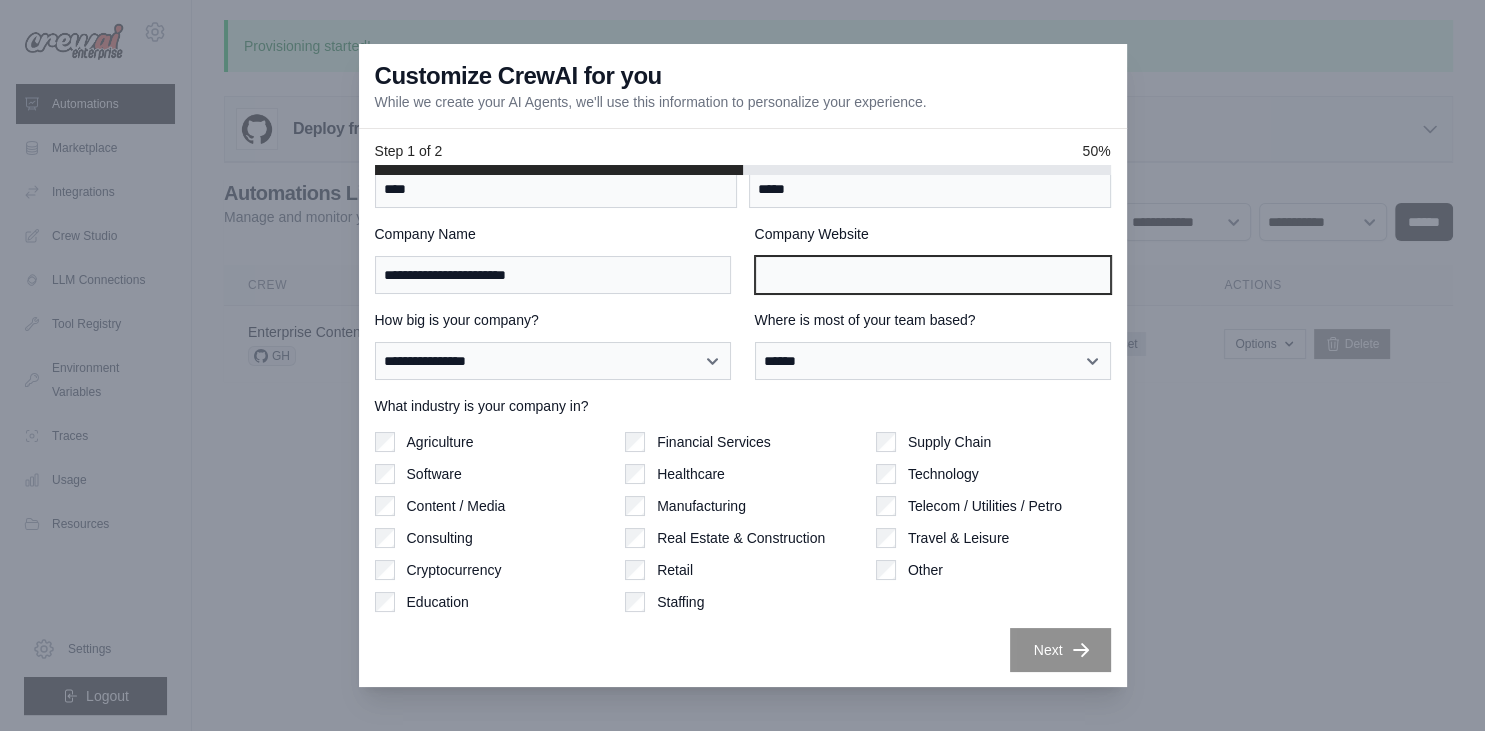 click on "Company Website" at bounding box center [933, 275] 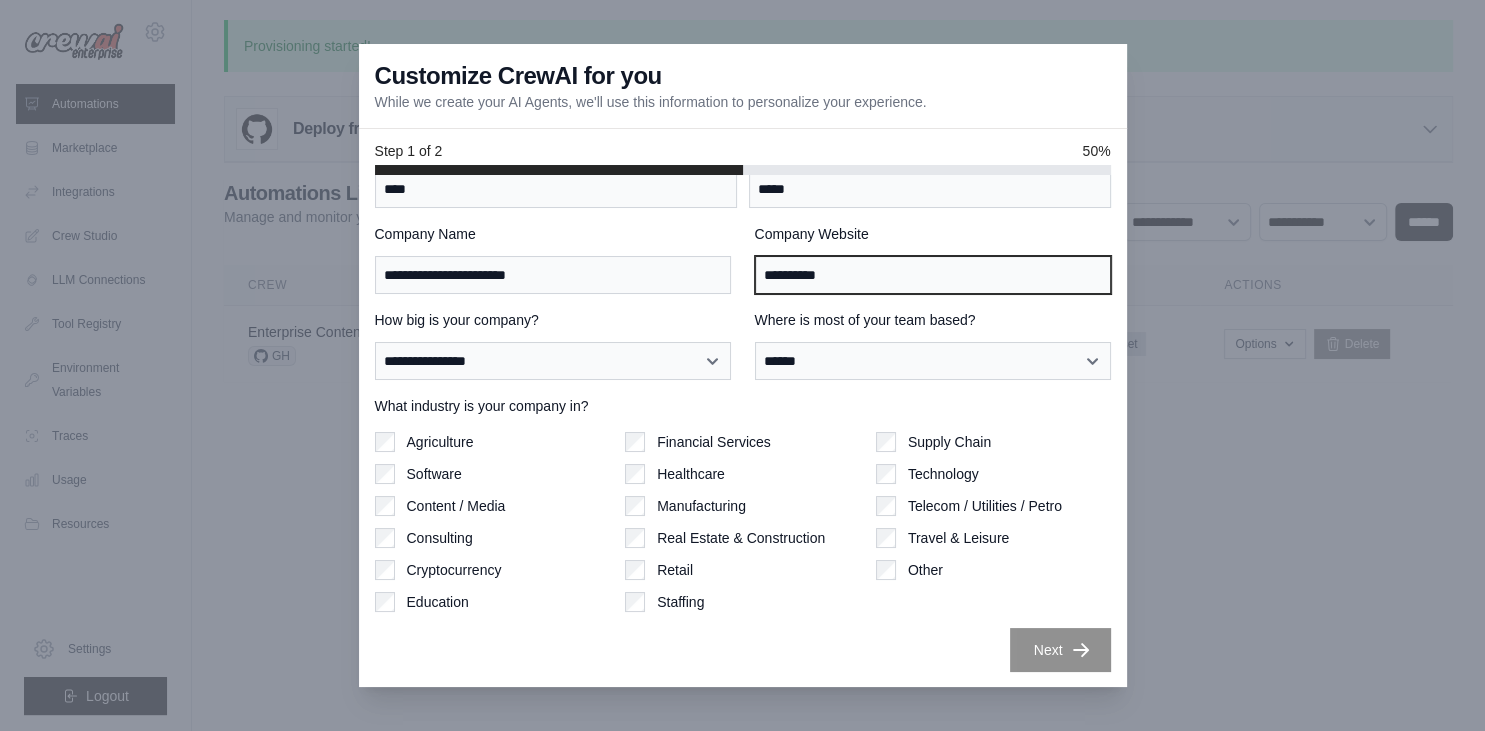 type on "**********" 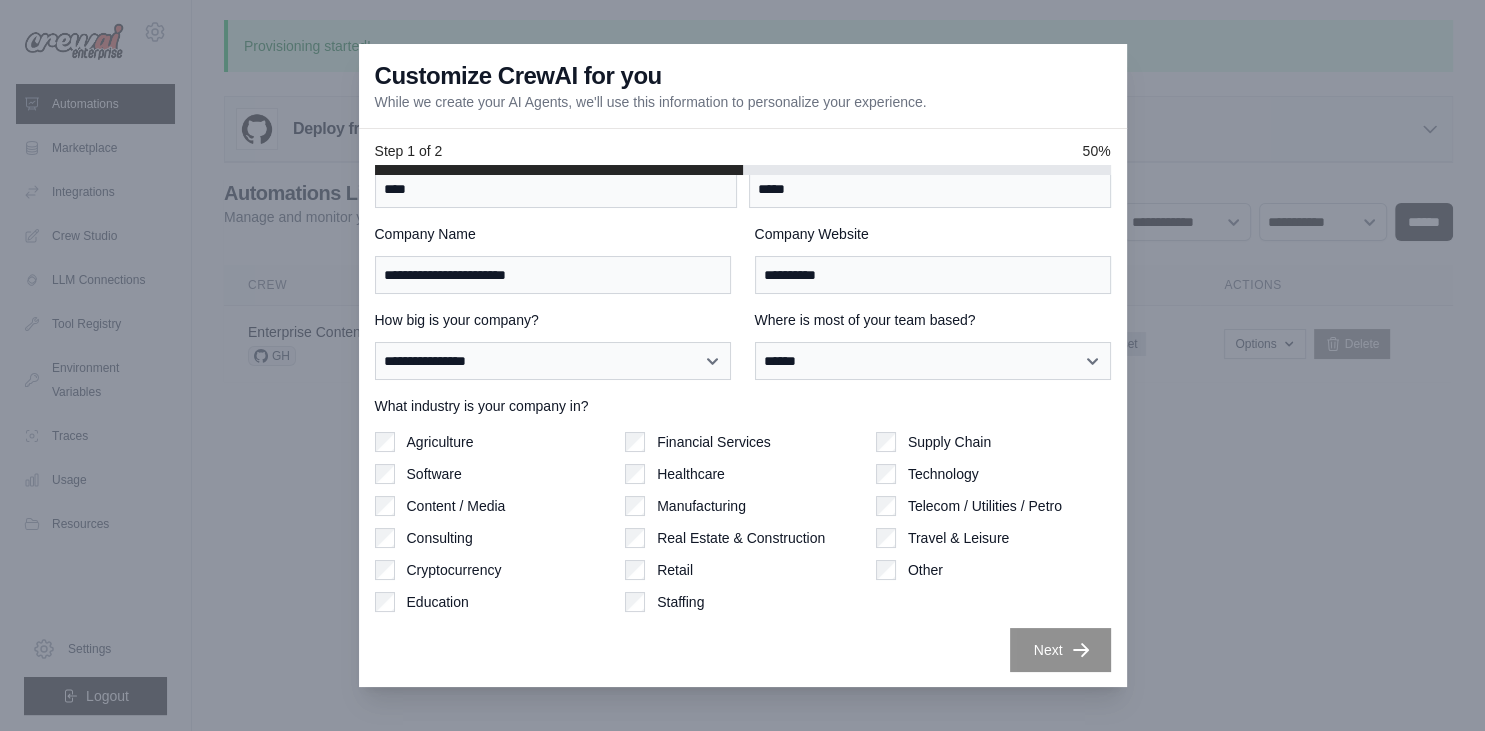 click on "Next" at bounding box center (1060, 650) 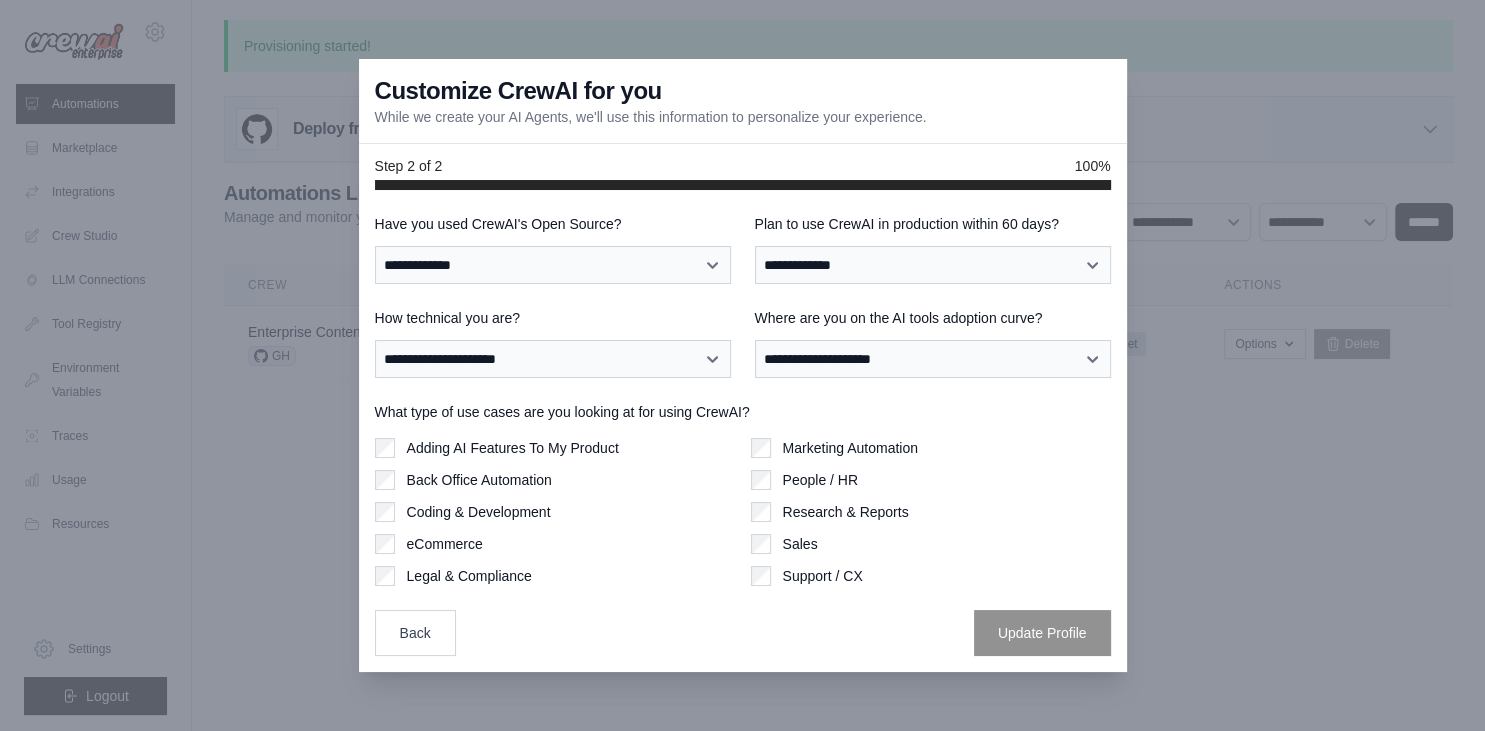 scroll, scrollTop: 0, scrollLeft: 0, axis: both 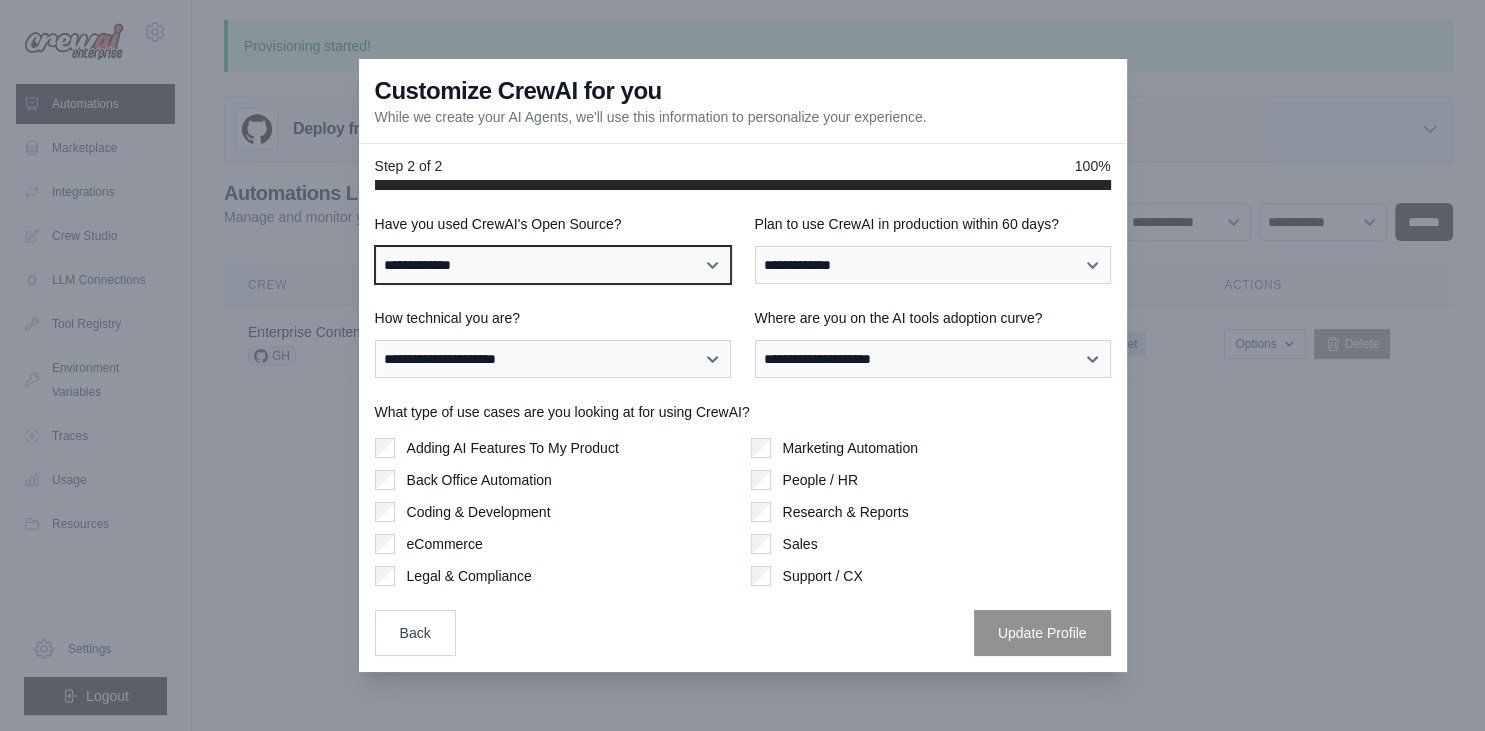 click on "**********" at bounding box center [553, 265] 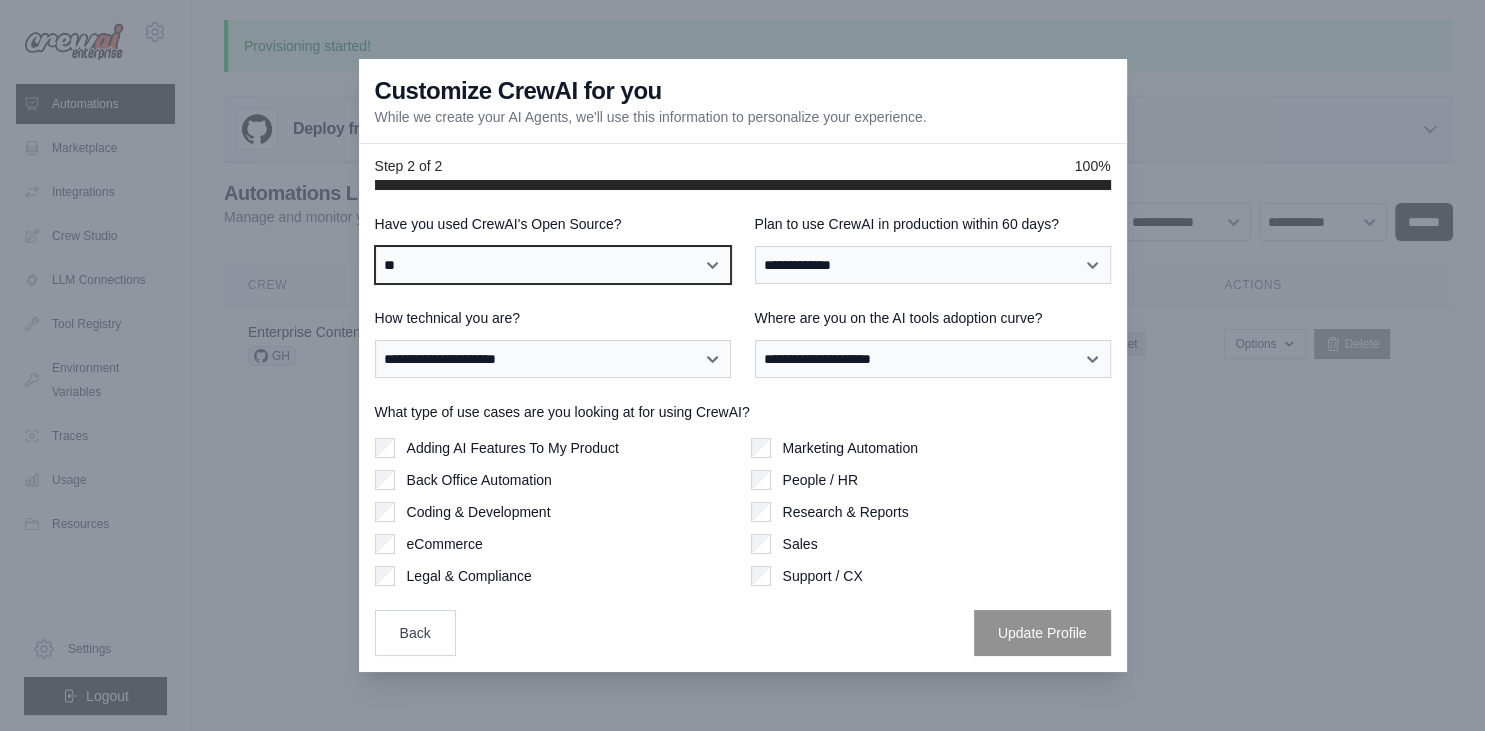 click on "**" at bounding box center (0, 0) 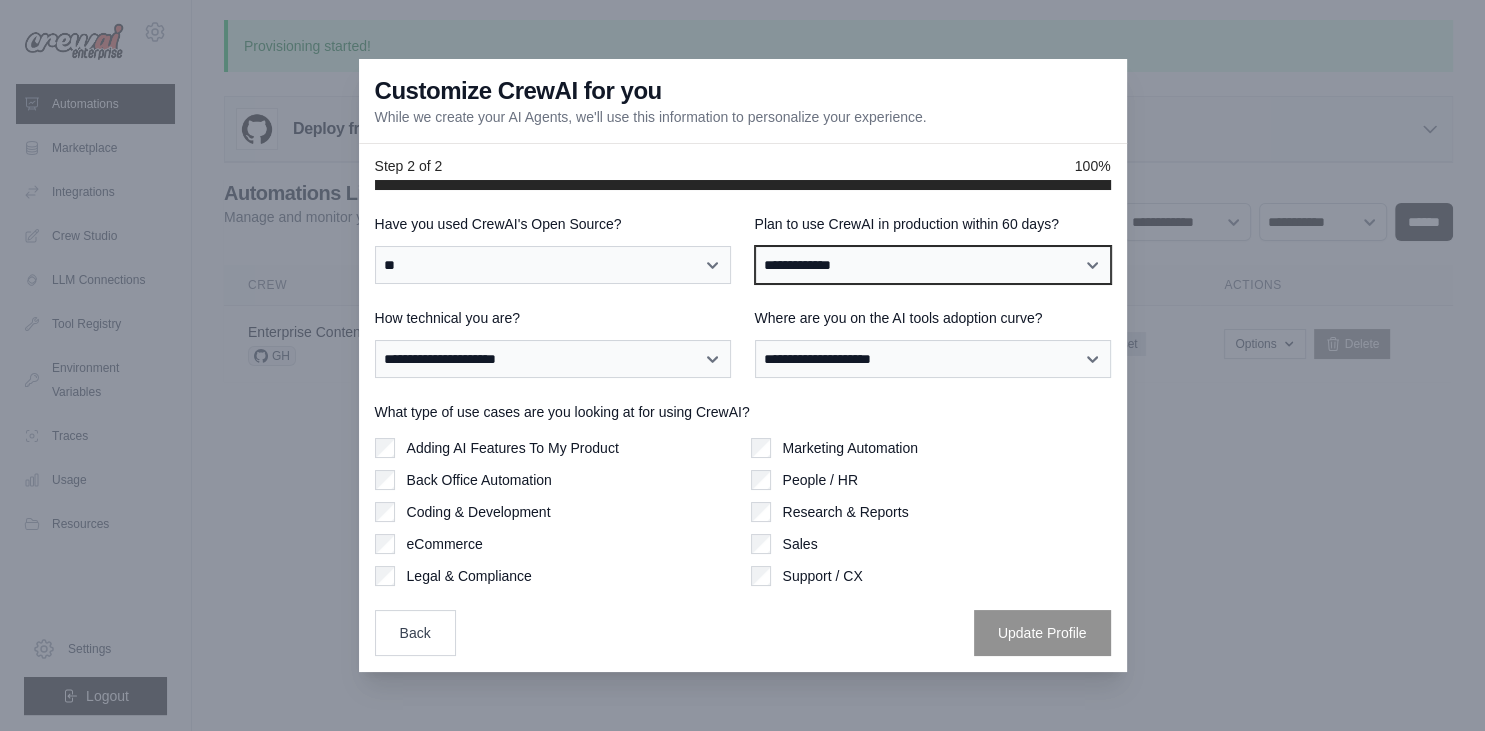 click on "**********" at bounding box center [933, 265] 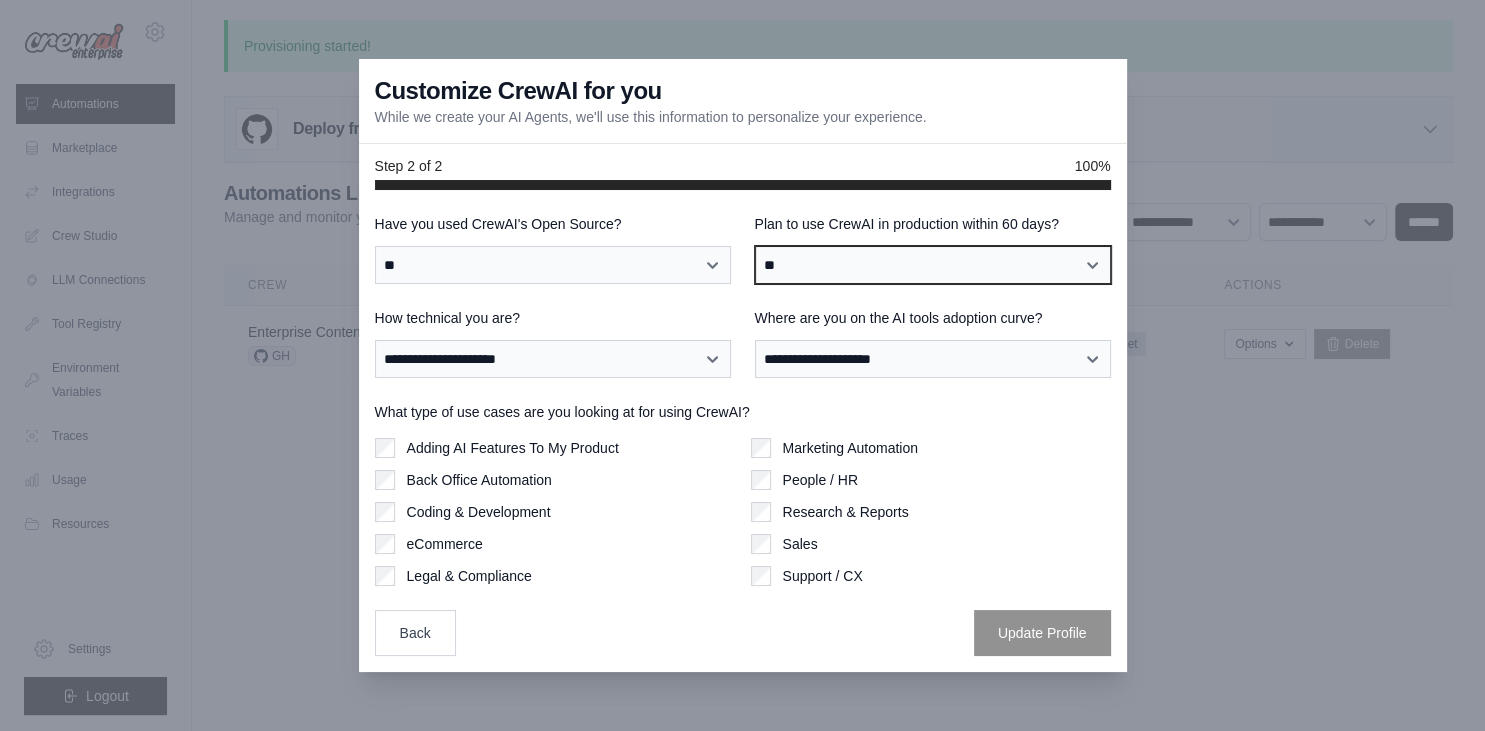 click on "**" at bounding box center (0, 0) 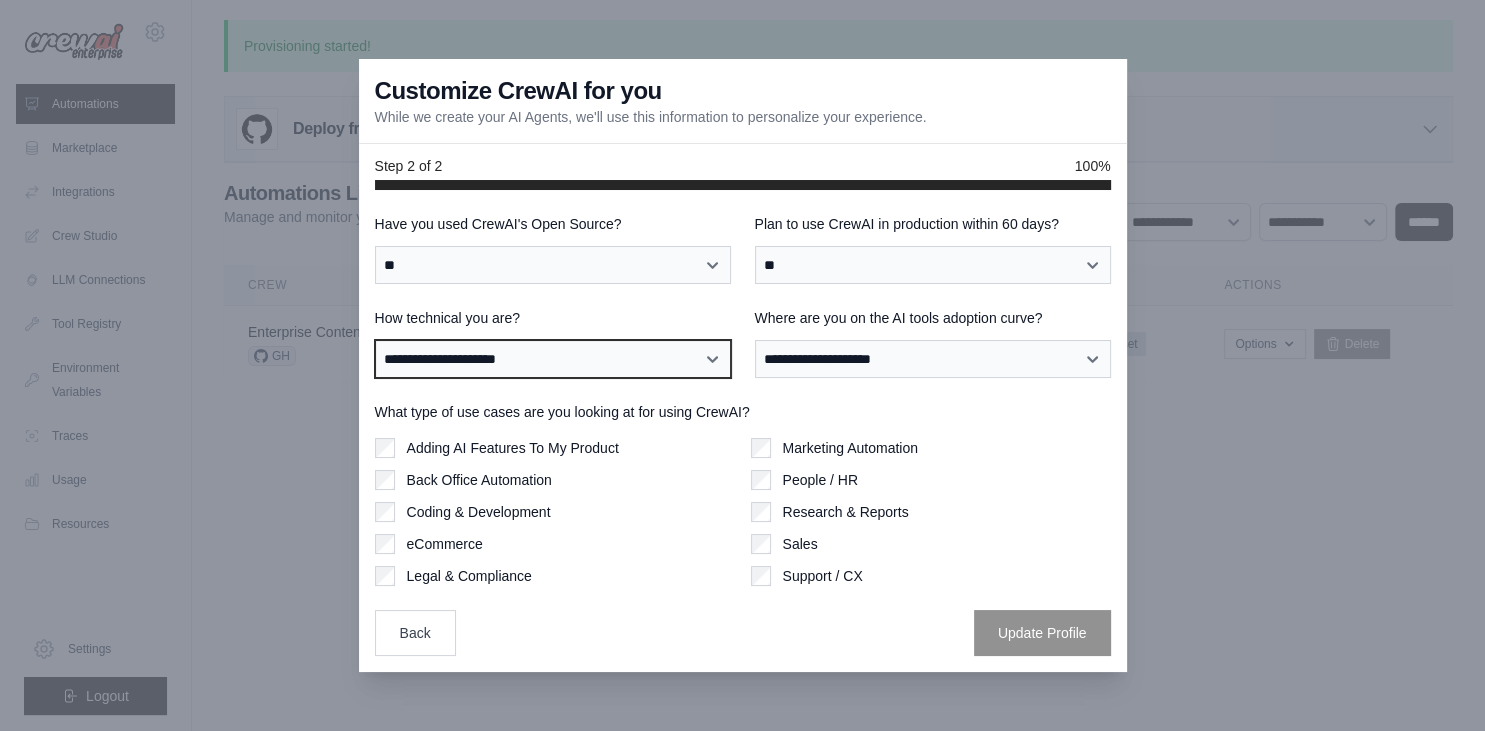 click on "**********" at bounding box center (553, 359) 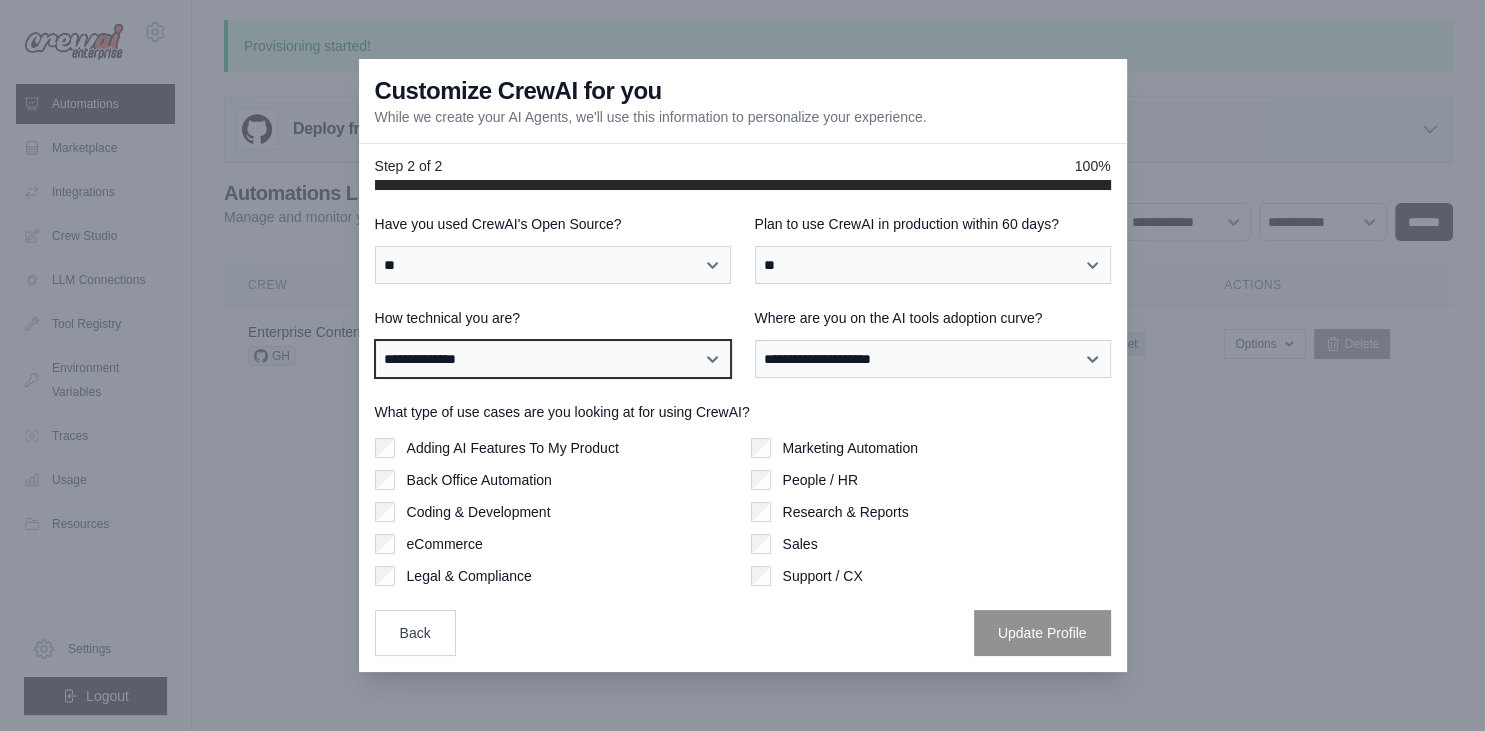 click on "**********" at bounding box center [0, 0] 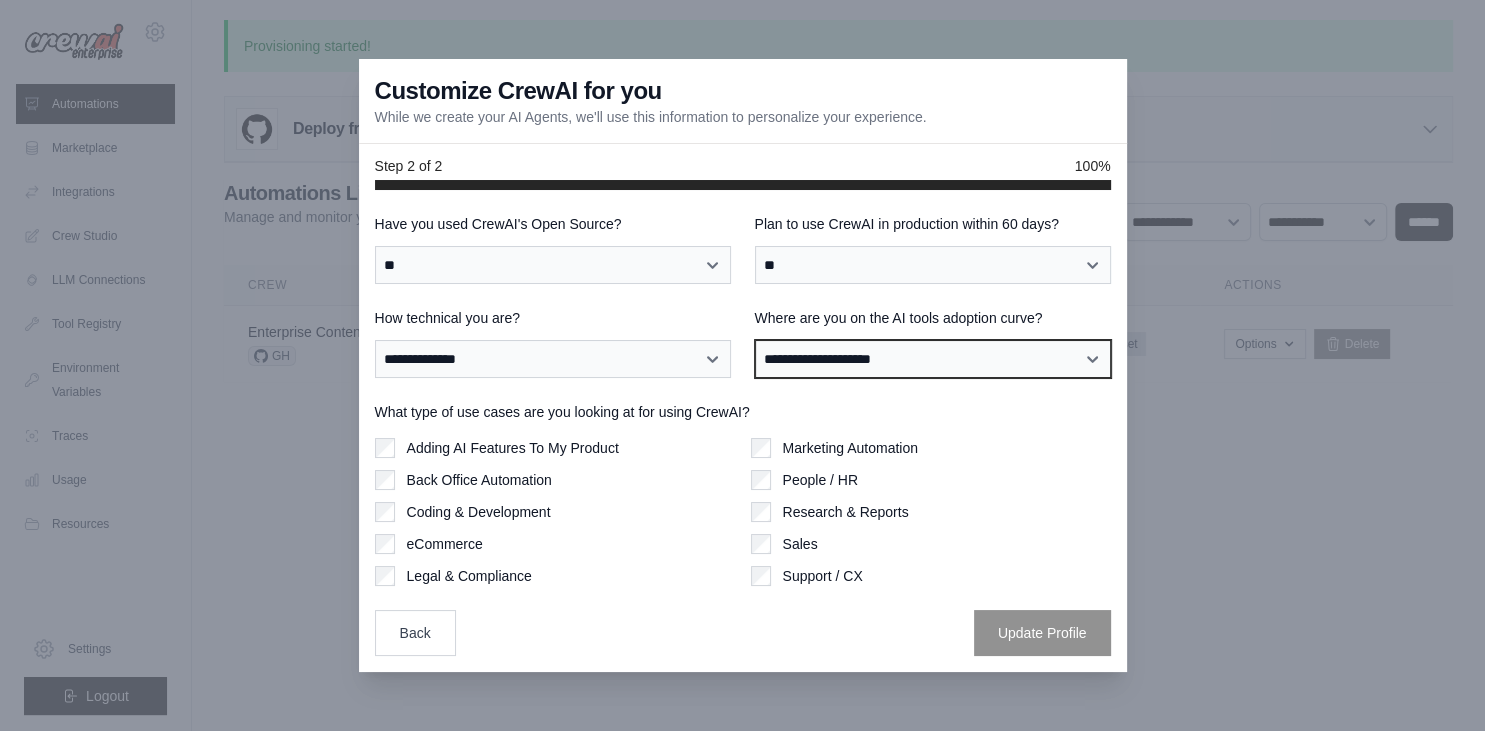 click on "**********" at bounding box center [933, 359] 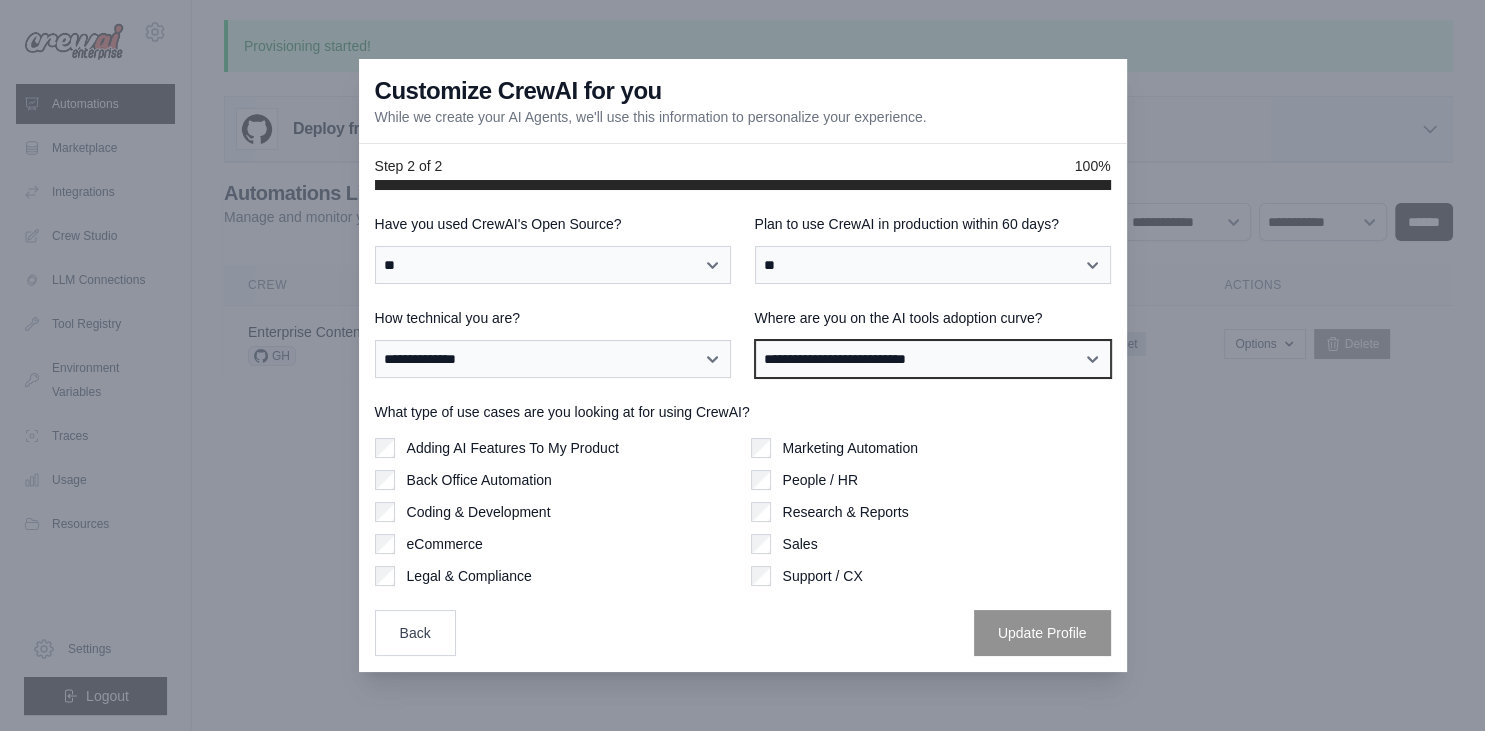 click on "**********" at bounding box center (0, 0) 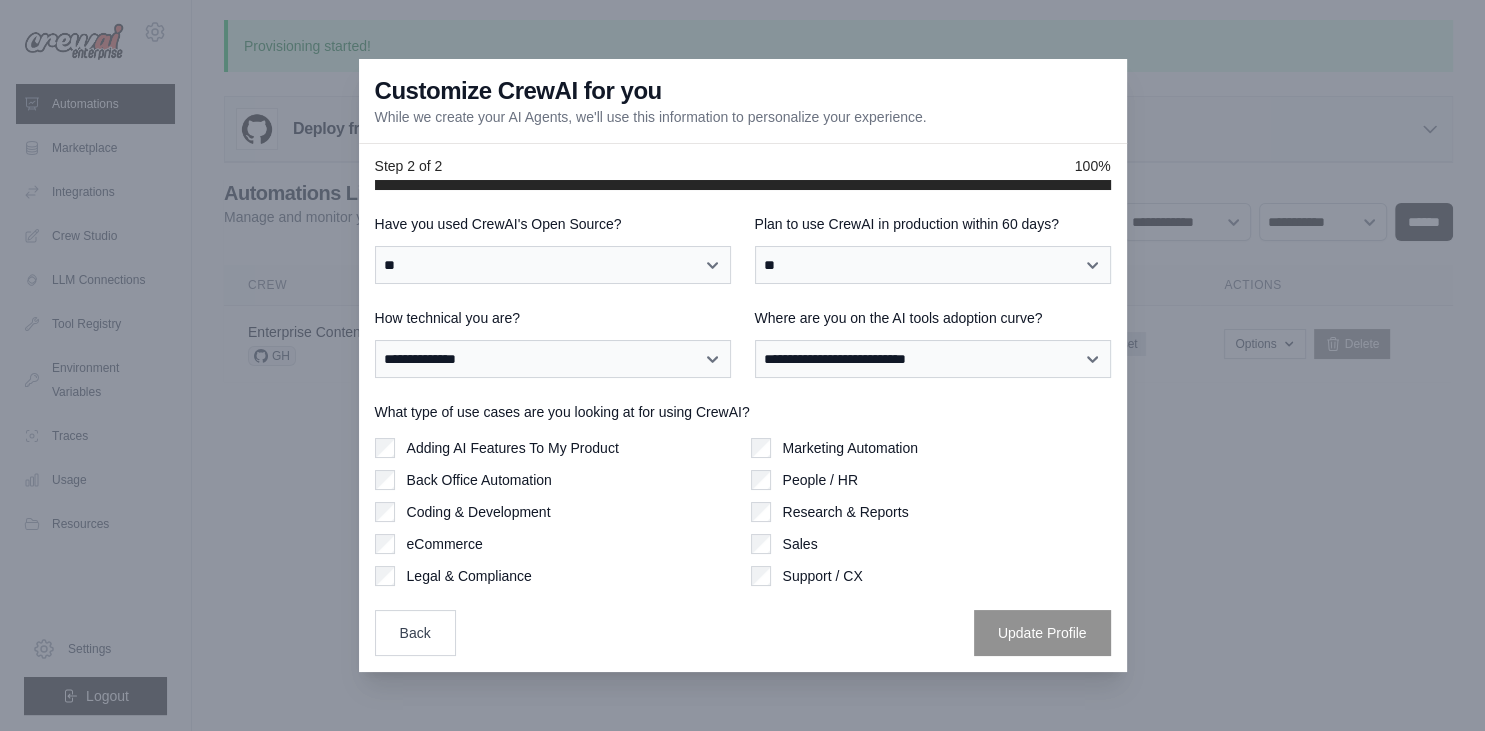 click on "Adding AI Features To My Product" at bounding box center (513, 448) 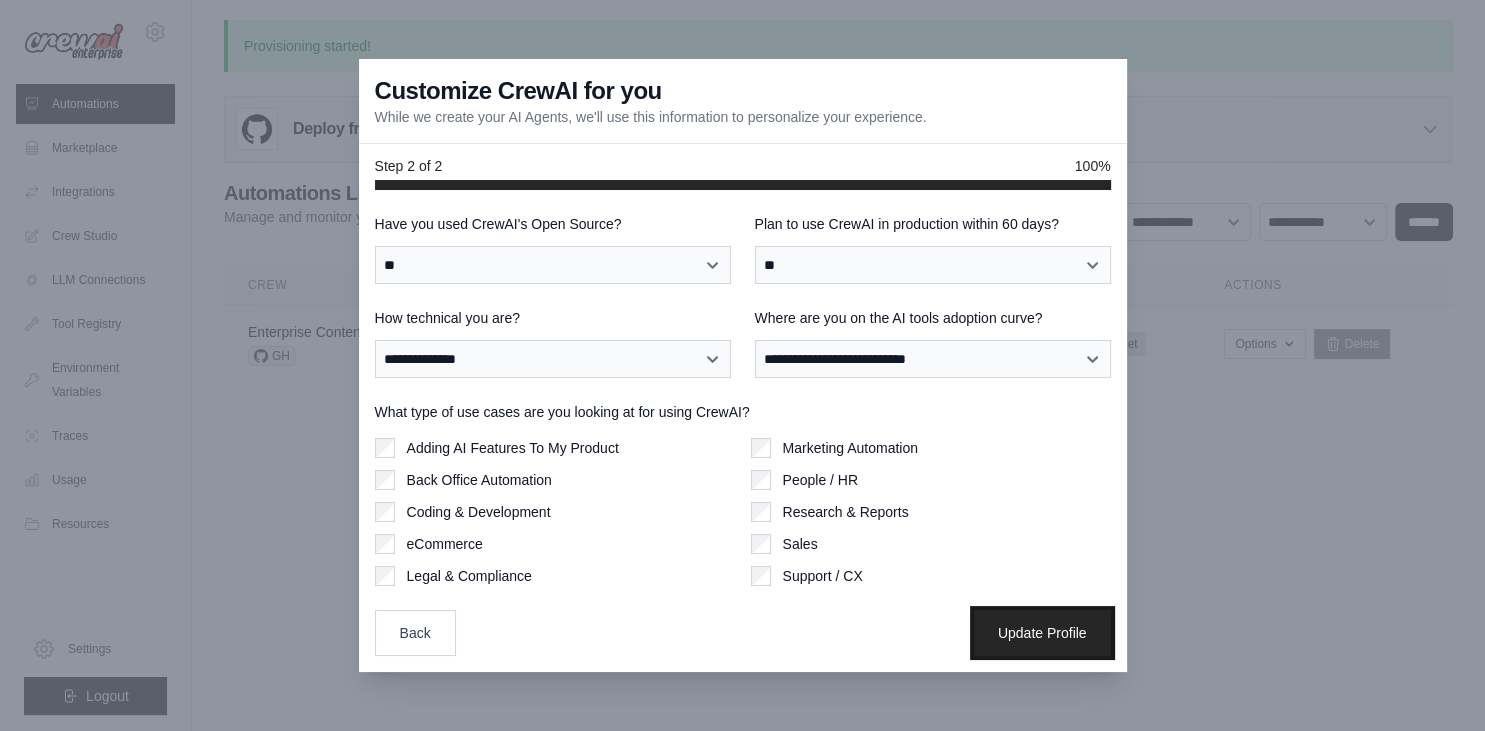 click on "Update Profile" at bounding box center [1042, 633] 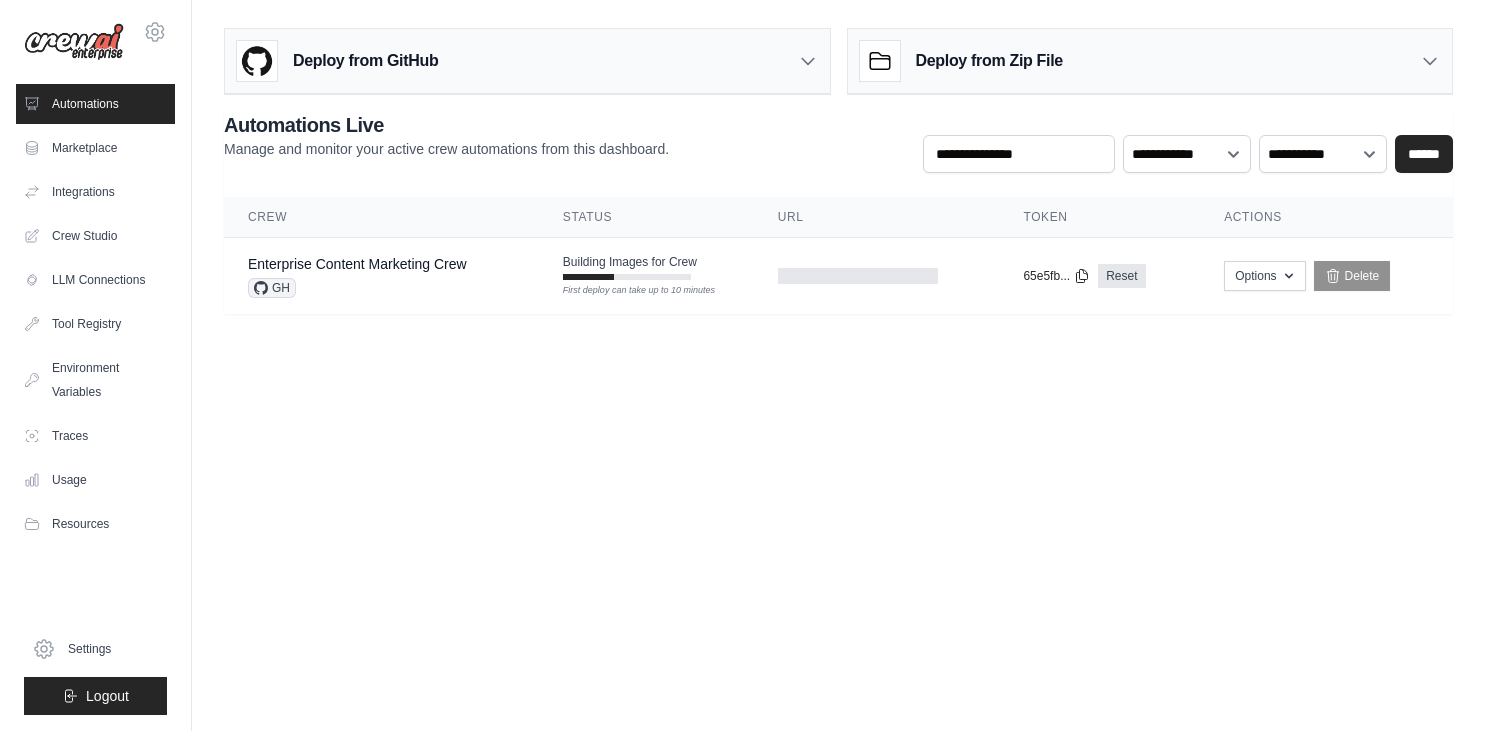 scroll, scrollTop: 0, scrollLeft: 0, axis: both 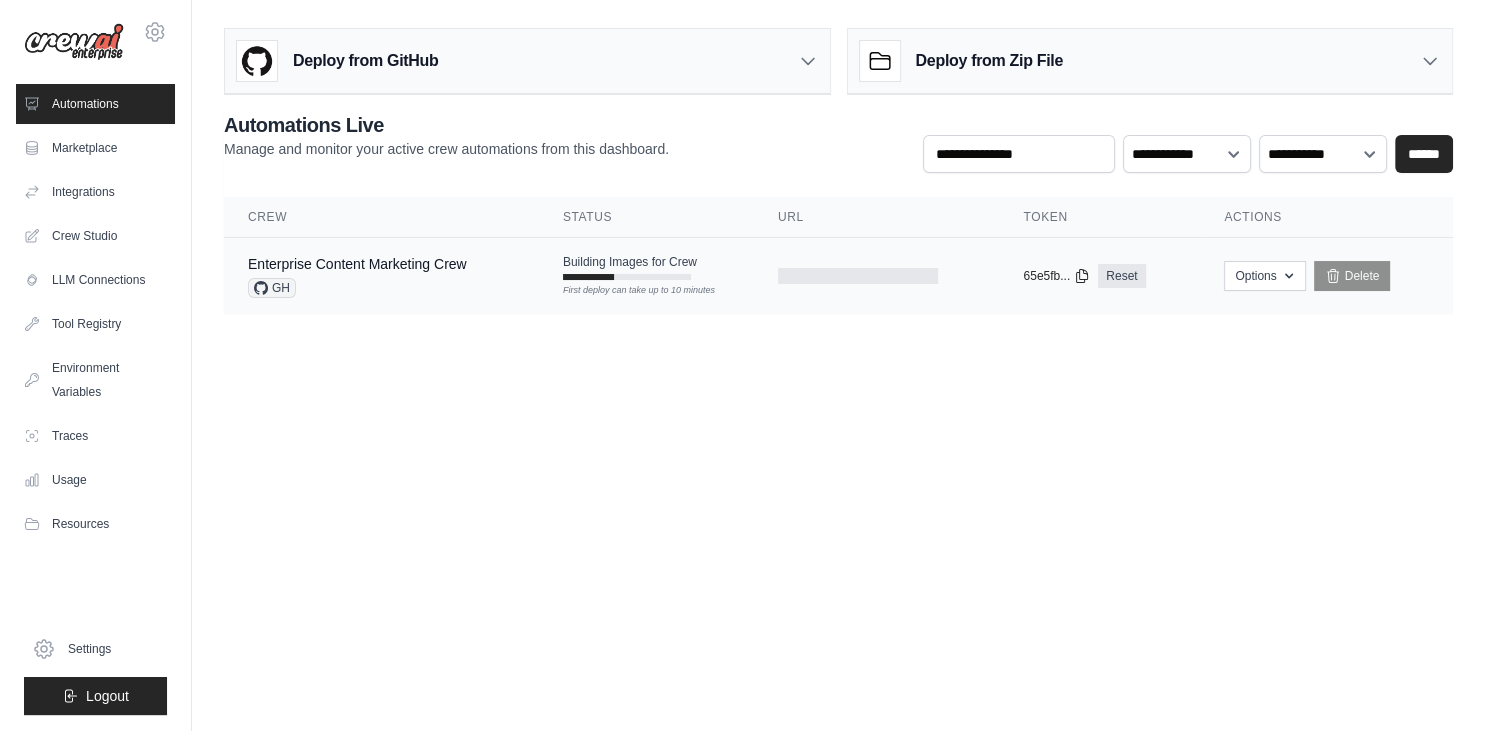 click on "Enterprise Content Marketing Crew
GH
Building Images for Crew
First deploy can take up to 10 minutes
copied
Reset" at bounding box center [838, 276] 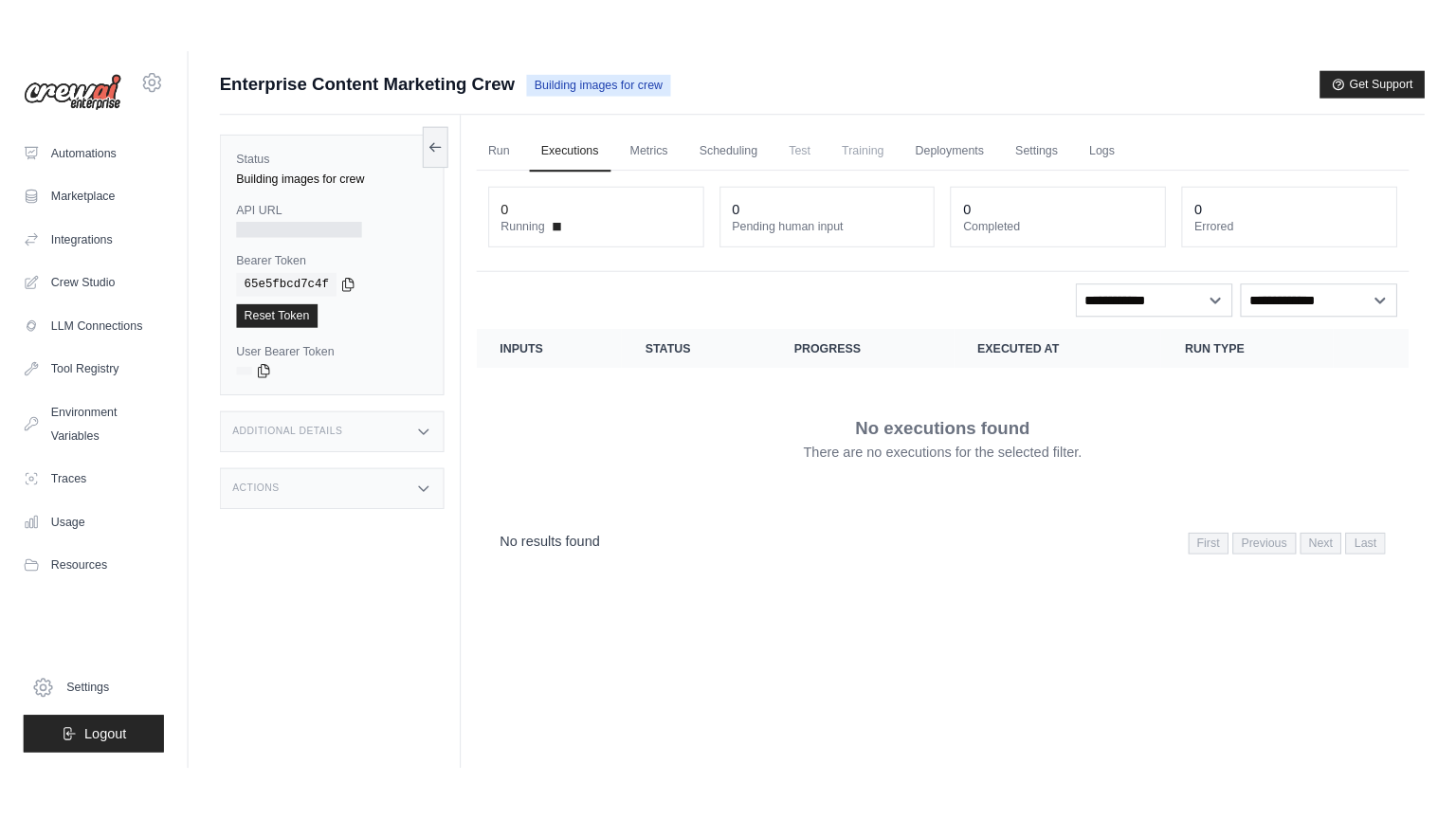 scroll, scrollTop: 0, scrollLeft: 0, axis: both 